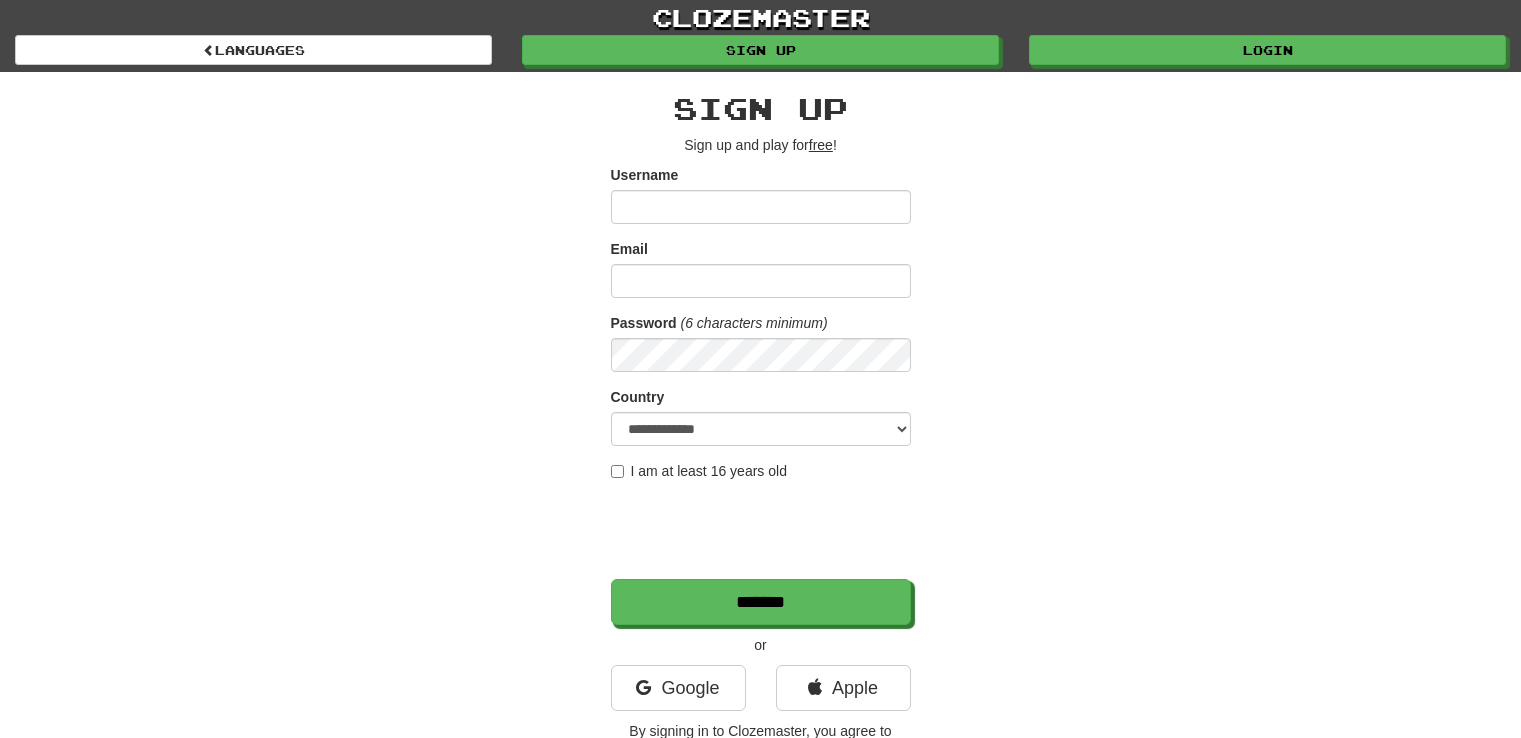 scroll, scrollTop: 0, scrollLeft: 0, axis: both 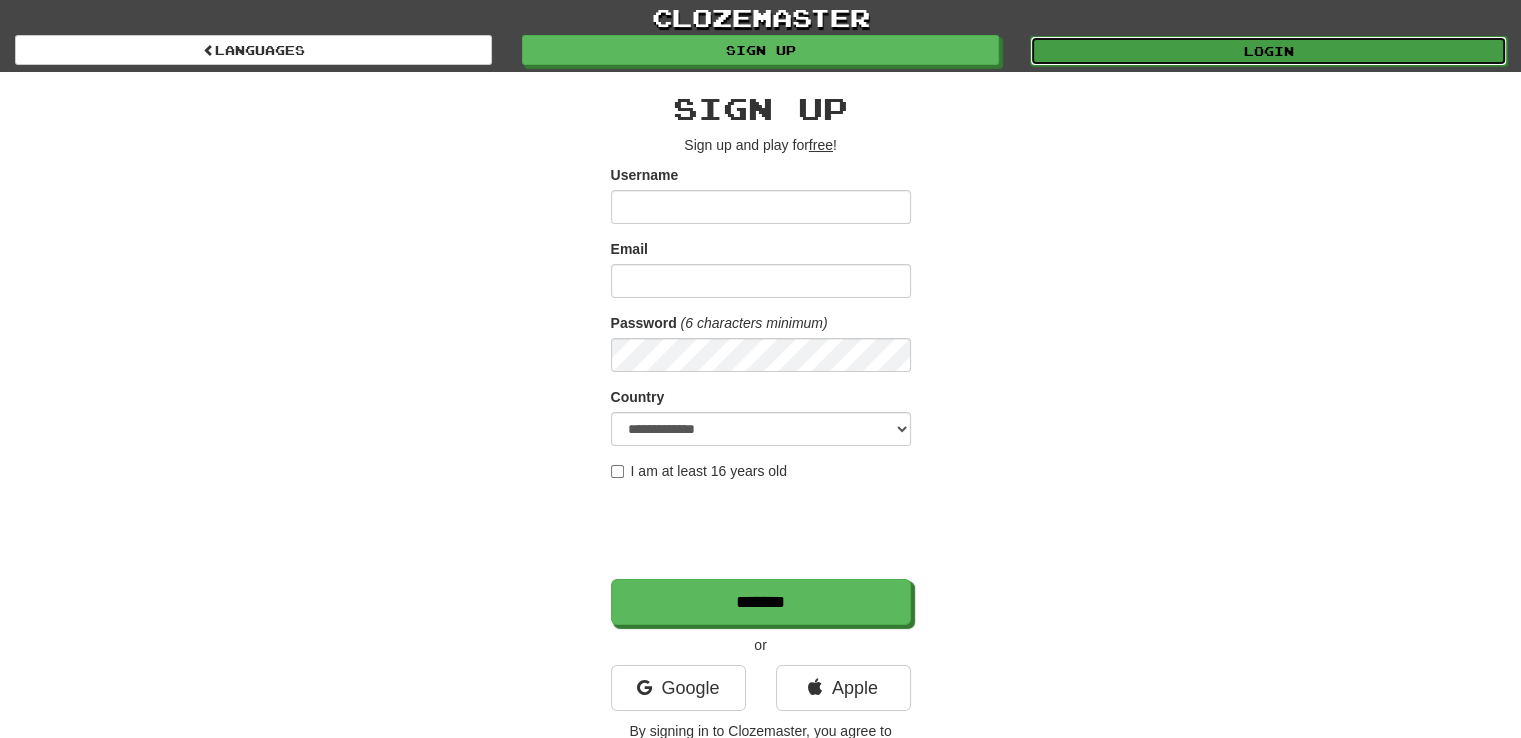 click on "Login" at bounding box center [1268, 51] 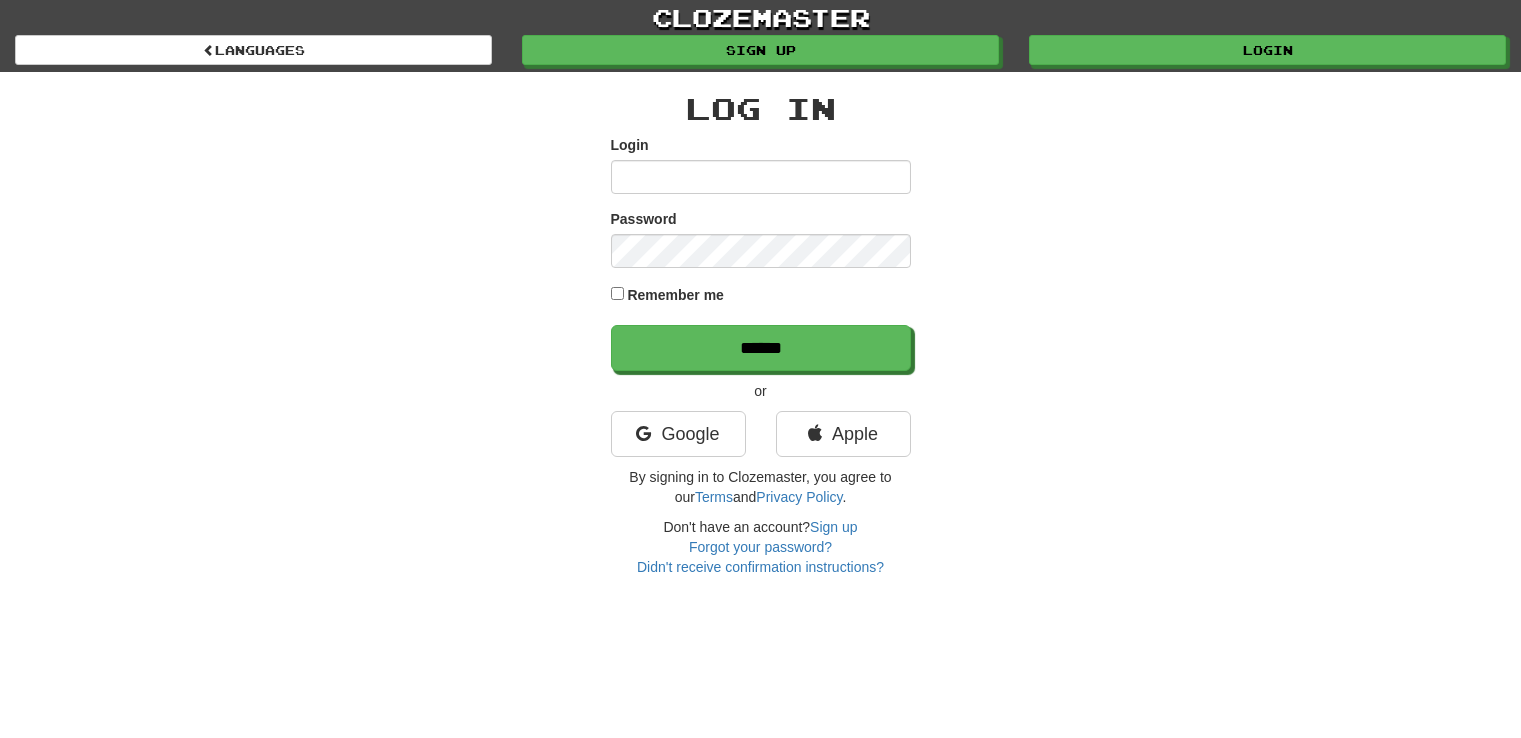 scroll, scrollTop: 0, scrollLeft: 0, axis: both 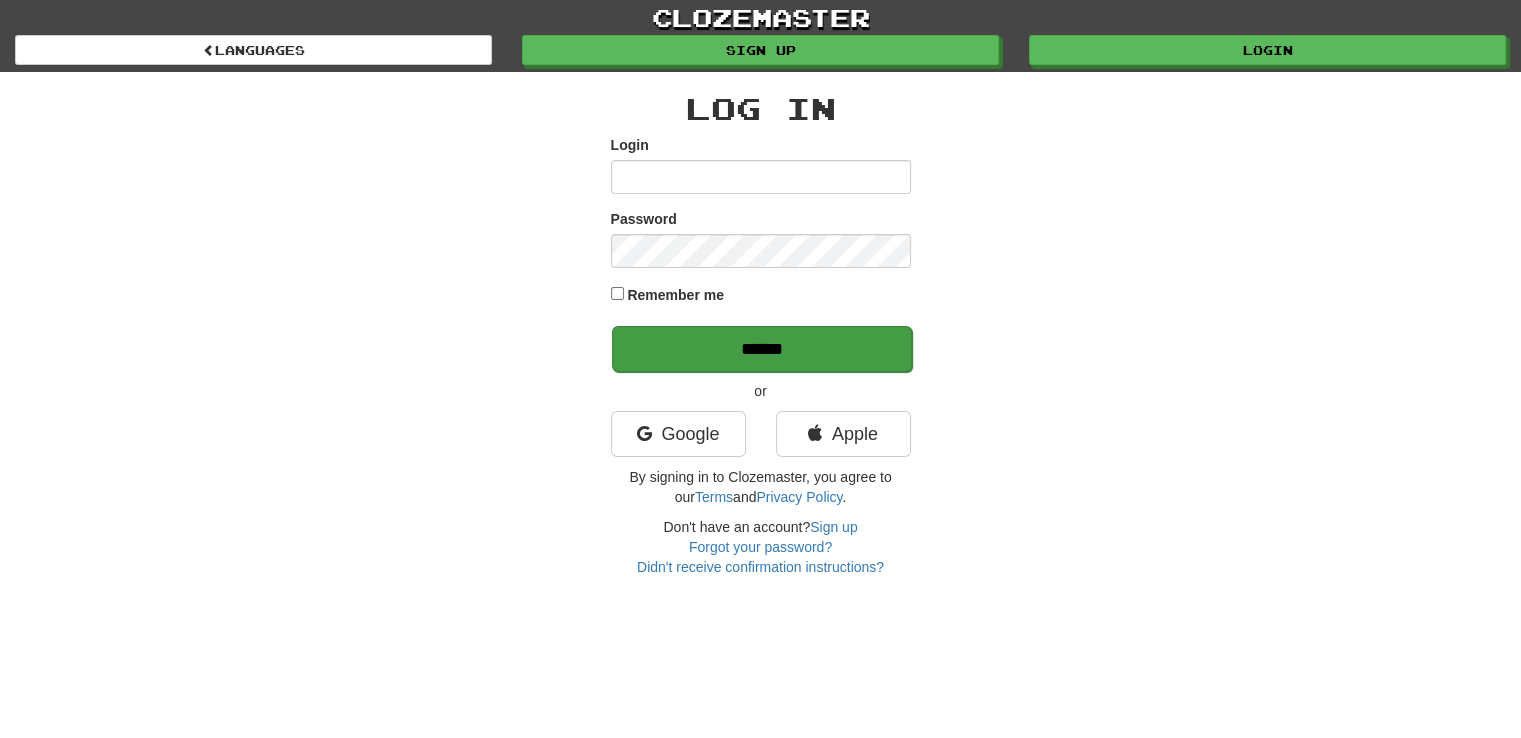 type on "******" 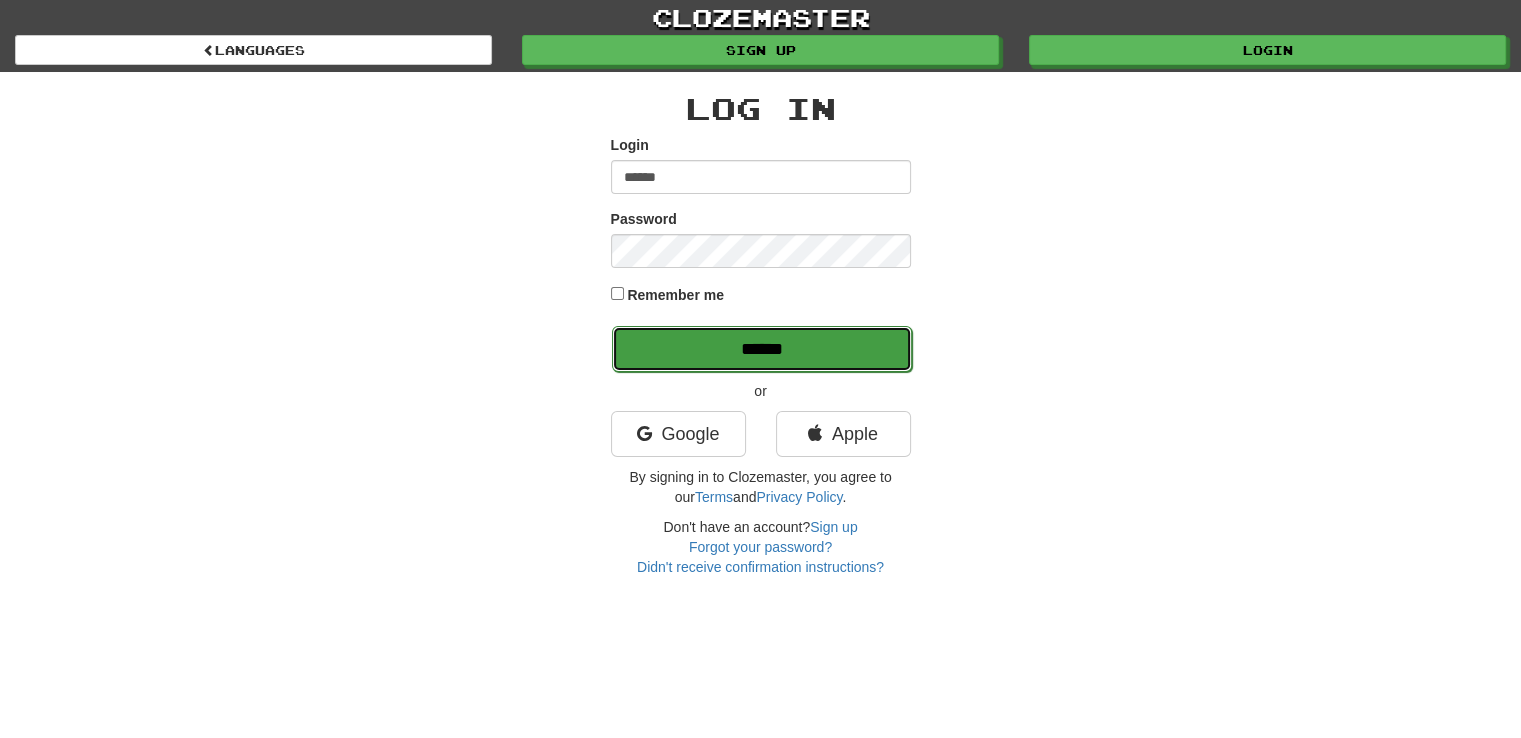 click on "******" at bounding box center (762, 349) 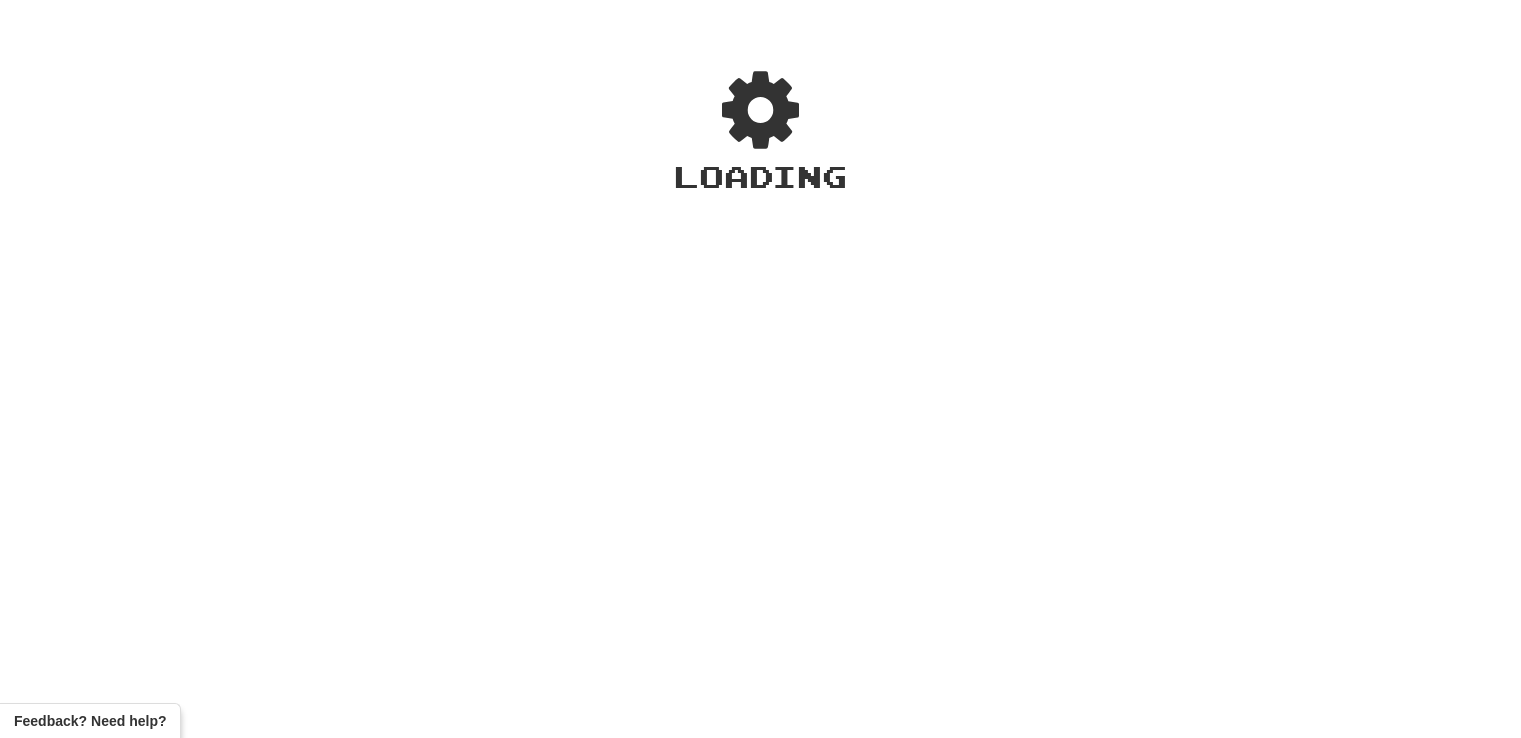 scroll, scrollTop: 0, scrollLeft: 0, axis: both 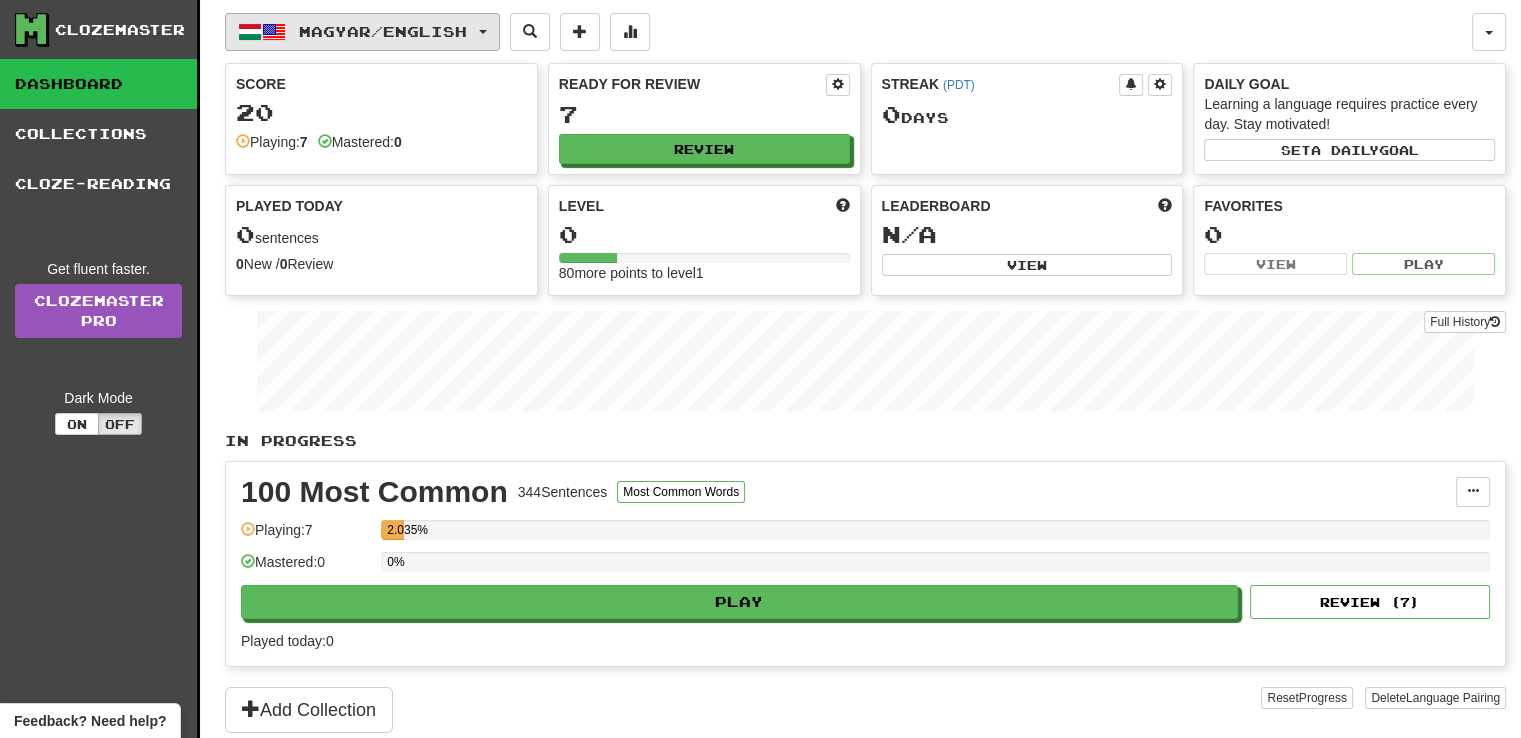 click on "Magyar  /  English" at bounding box center [362, 32] 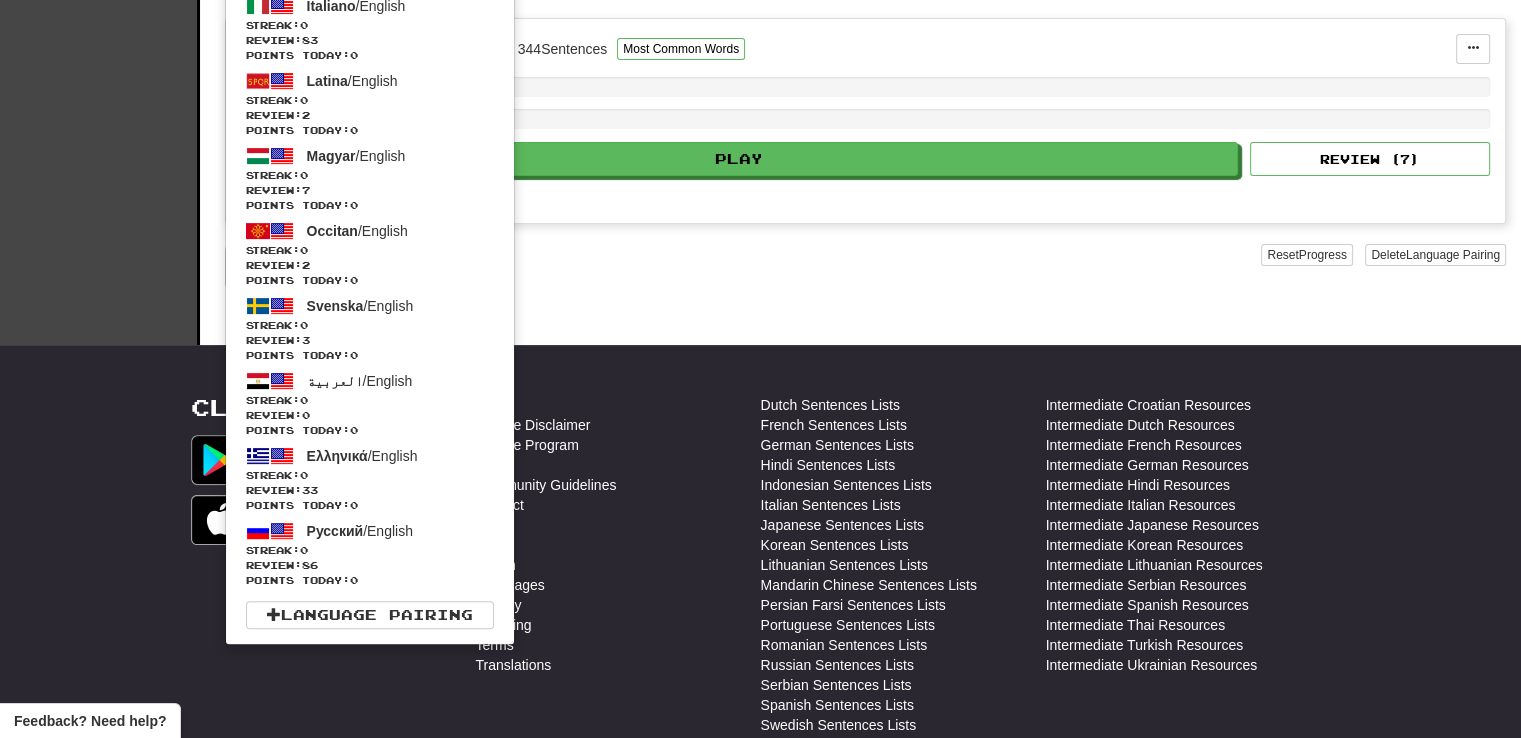 scroll, scrollTop: 444, scrollLeft: 0, axis: vertical 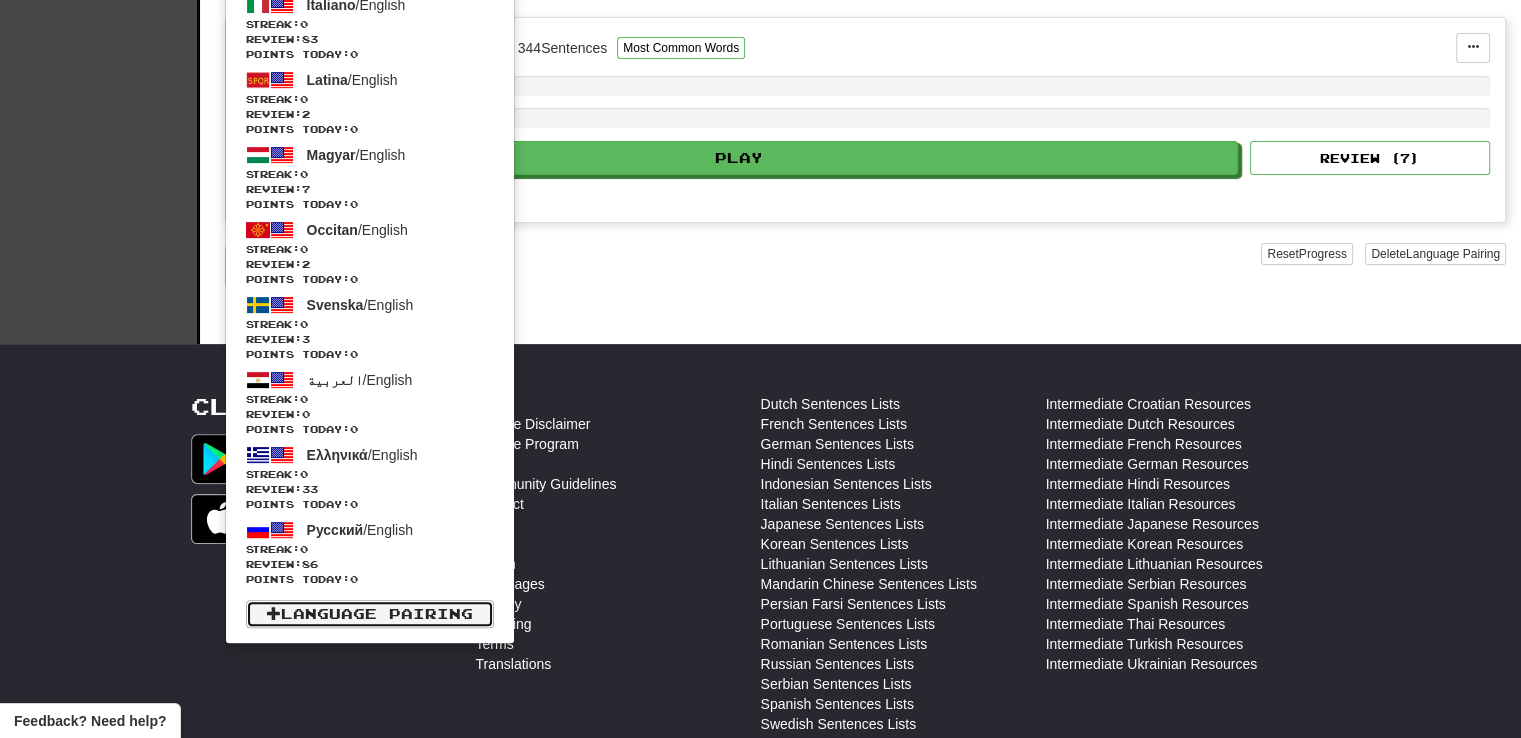 click on "Language Pairing" at bounding box center [370, 614] 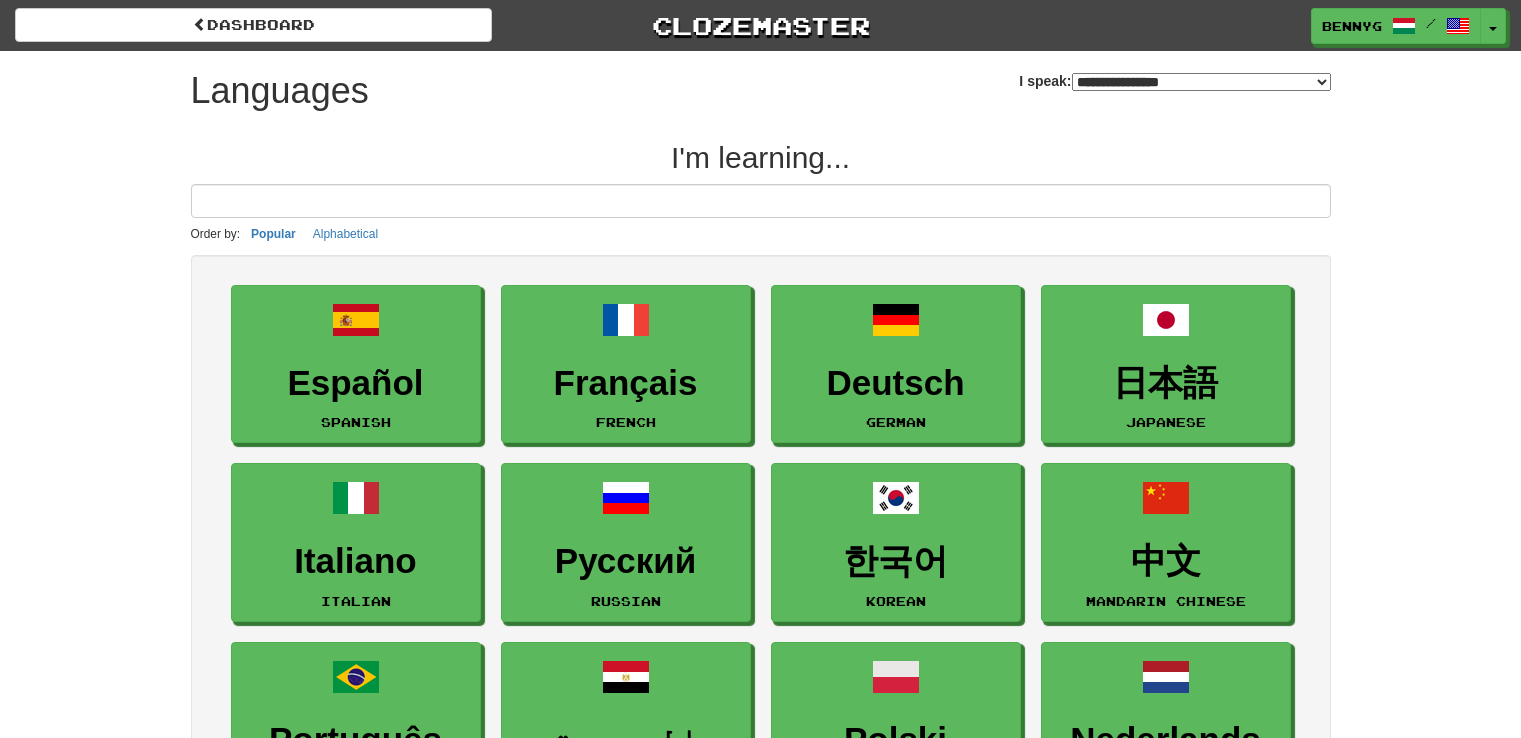 select on "*******" 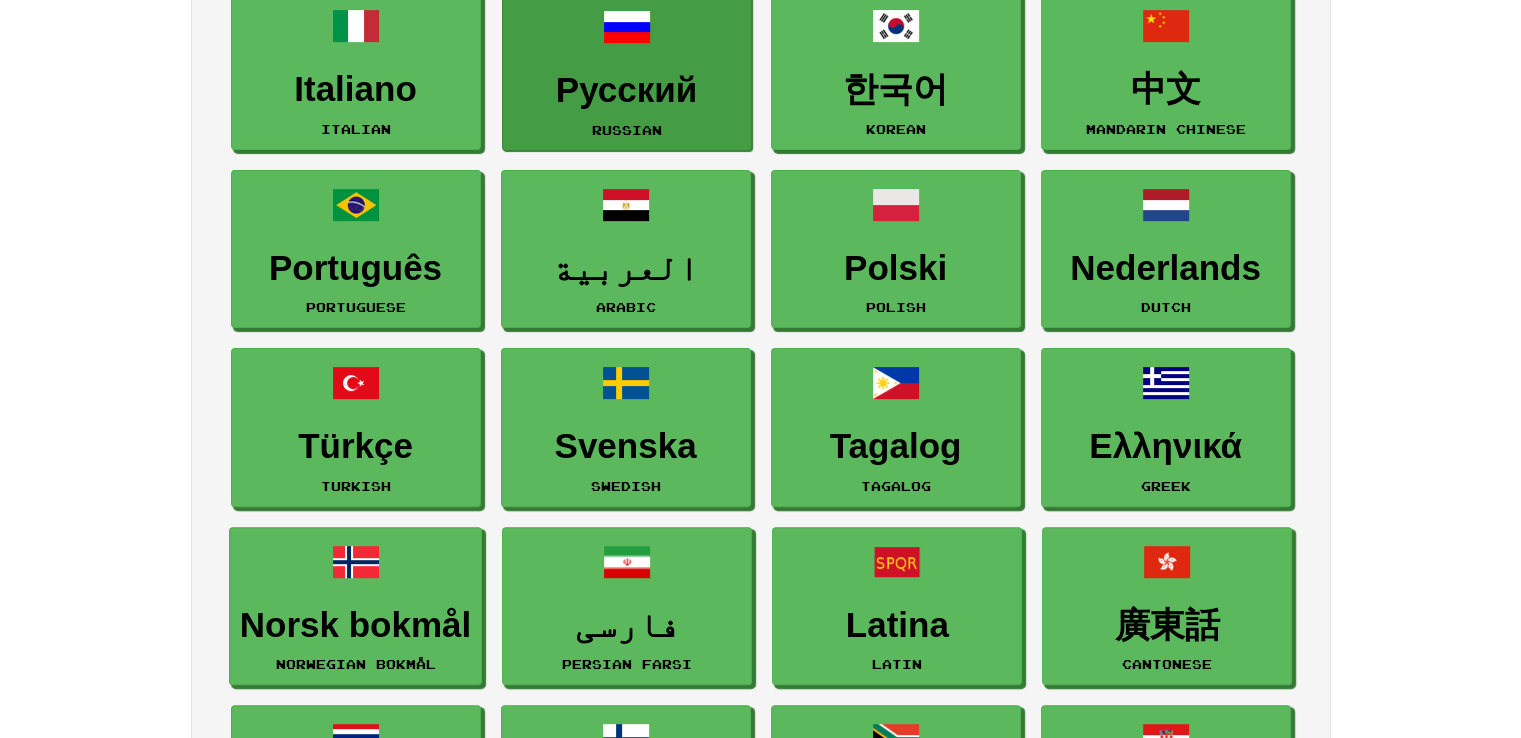 scroll, scrollTop: 472, scrollLeft: 0, axis: vertical 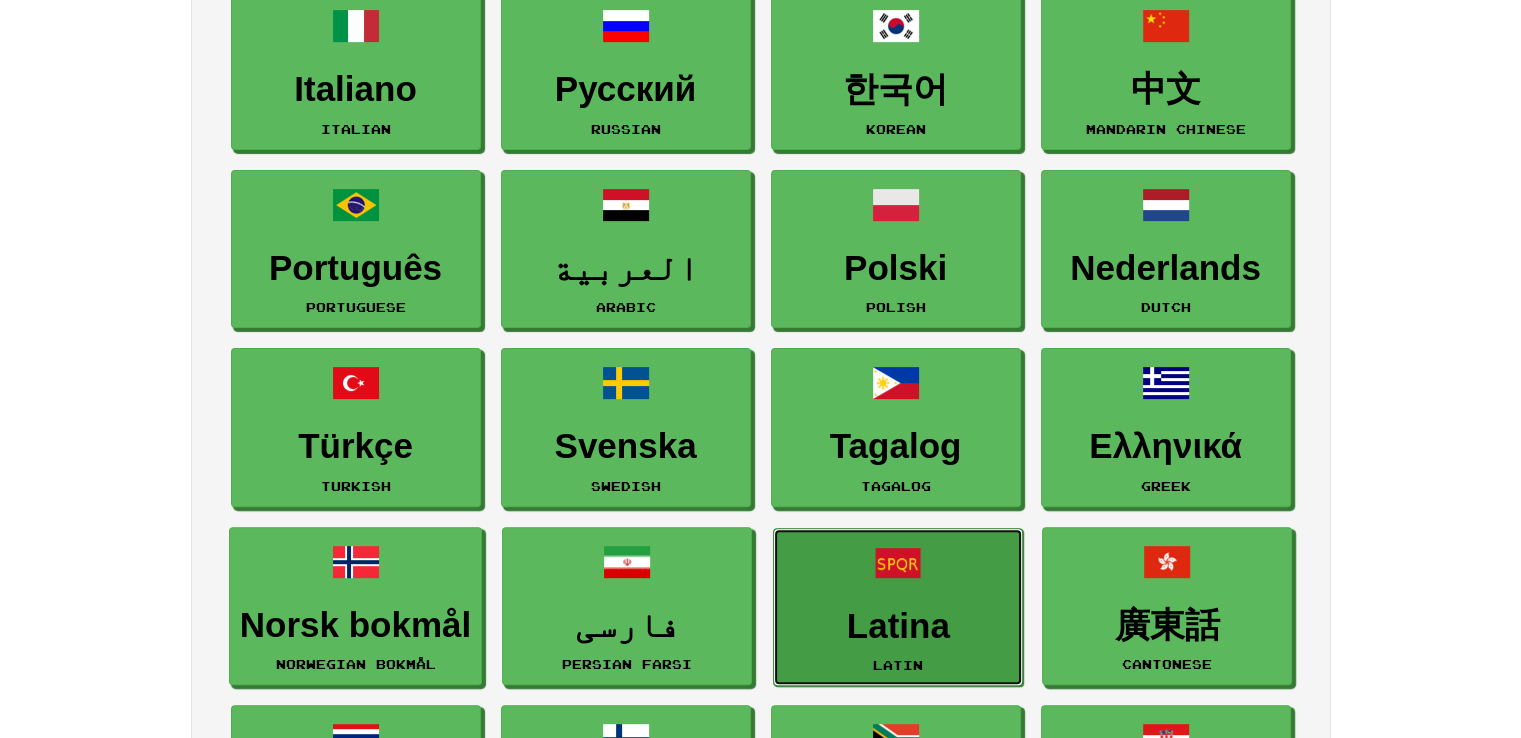 click on "Latina Latin" at bounding box center [898, 607] 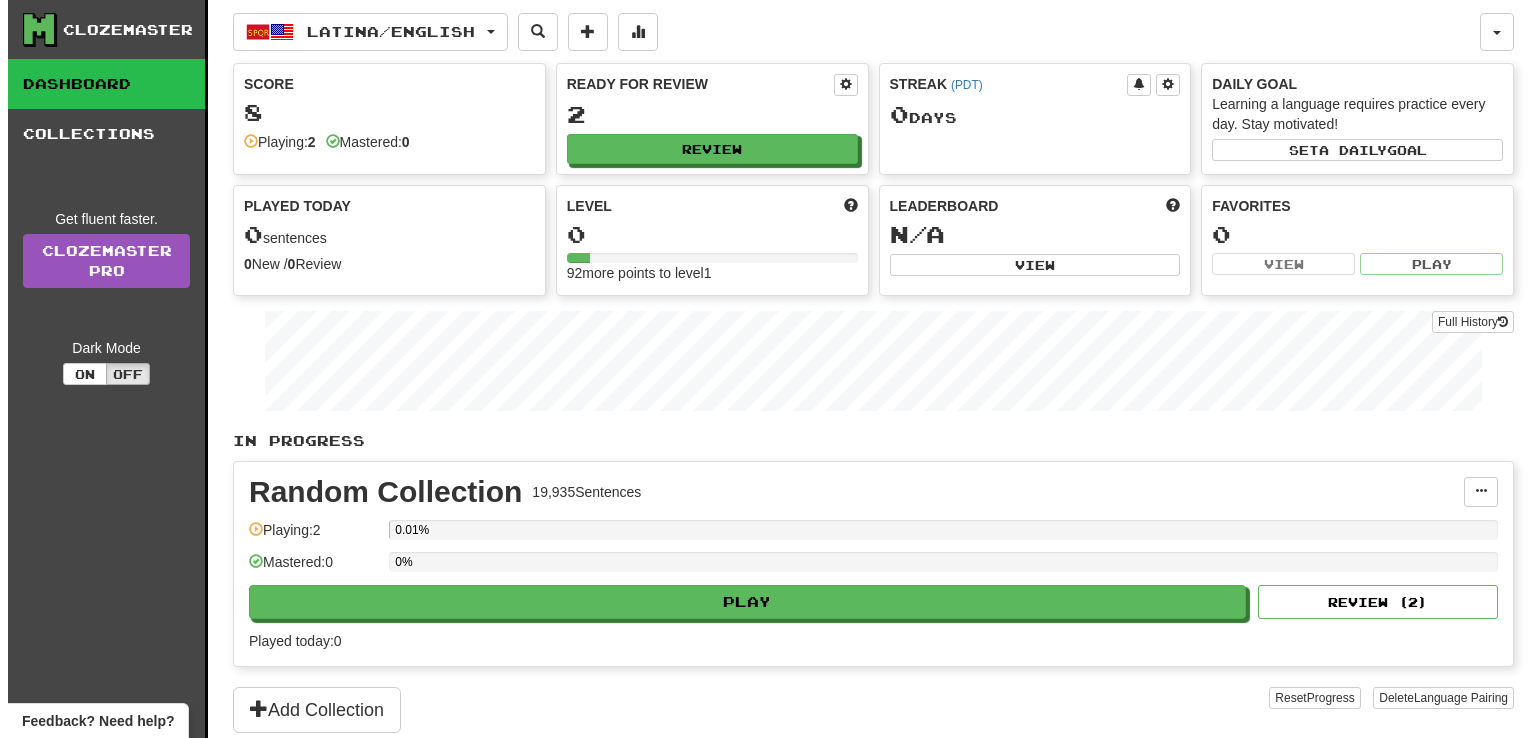 scroll, scrollTop: 0, scrollLeft: 0, axis: both 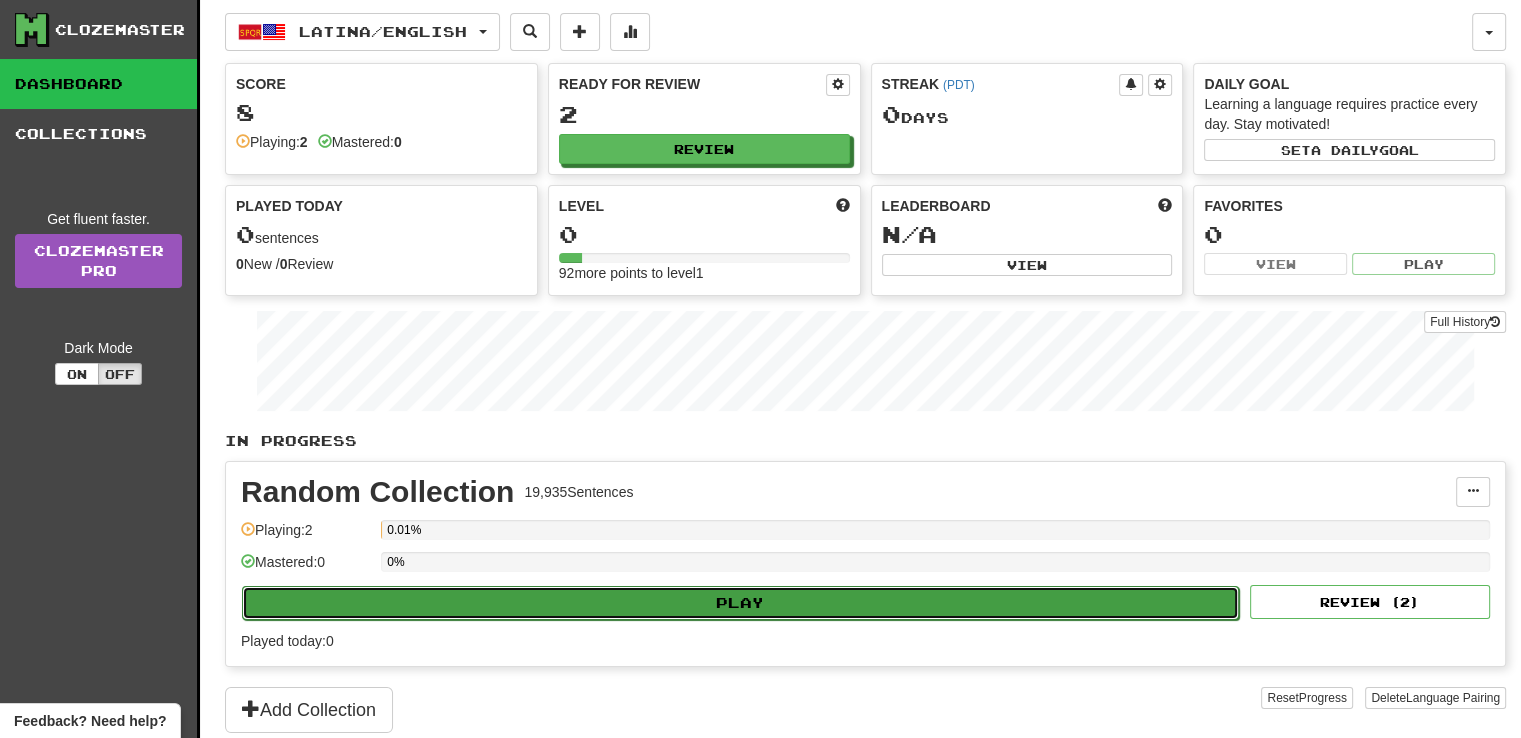 click on "Play" at bounding box center (740, 603) 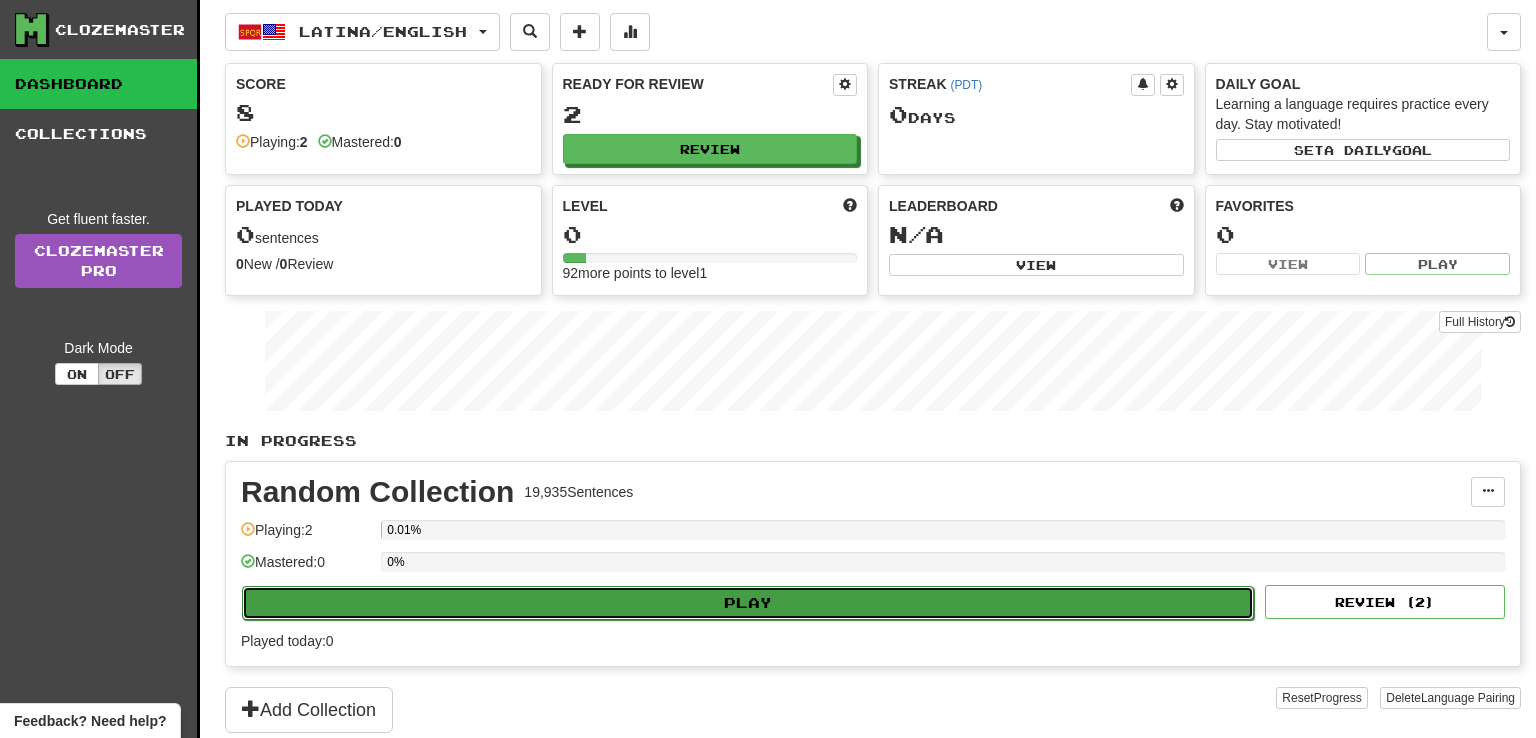 select on "**" 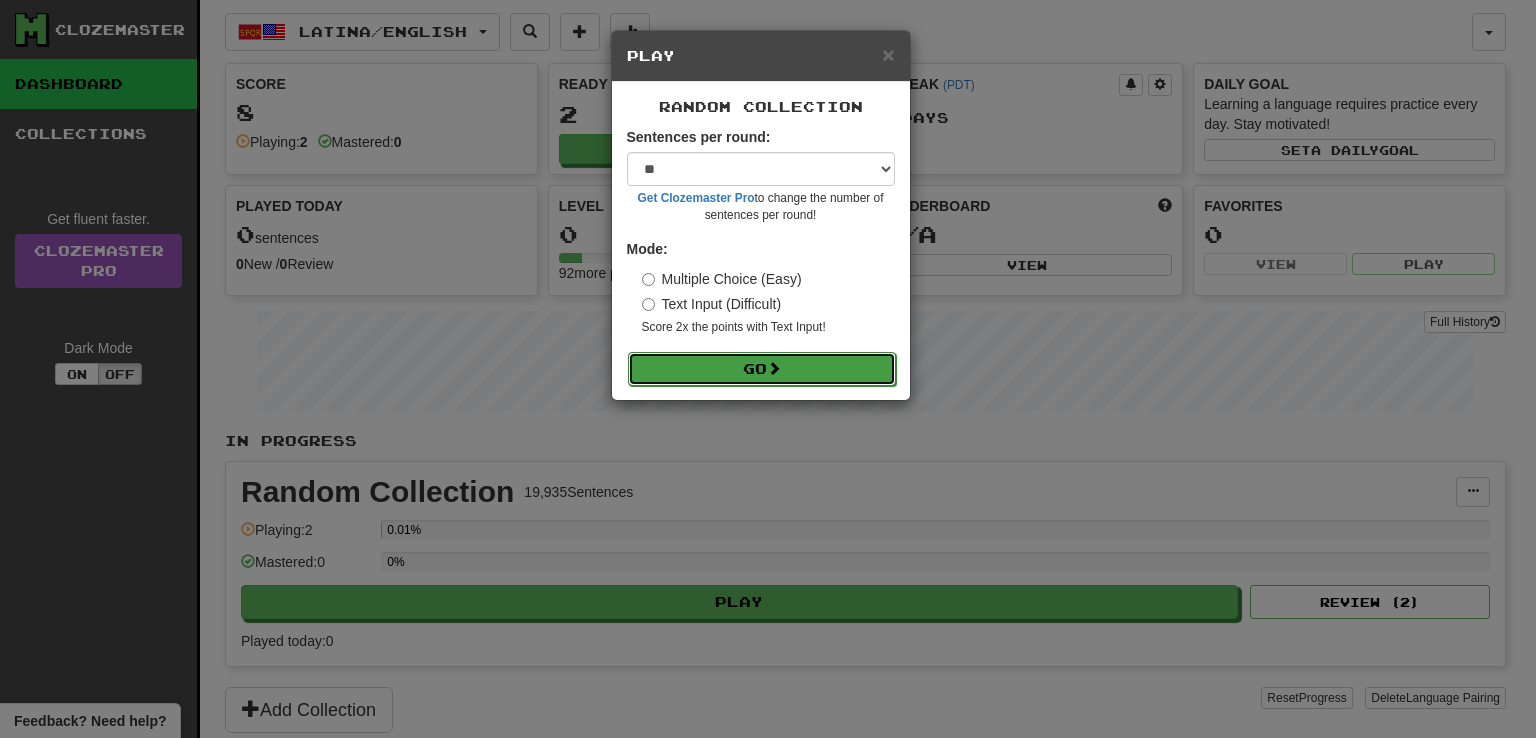 click at bounding box center (774, 368) 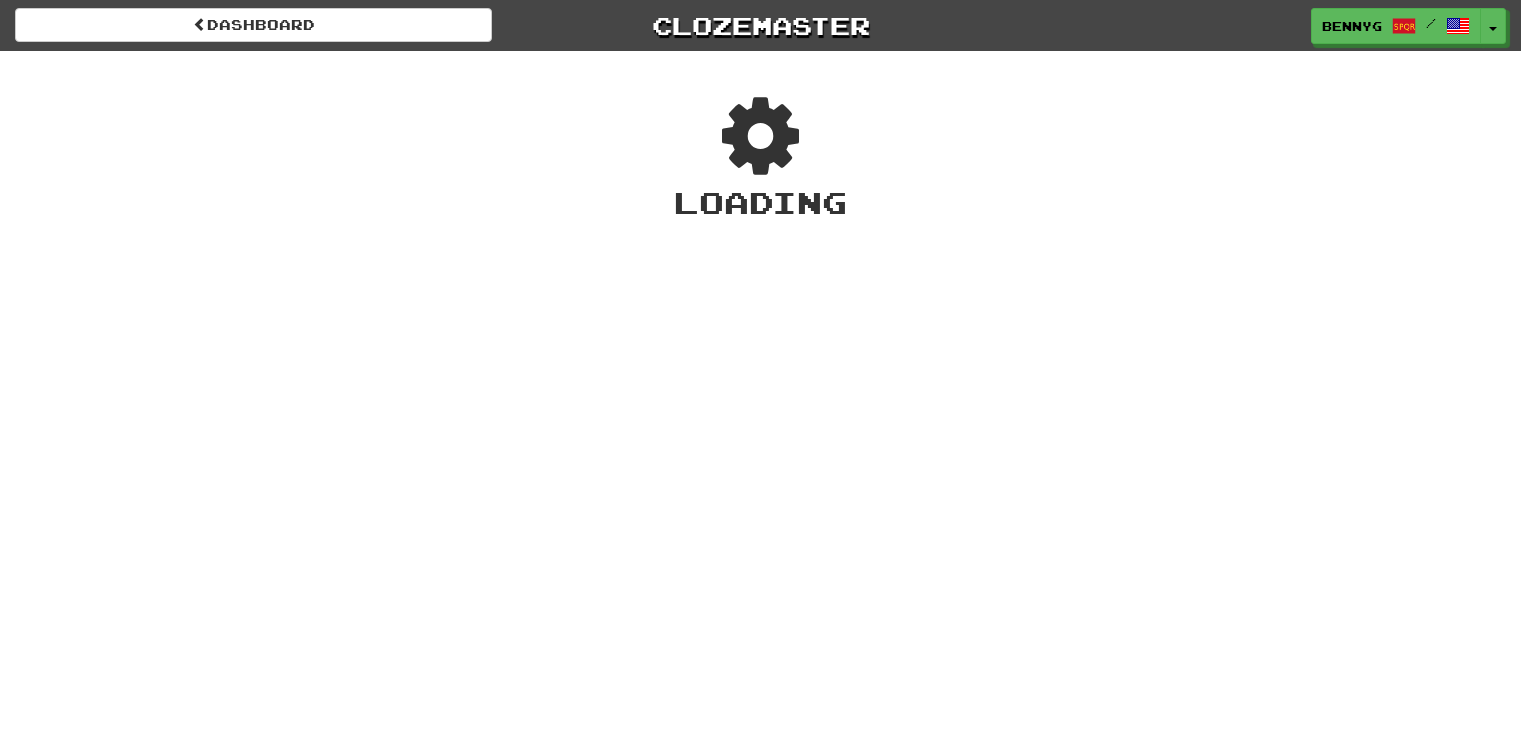 scroll, scrollTop: 0, scrollLeft: 0, axis: both 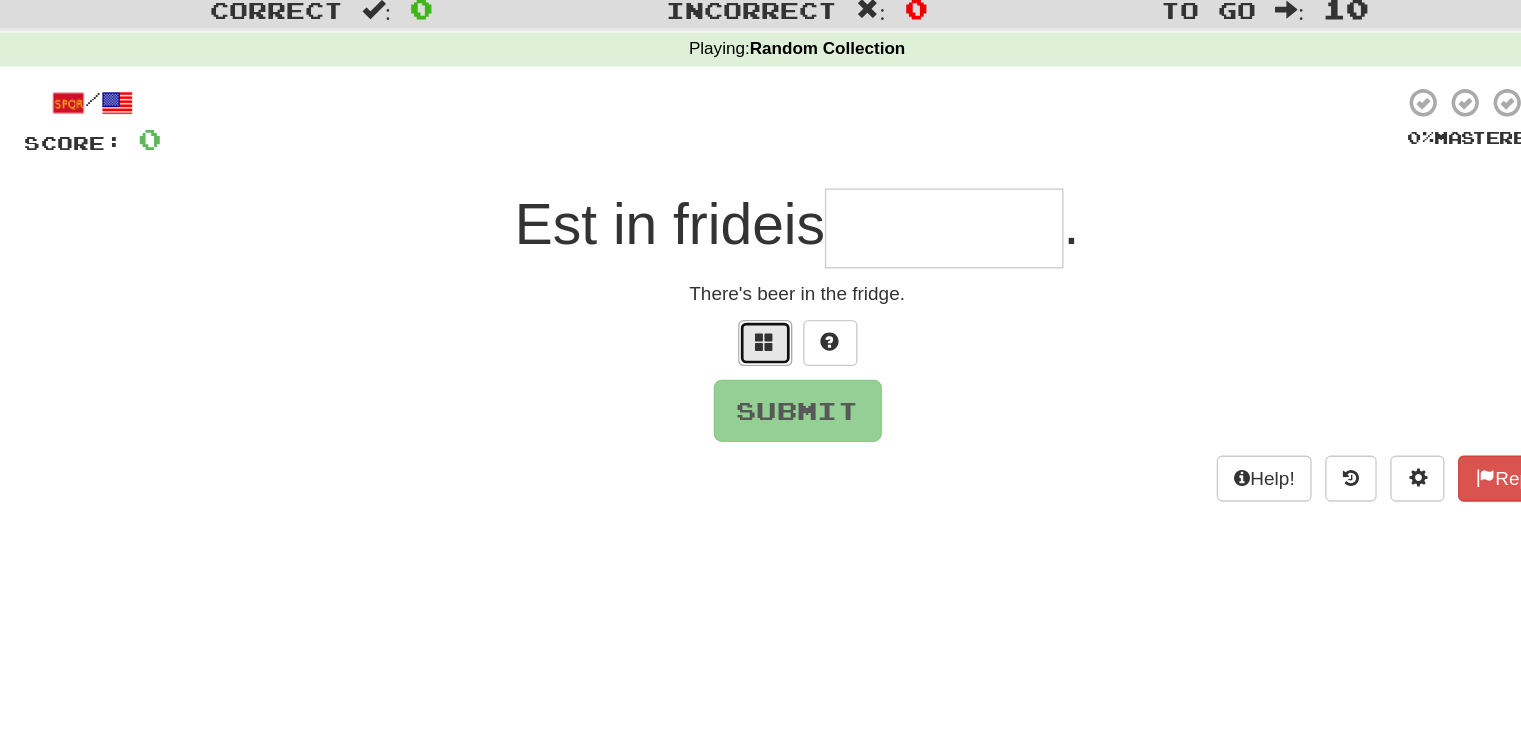 click at bounding box center [737, 312] 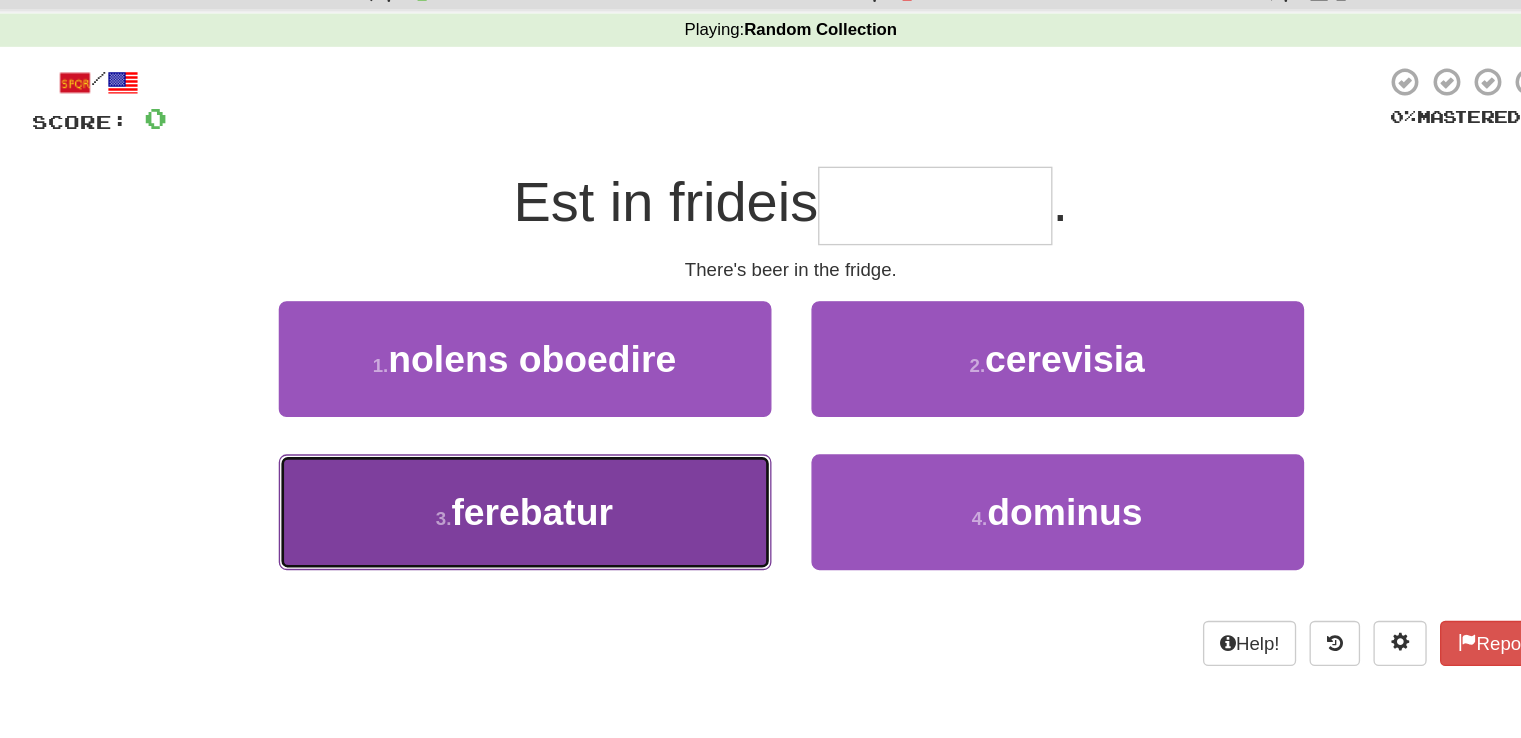 click on "3 .  ferebatur" at bounding box center [561, 457] 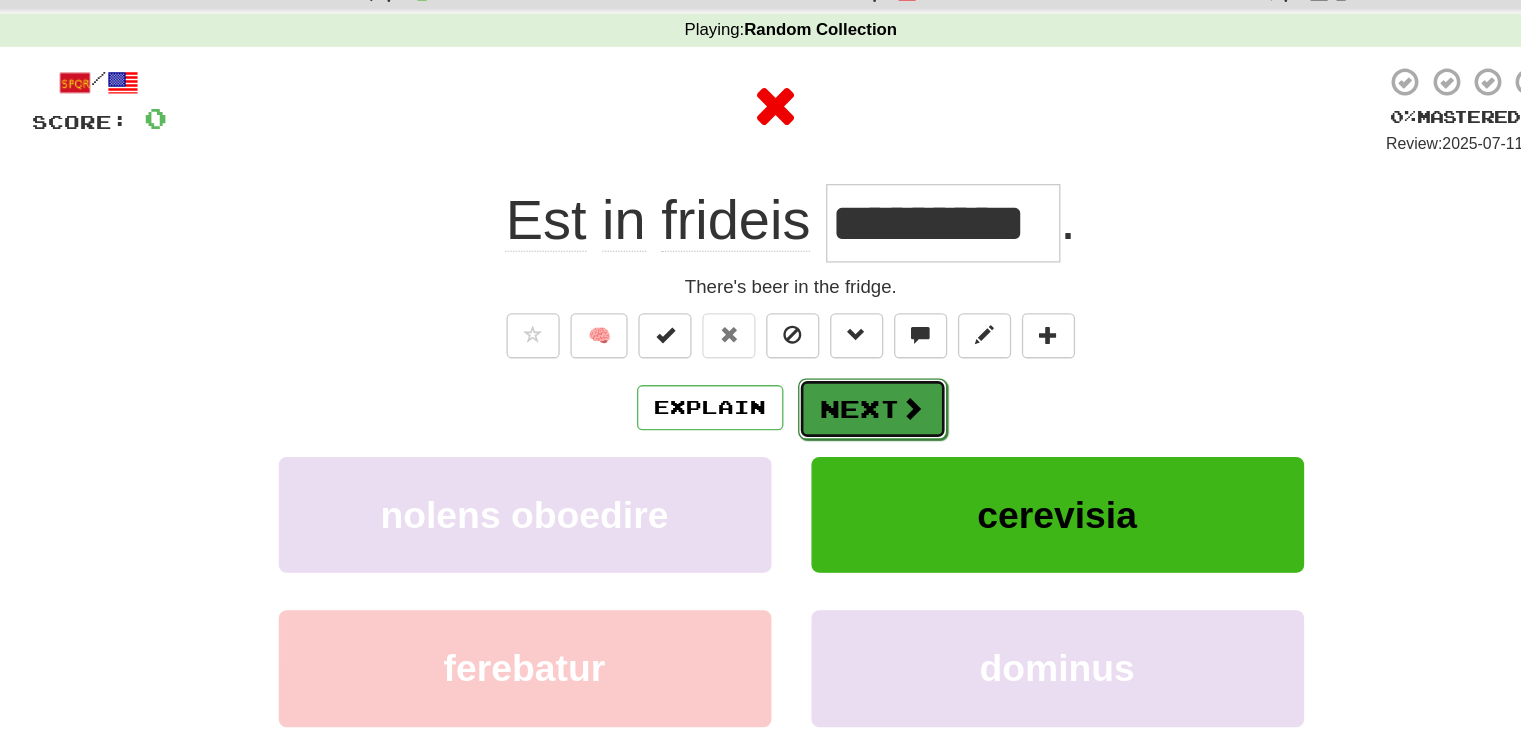 click on "Next" at bounding box center [822, 380] 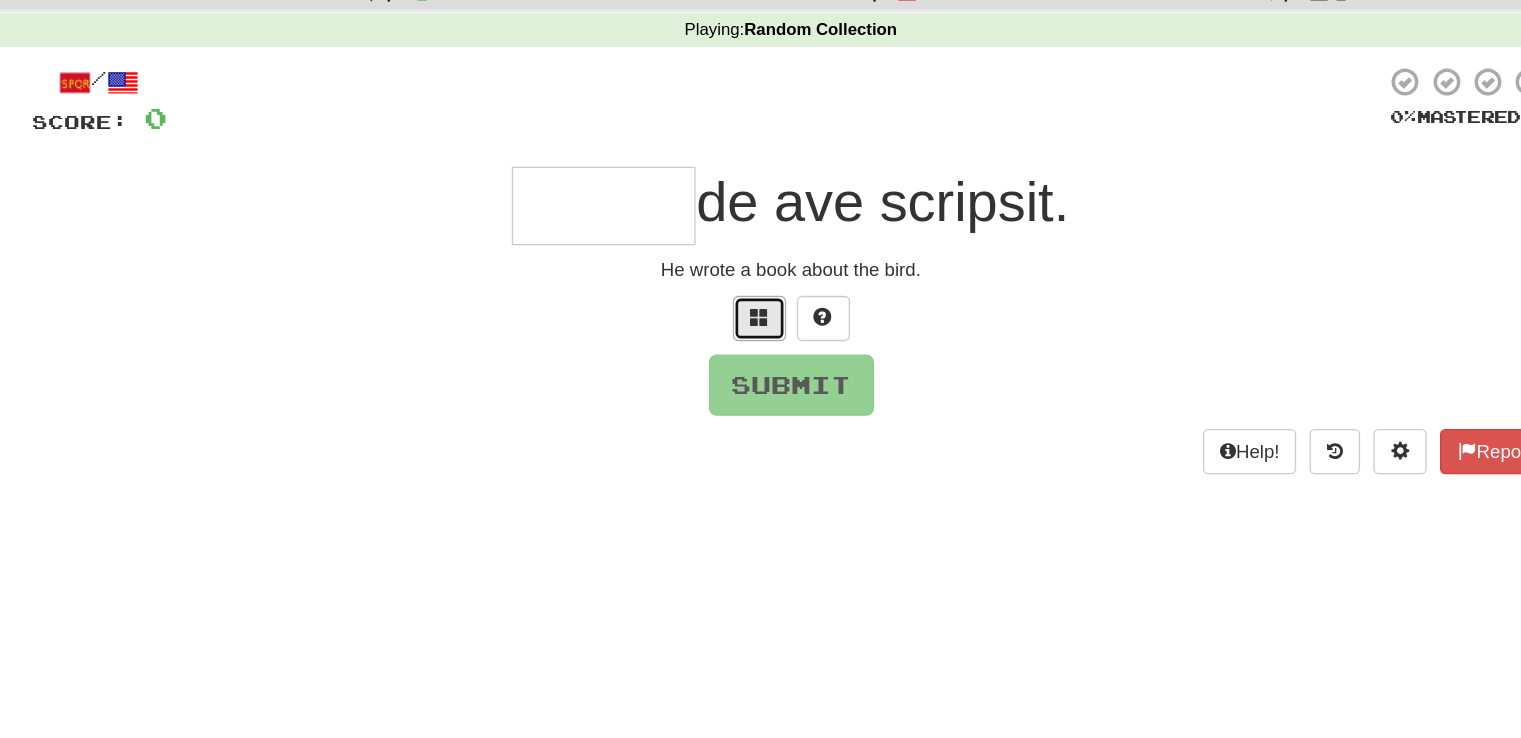 click at bounding box center [737, 311] 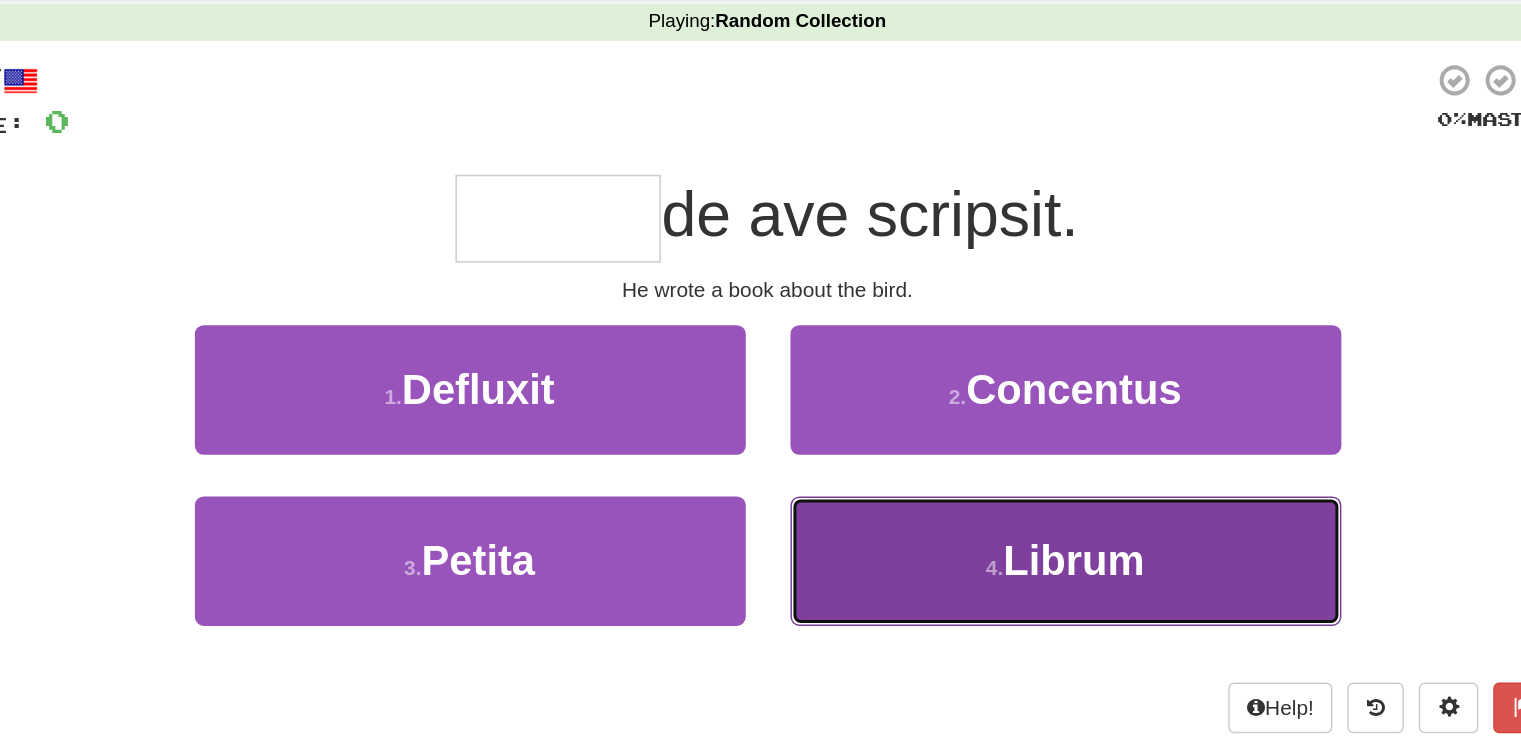 click on "4 .  Librum" at bounding box center (961, 457) 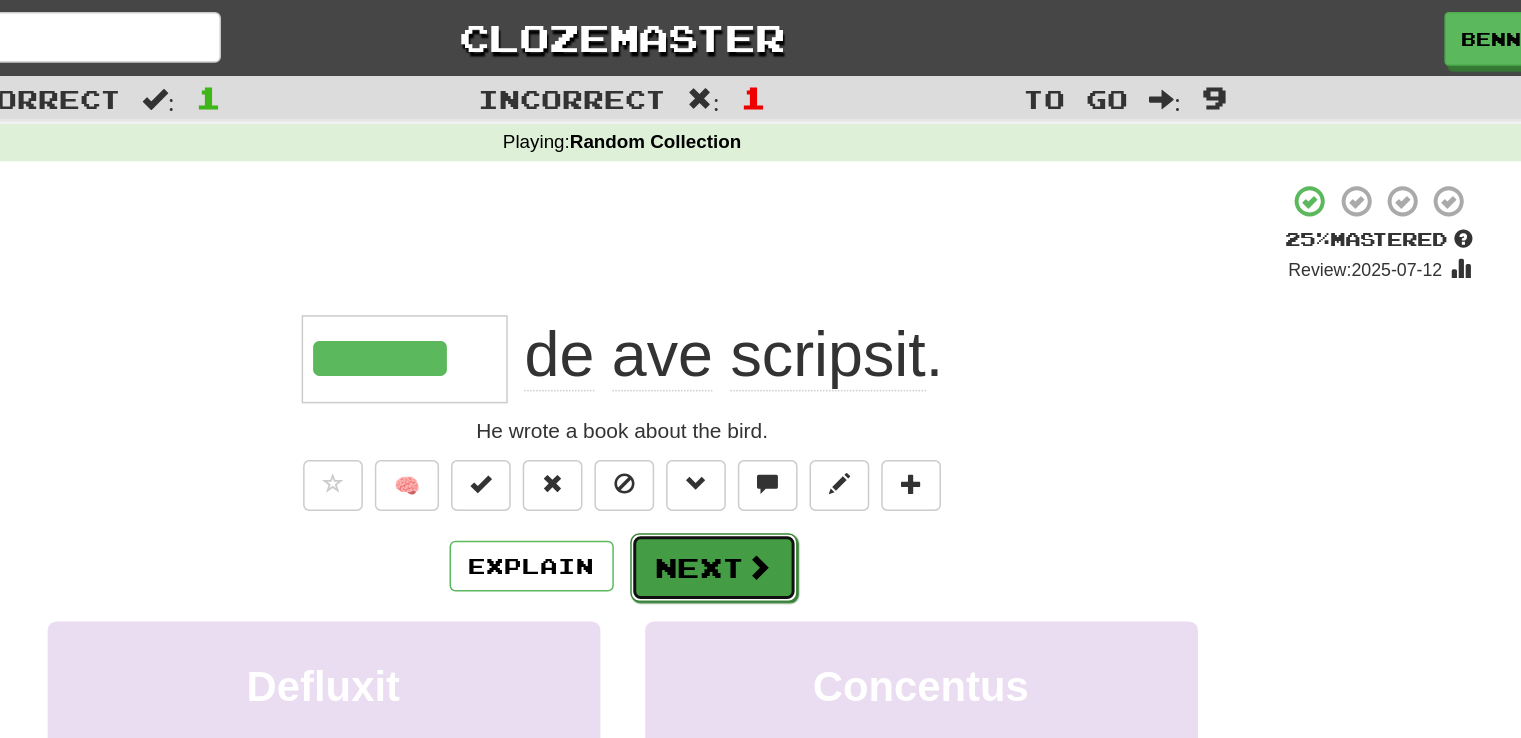 click on "Next" at bounding box center (822, 380) 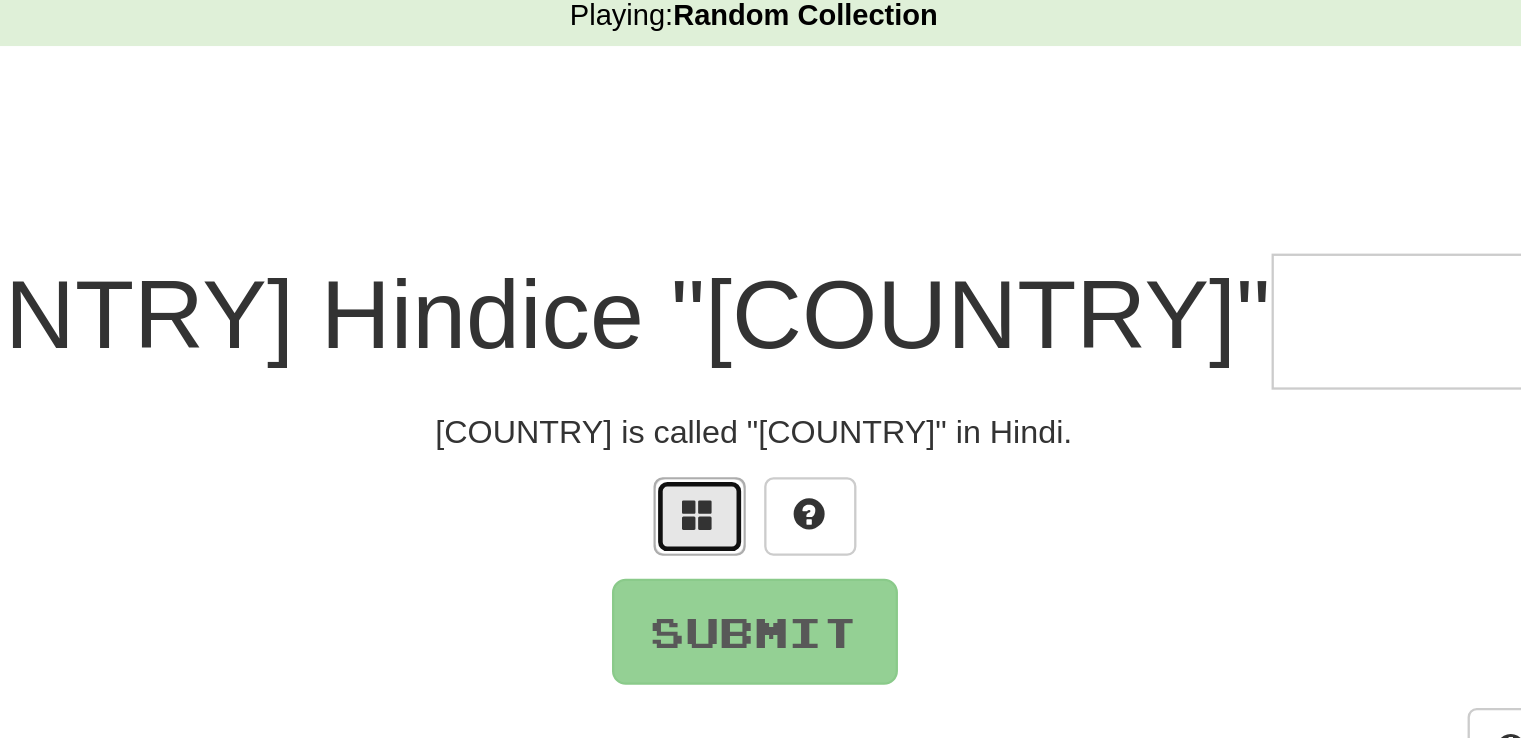 click at bounding box center [737, 312] 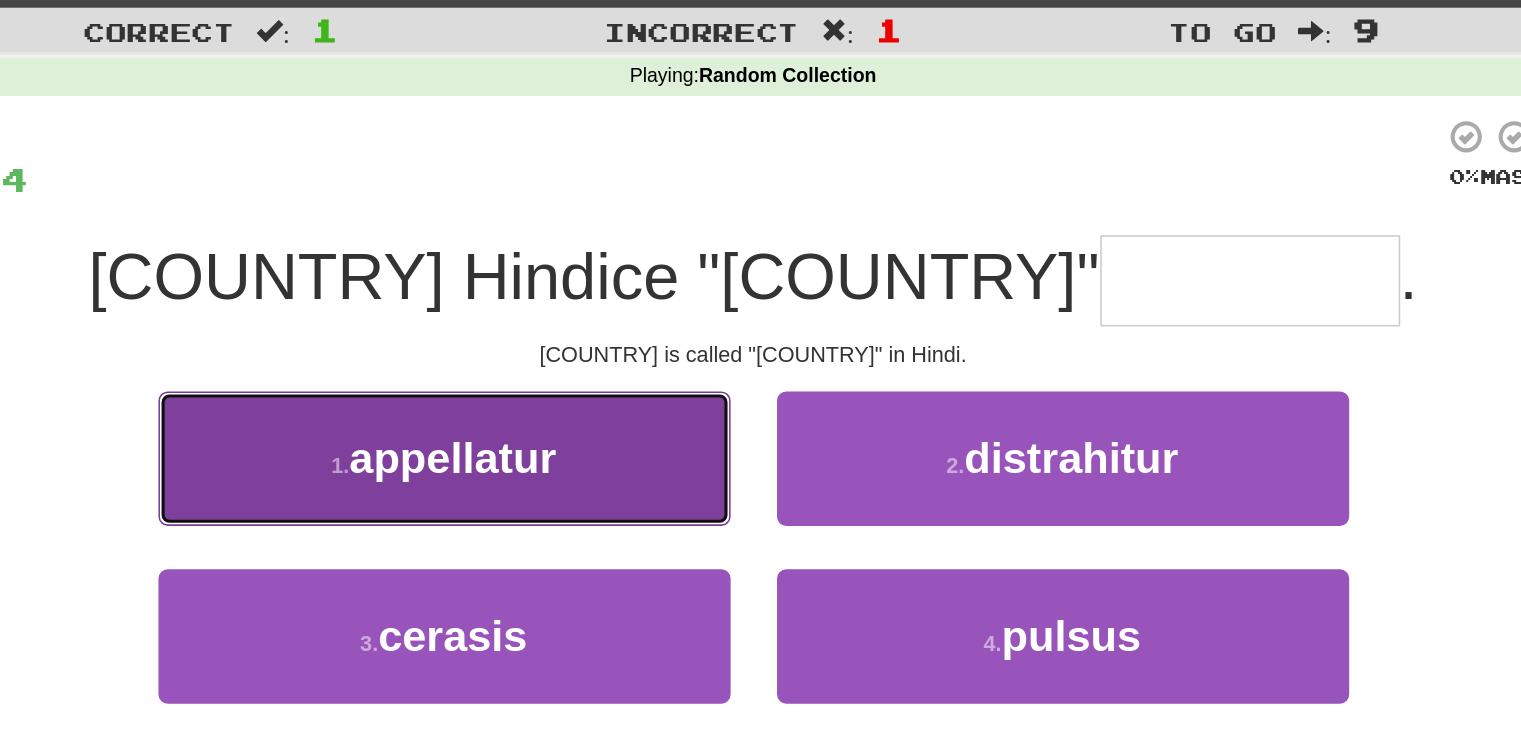 click on "1 .  appellatur" at bounding box center [561, 342] 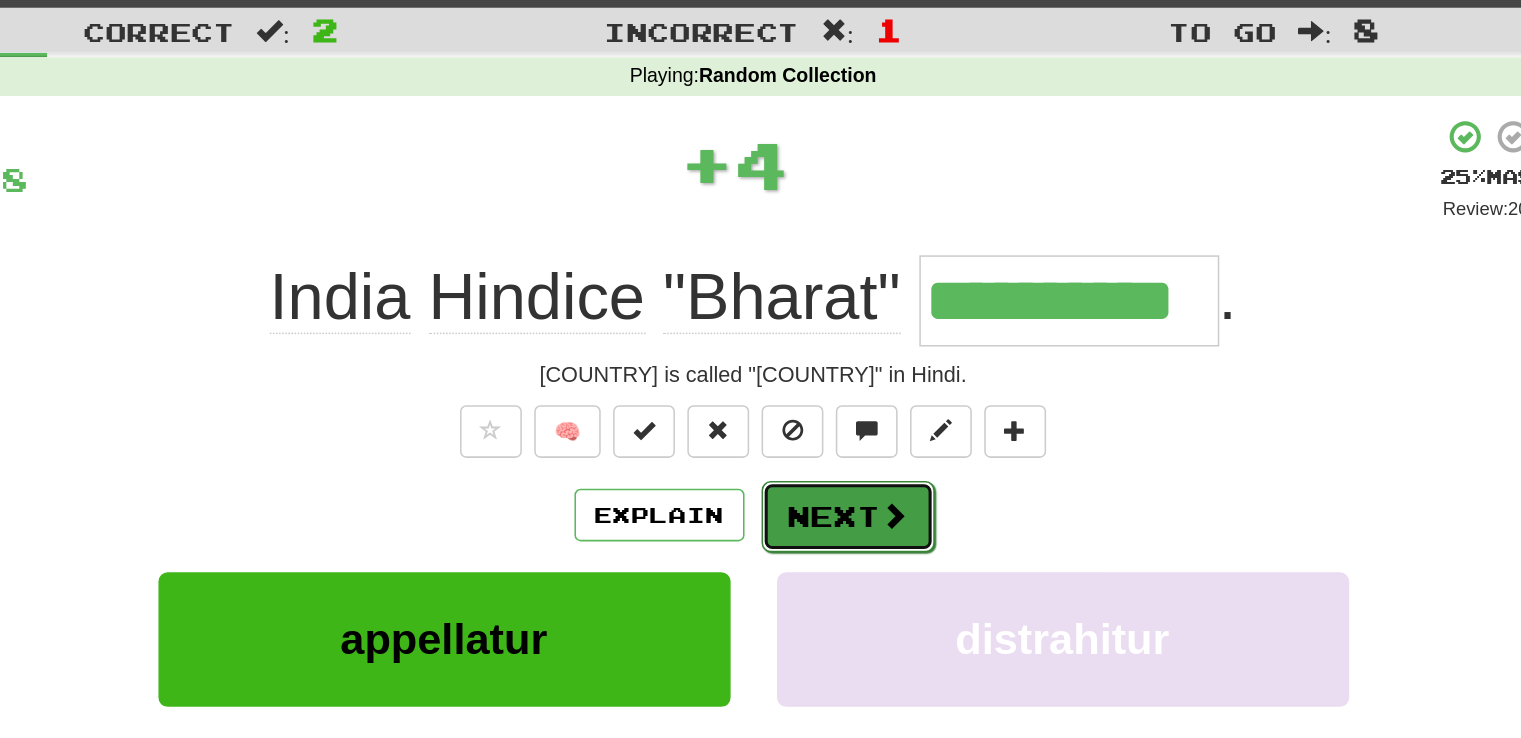 click on "Next" at bounding box center (822, 380) 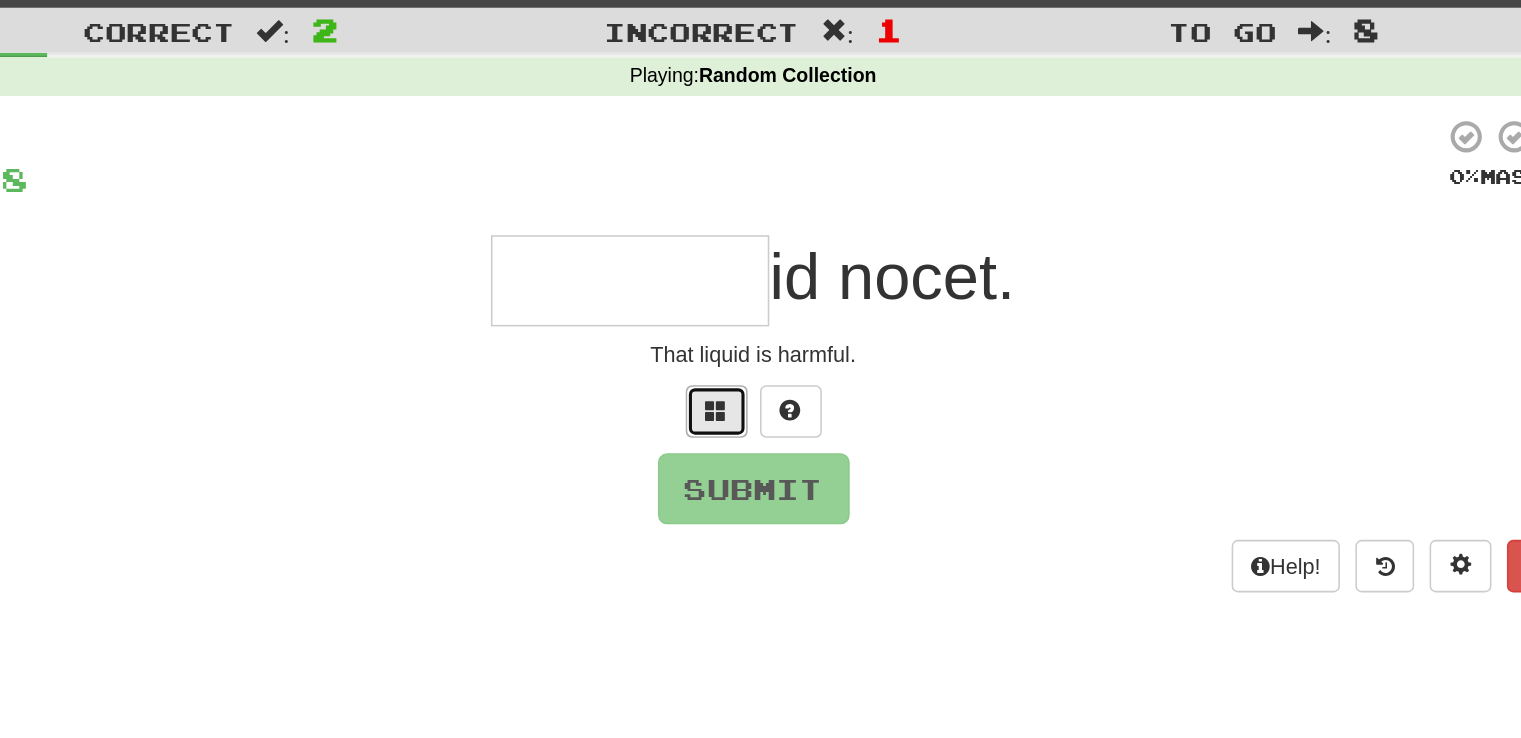 click at bounding box center [737, 312] 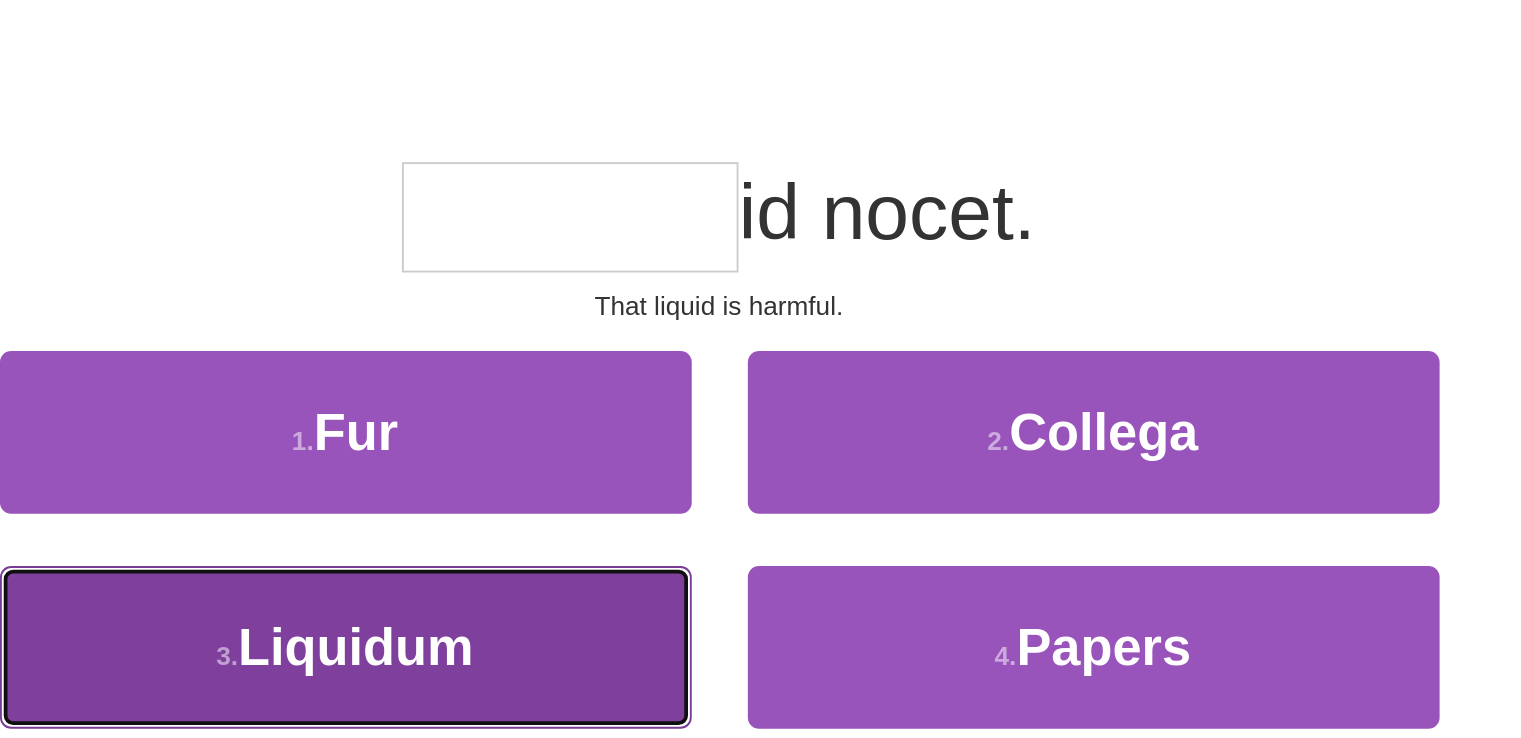 click on "3 .  Liquidum" at bounding box center [561, 457] 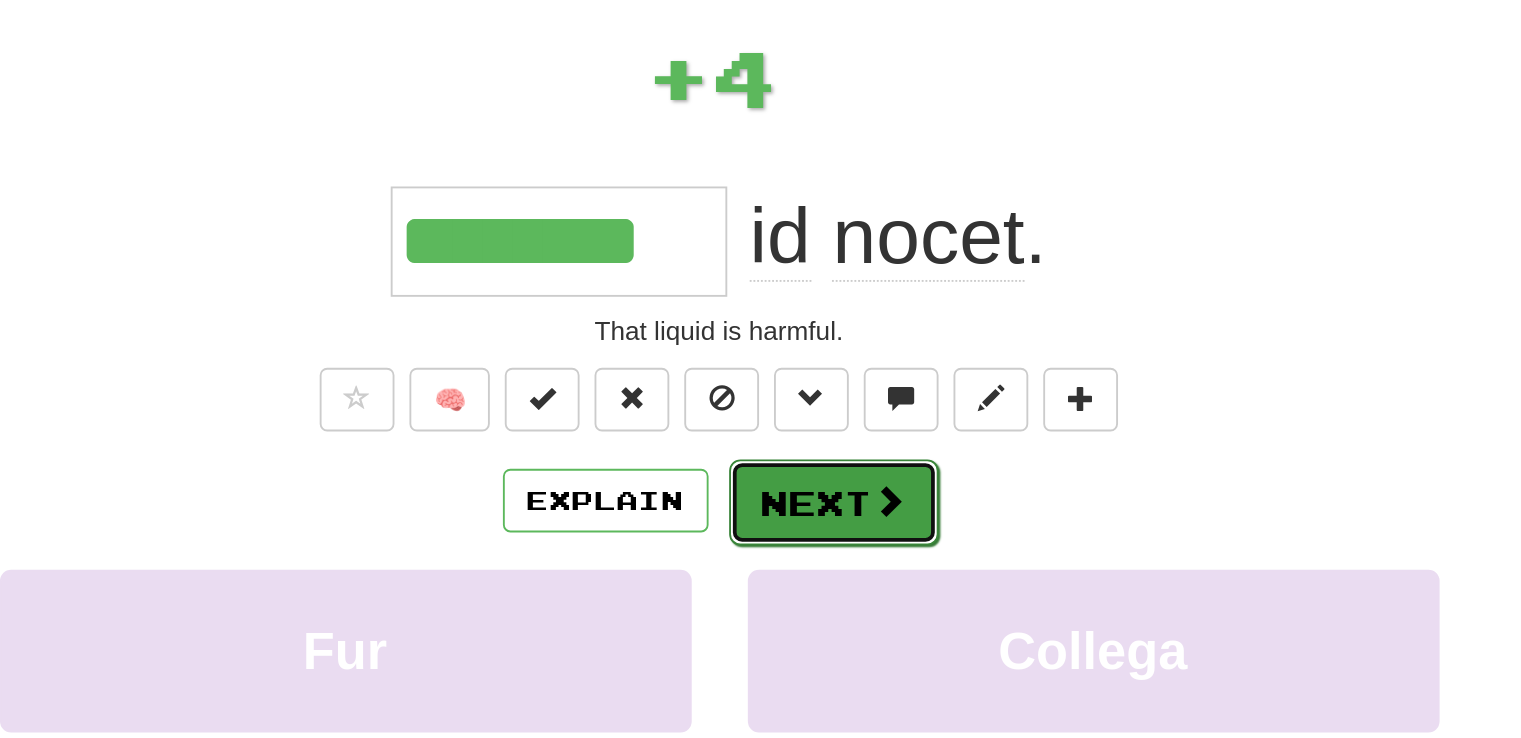 click on "Next" at bounding box center (822, 380) 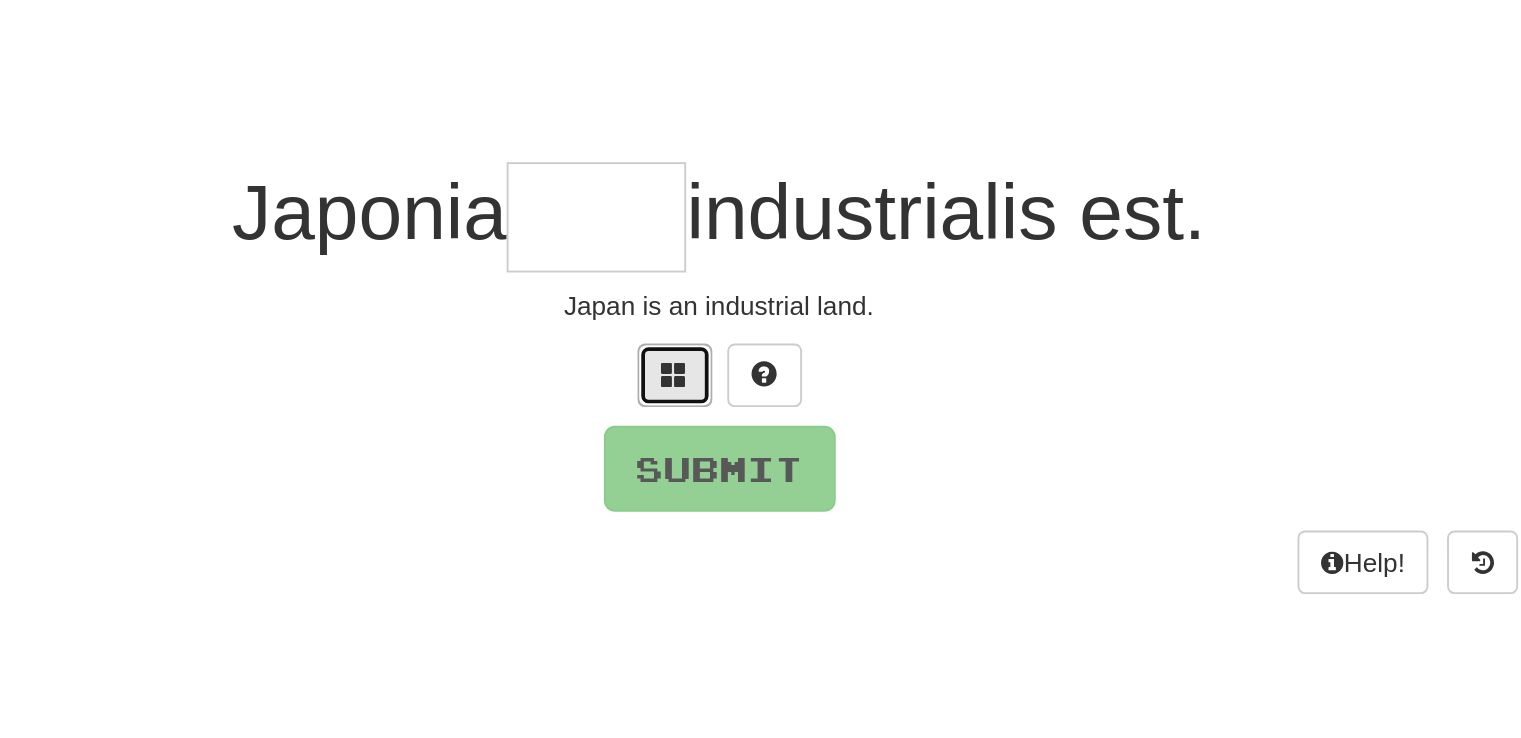 click at bounding box center (737, 311) 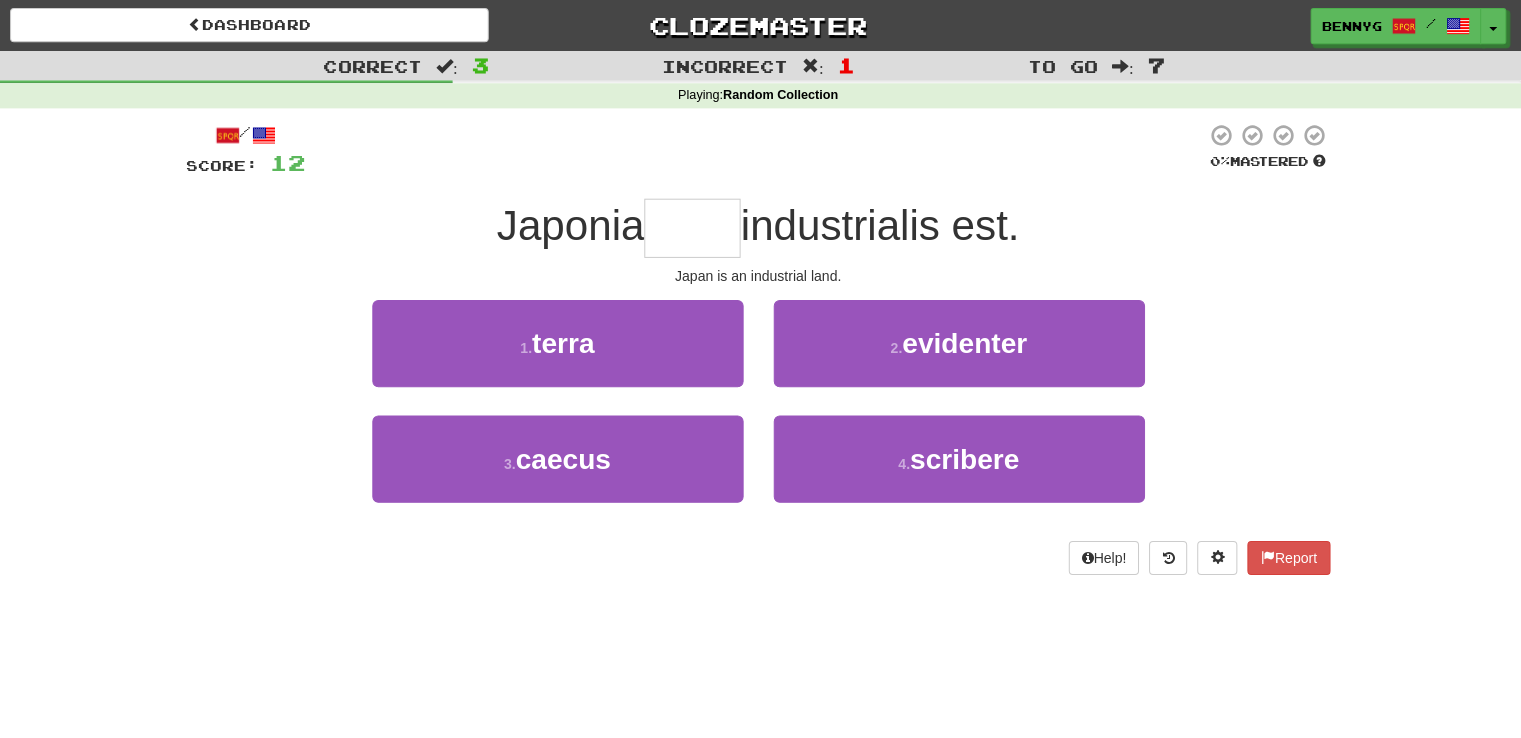 scroll, scrollTop: 0, scrollLeft: 0, axis: both 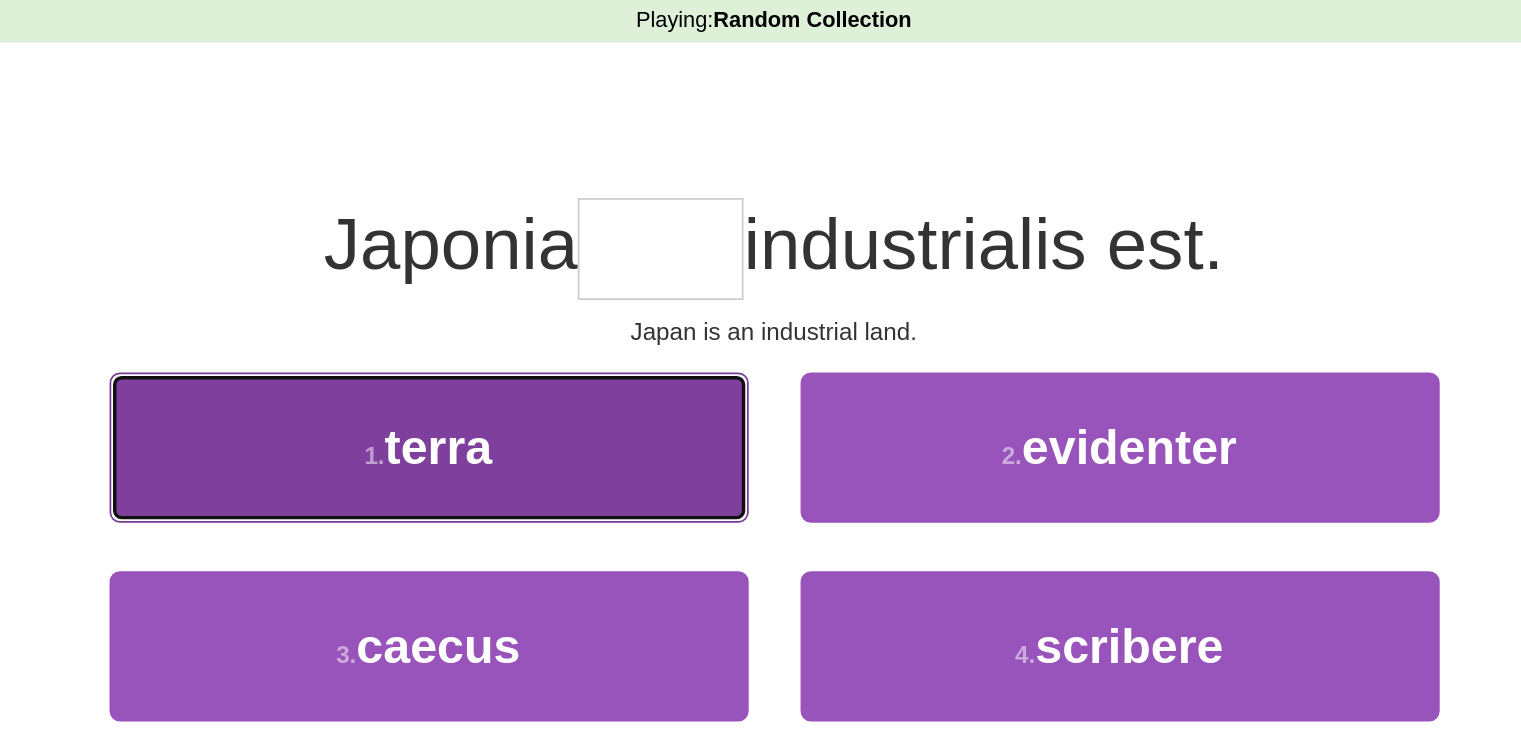 click on "1 .  terra" at bounding box center (561, 342) 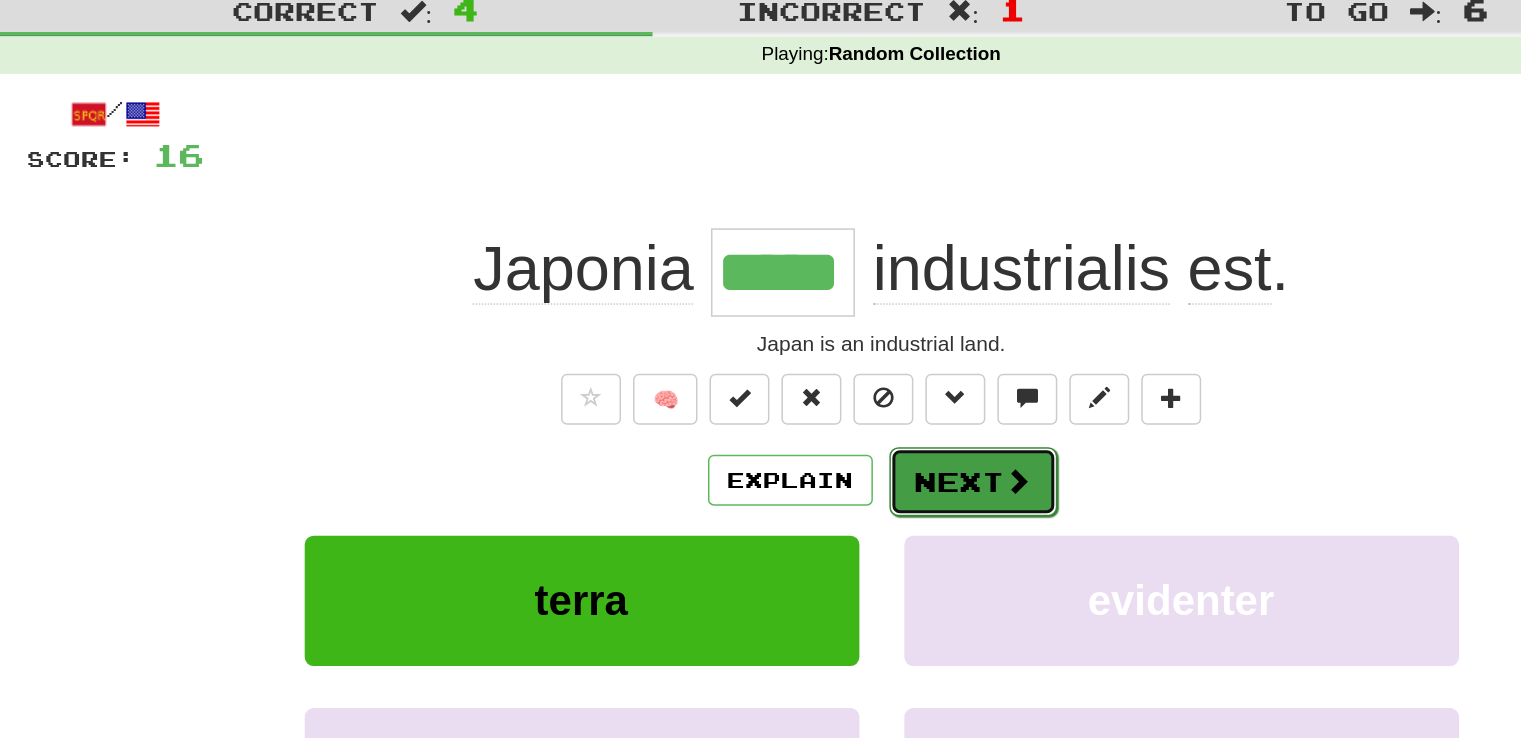 click at bounding box center [852, 379] 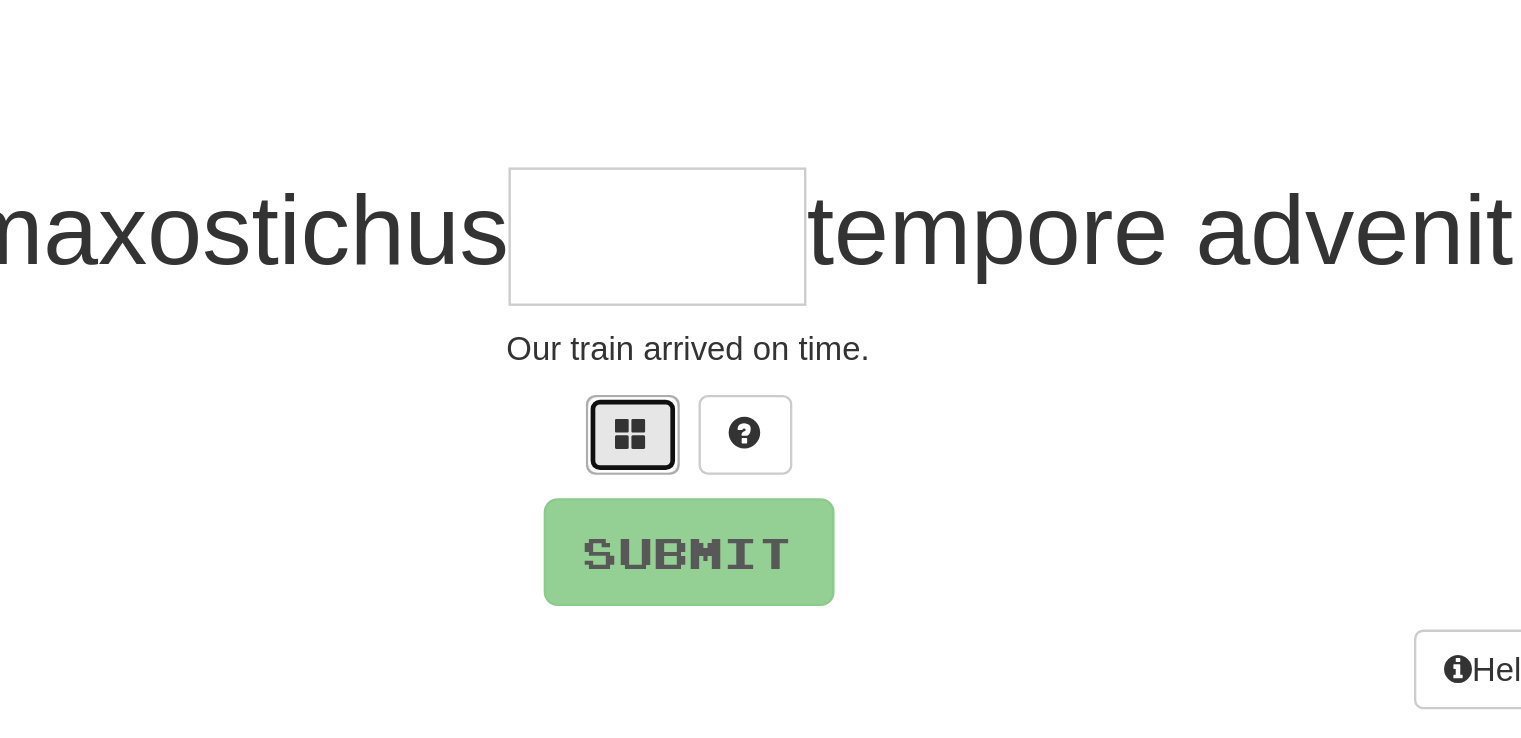 click at bounding box center [737, 311] 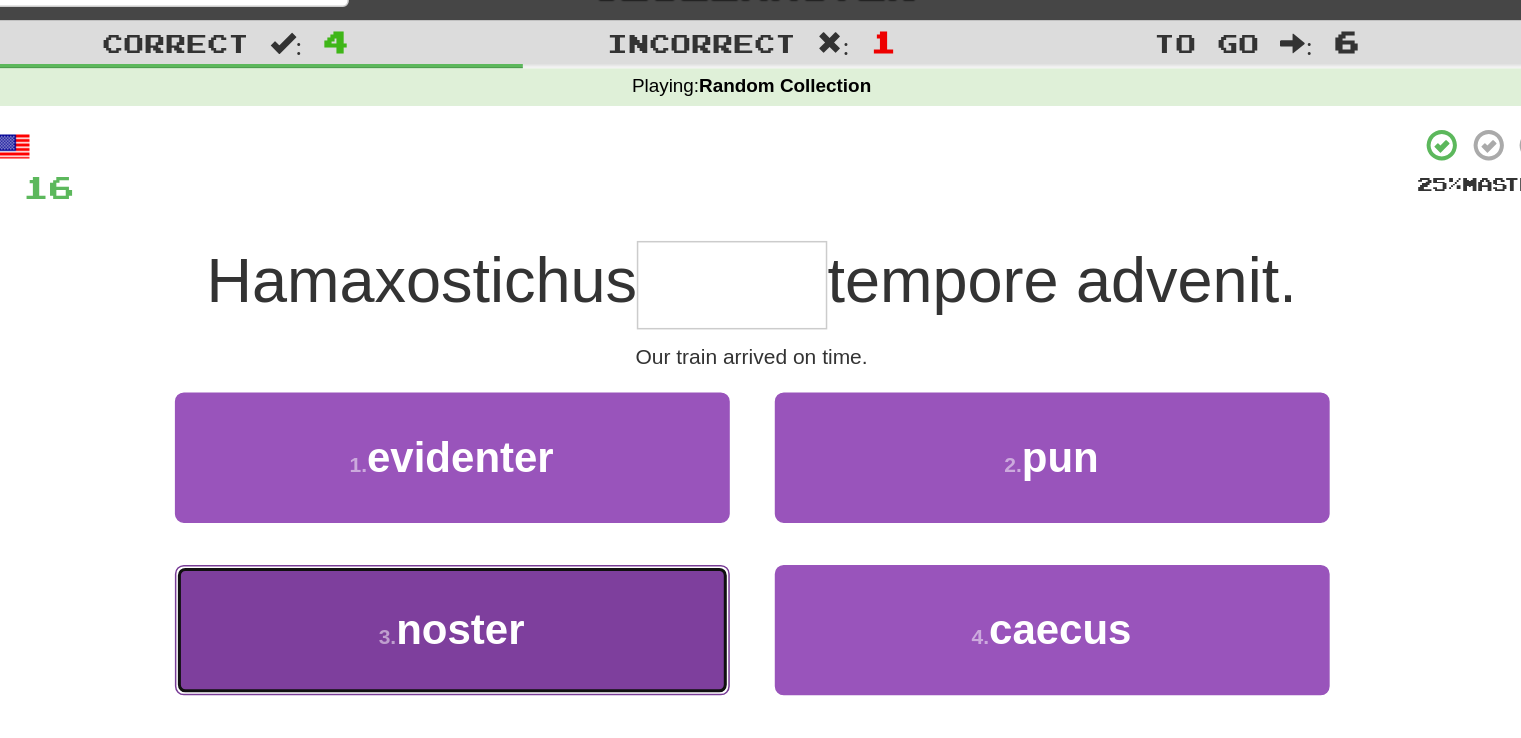 click on "3 .  noster" at bounding box center (561, 457) 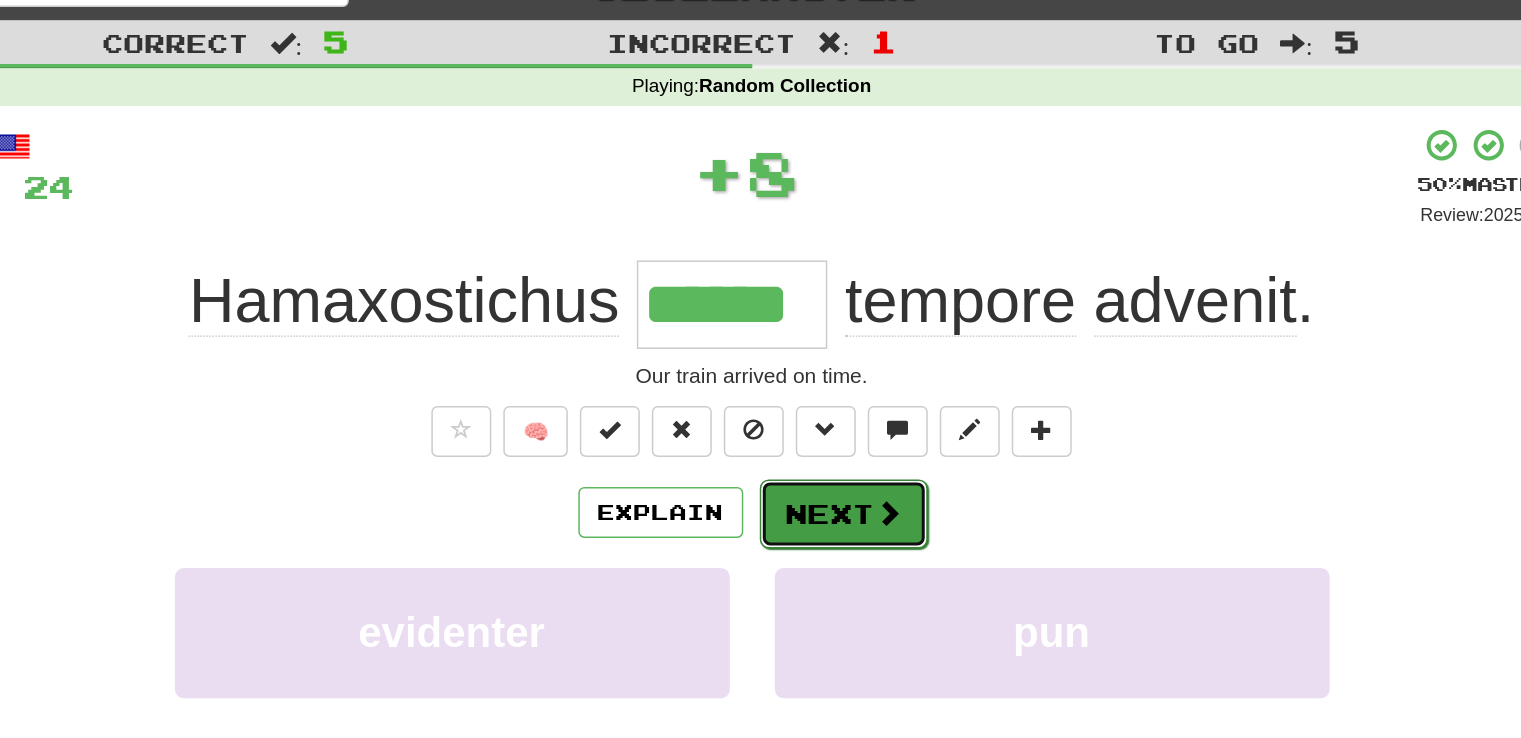 click at bounding box center [852, 379] 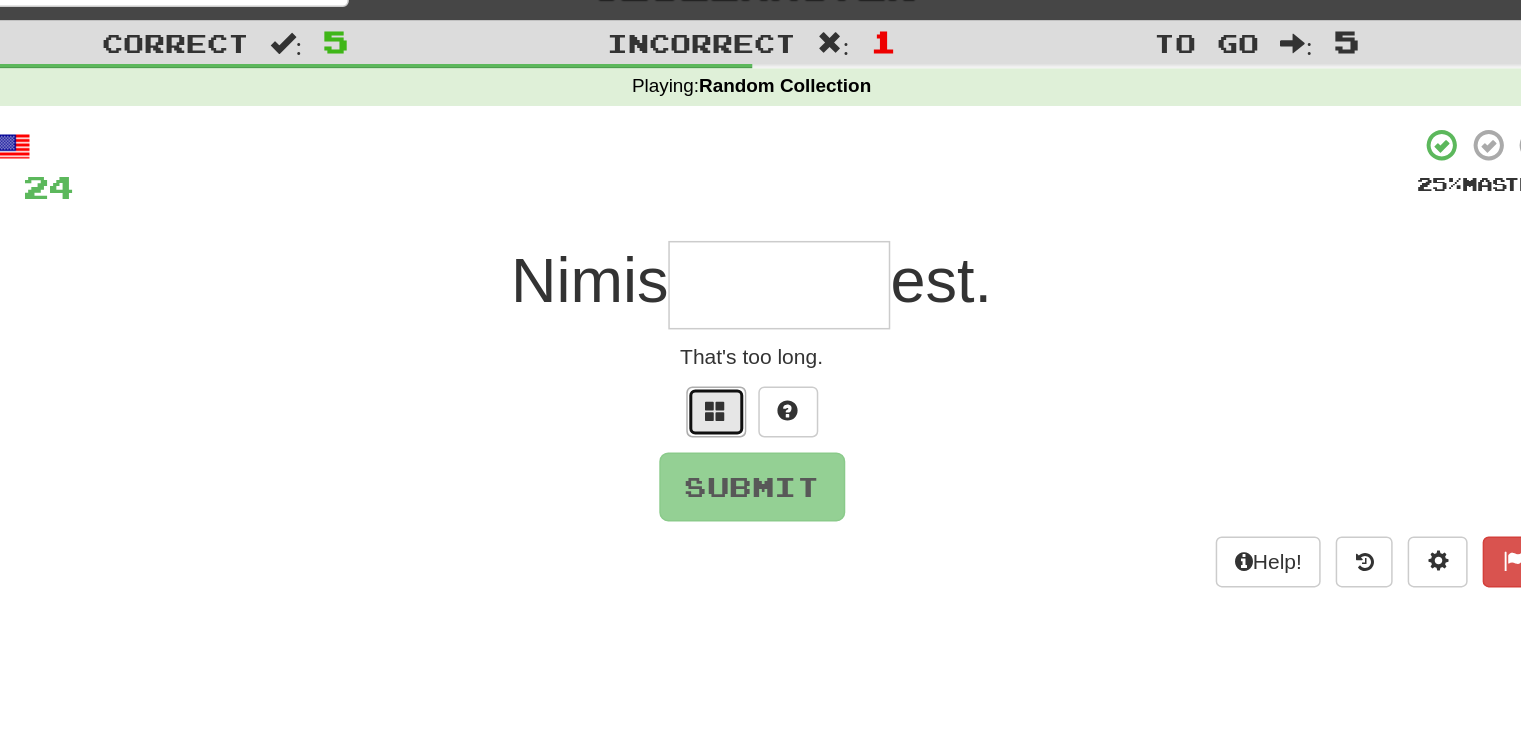 click at bounding box center [737, 311] 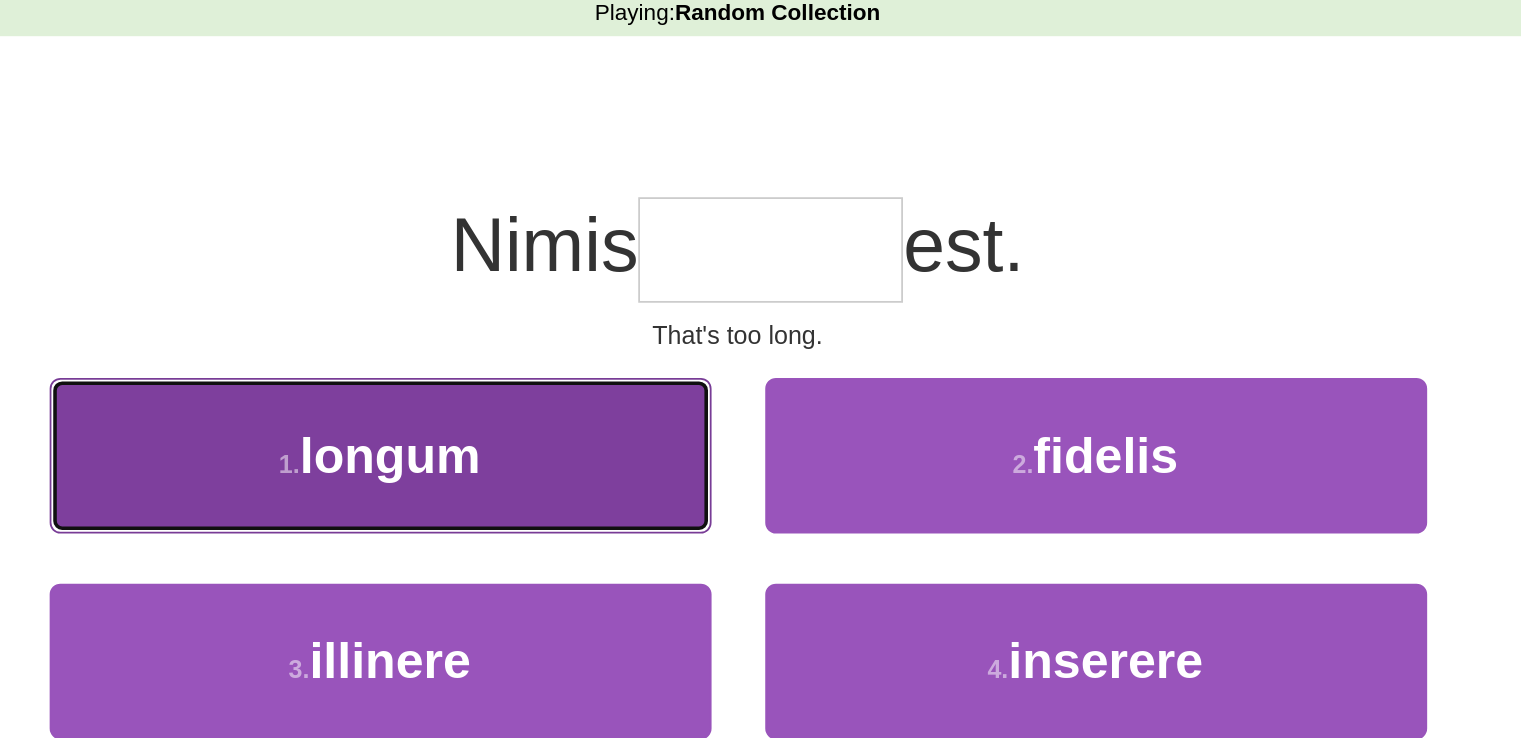 click on "1 .  longum" at bounding box center [561, 342] 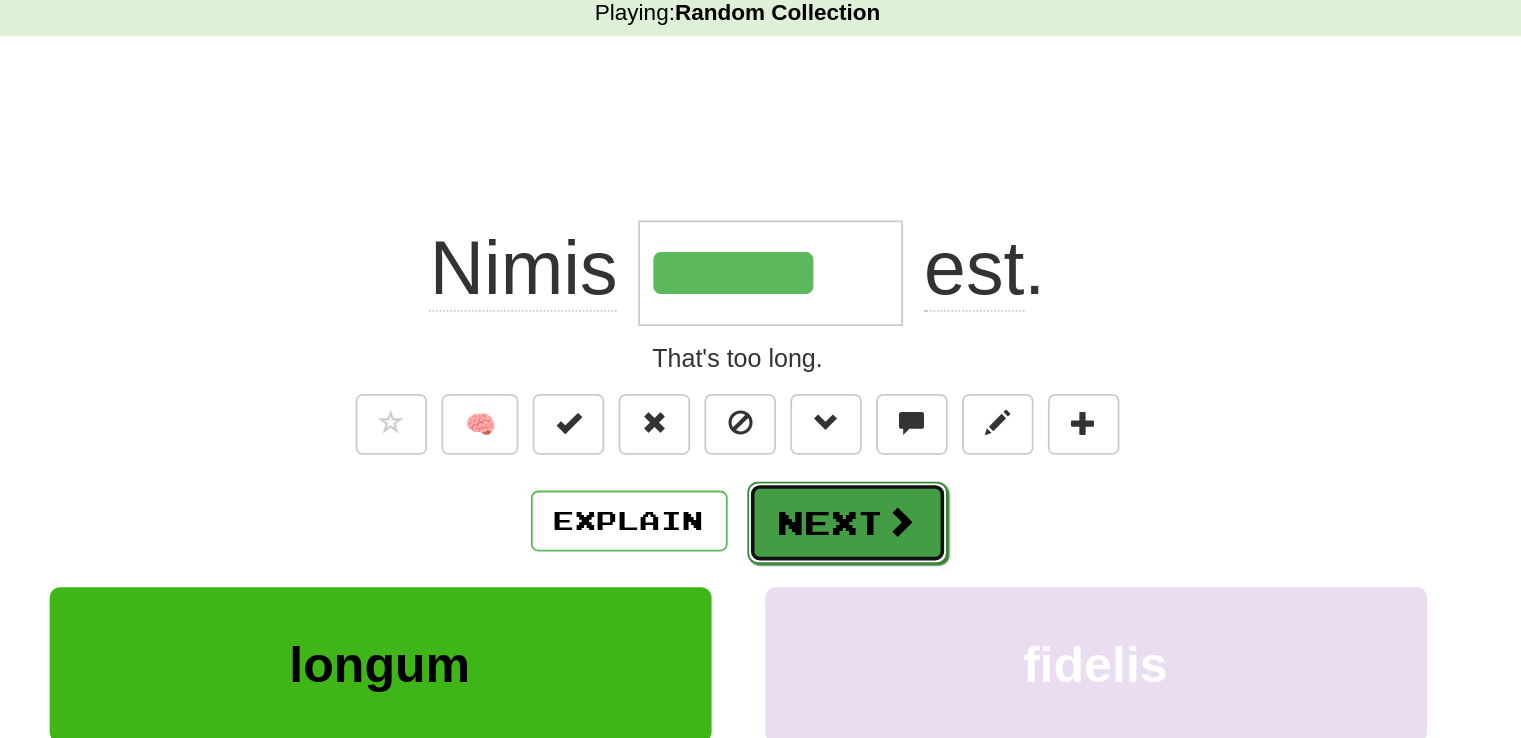 click on "Next" at bounding box center (822, 380) 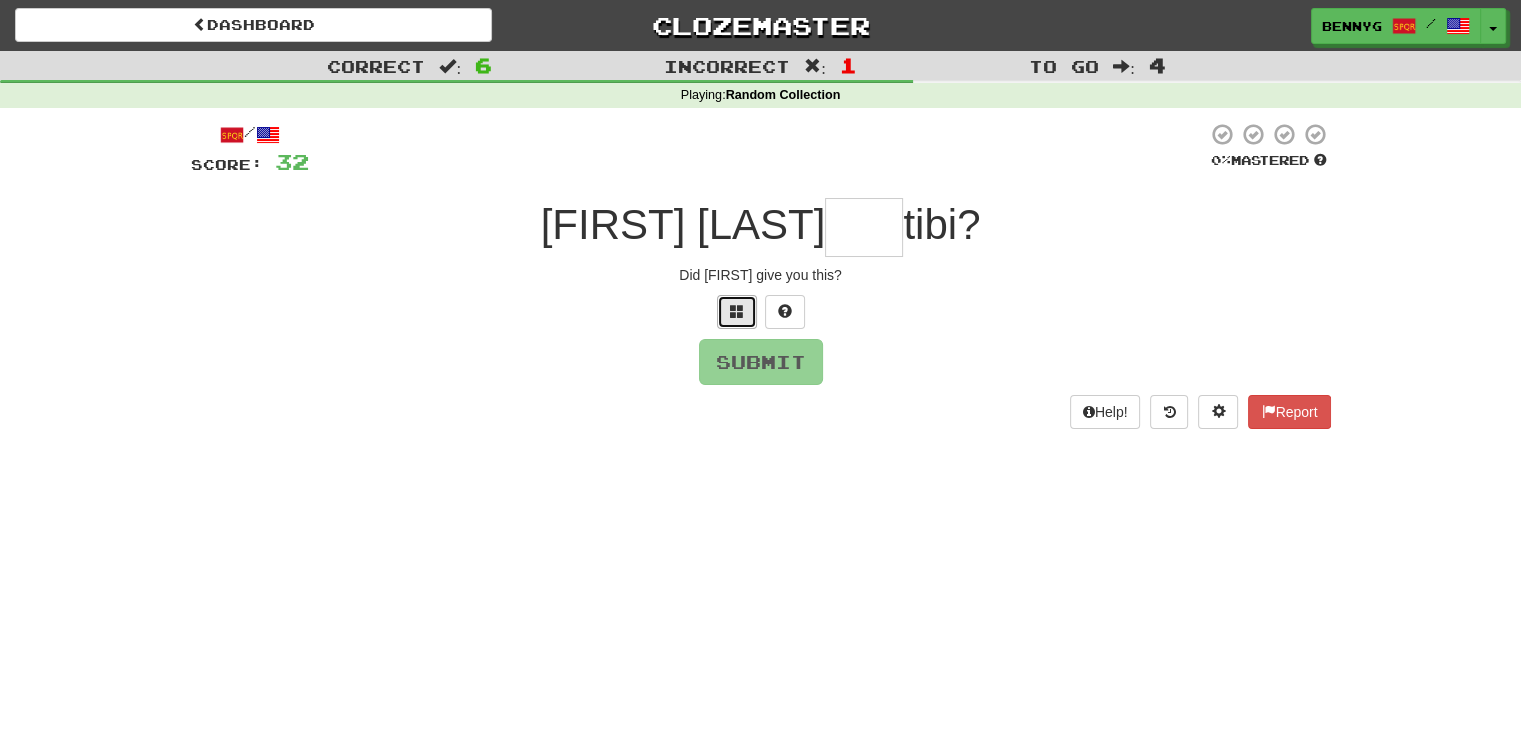 click at bounding box center (737, 312) 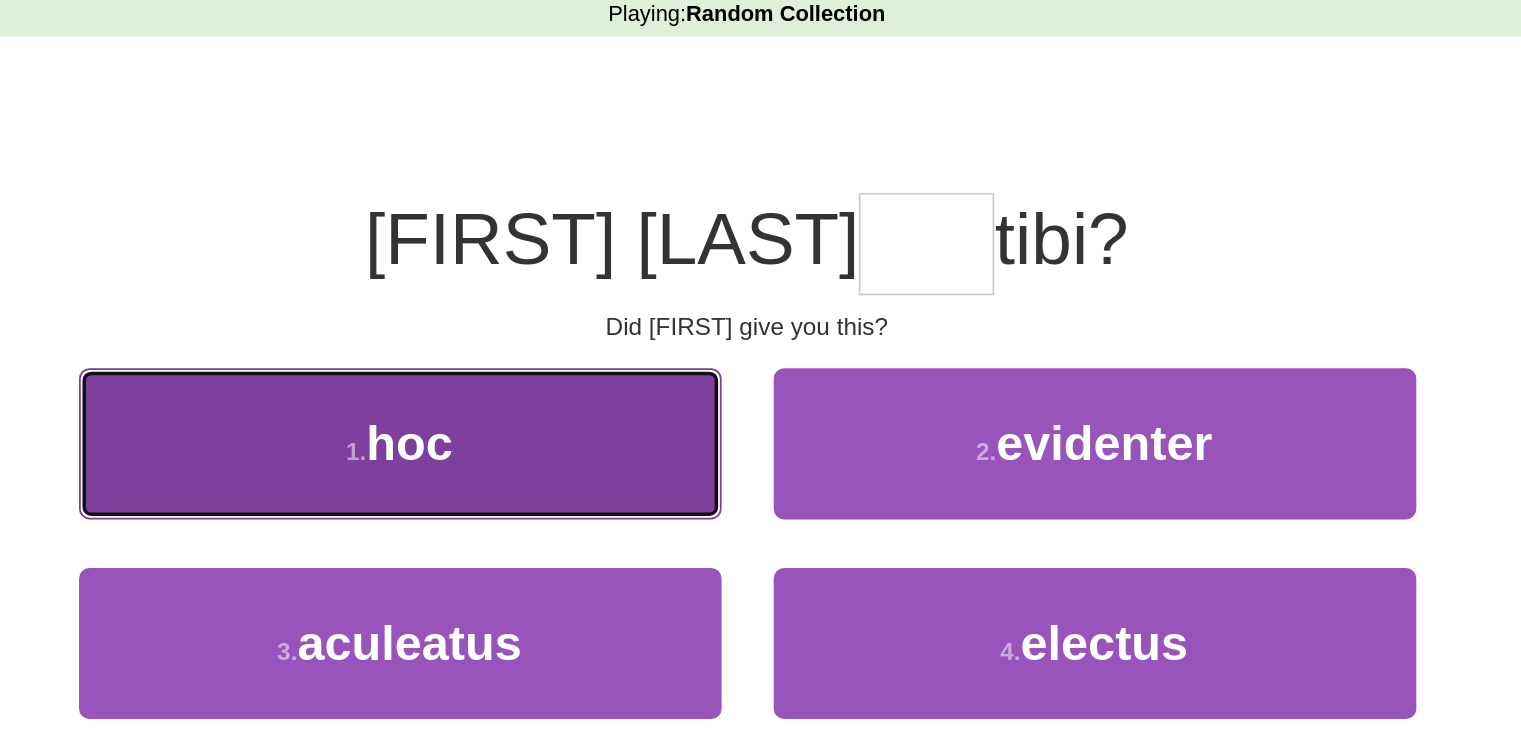 click on "1 .  hoc" at bounding box center [561, 342] 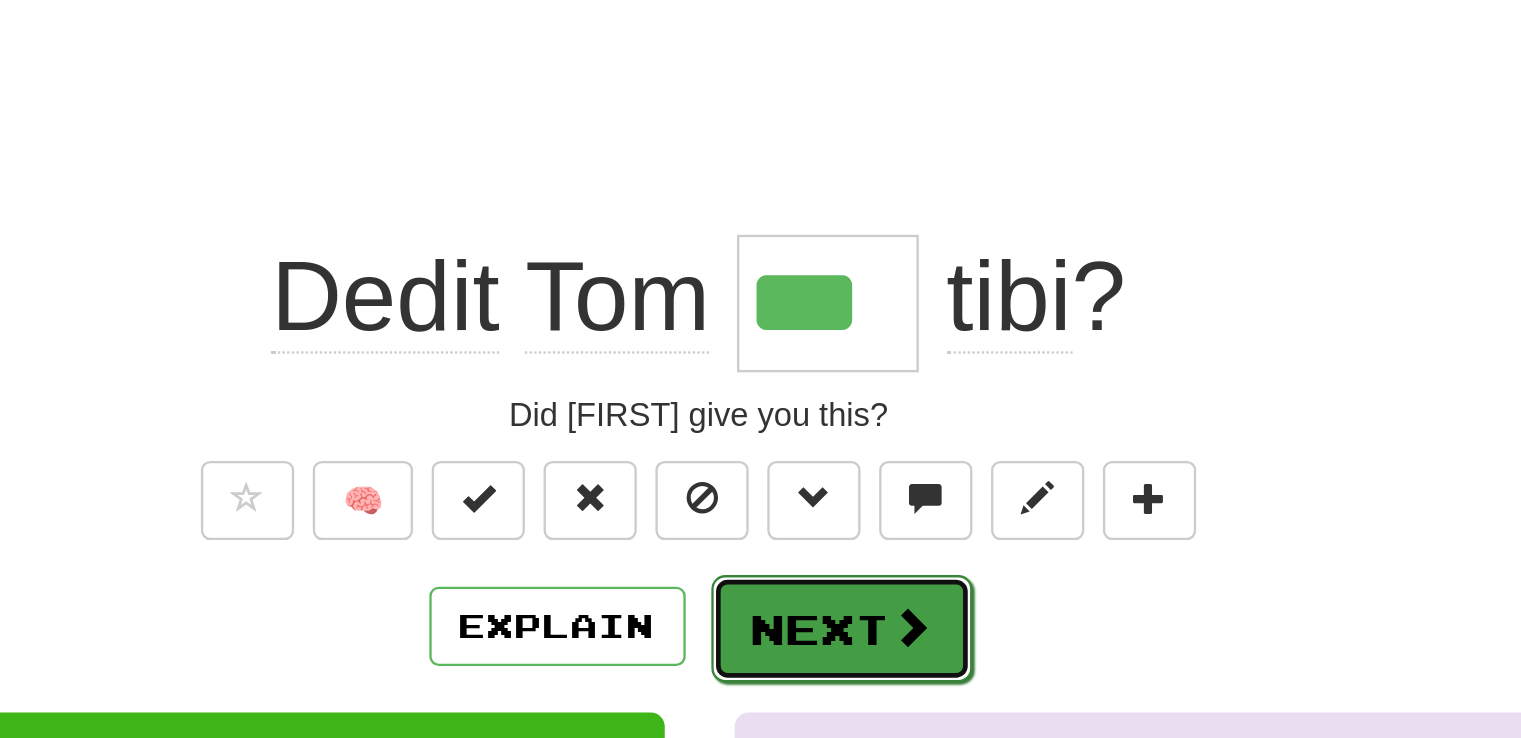 click at bounding box center (852, 379) 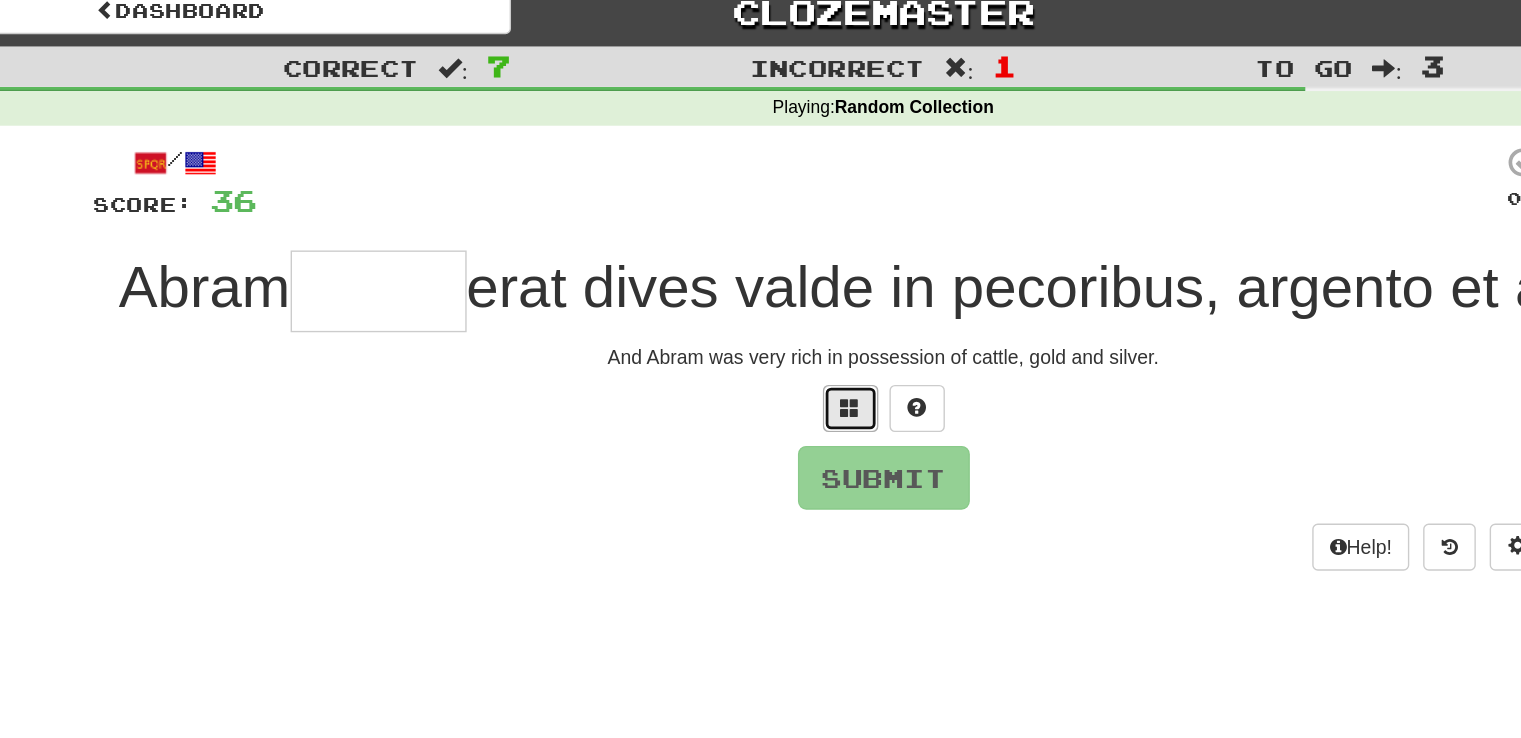 click at bounding box center [737, 312] 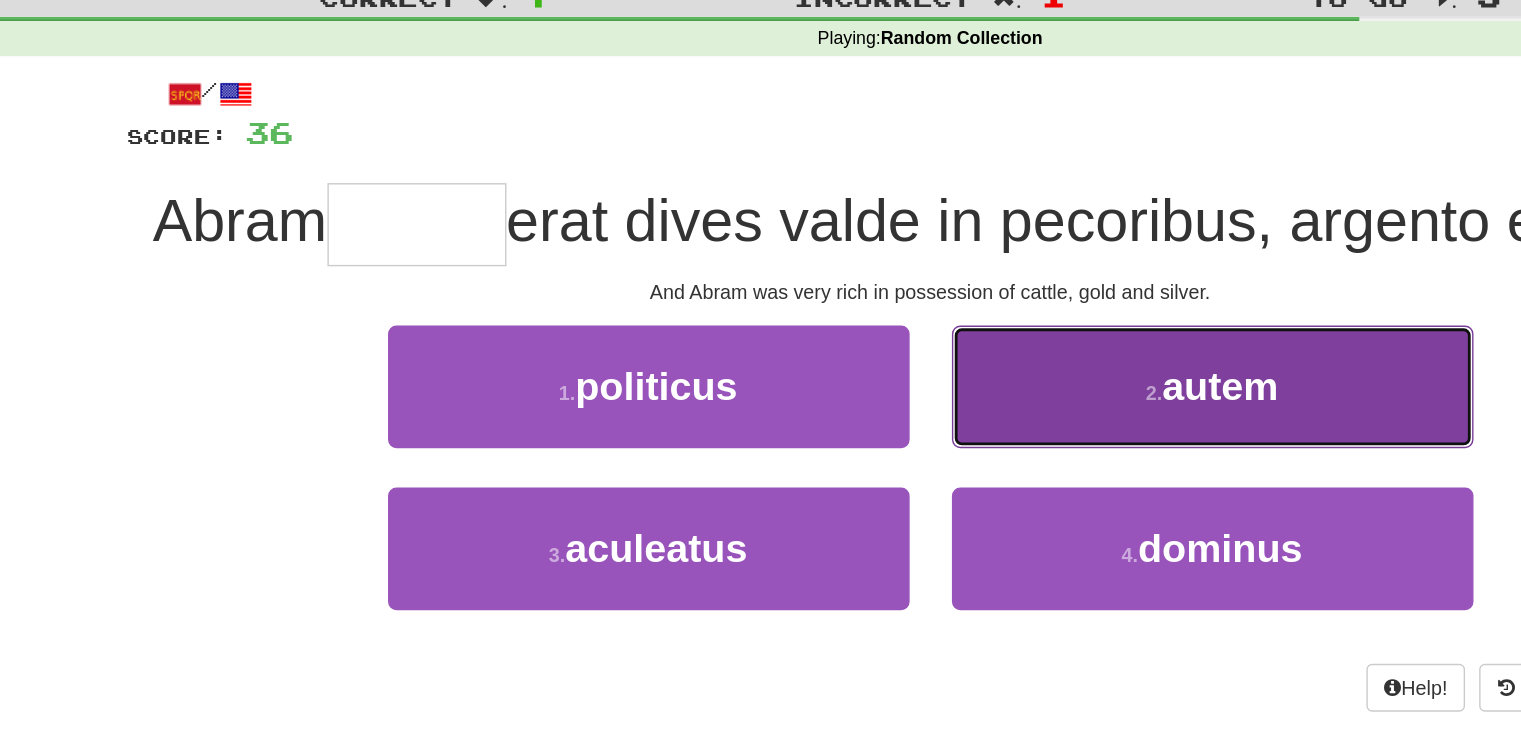 click on "2 .  autem" at bounding box center [961, 342] 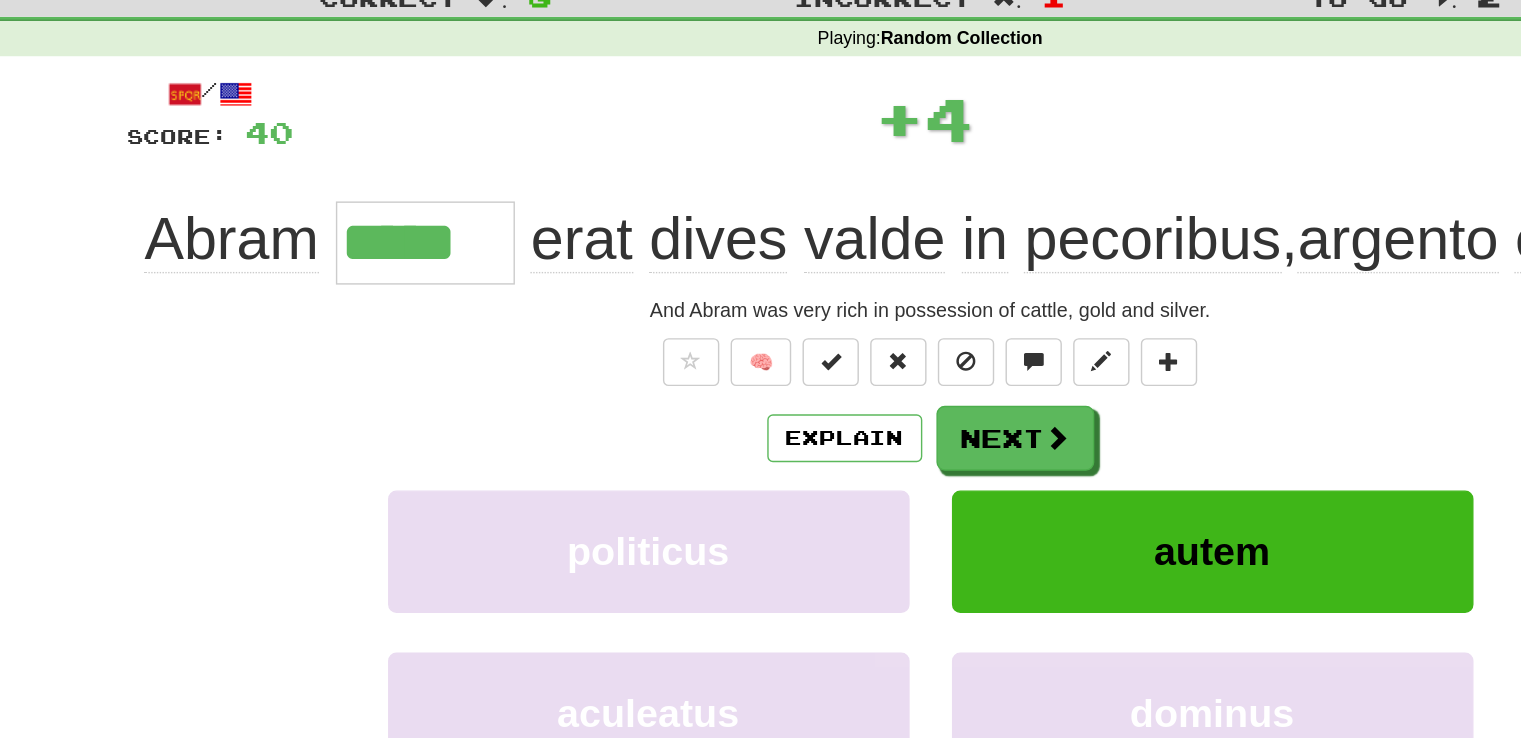 click on "*****" at bounding box center [402, 240] 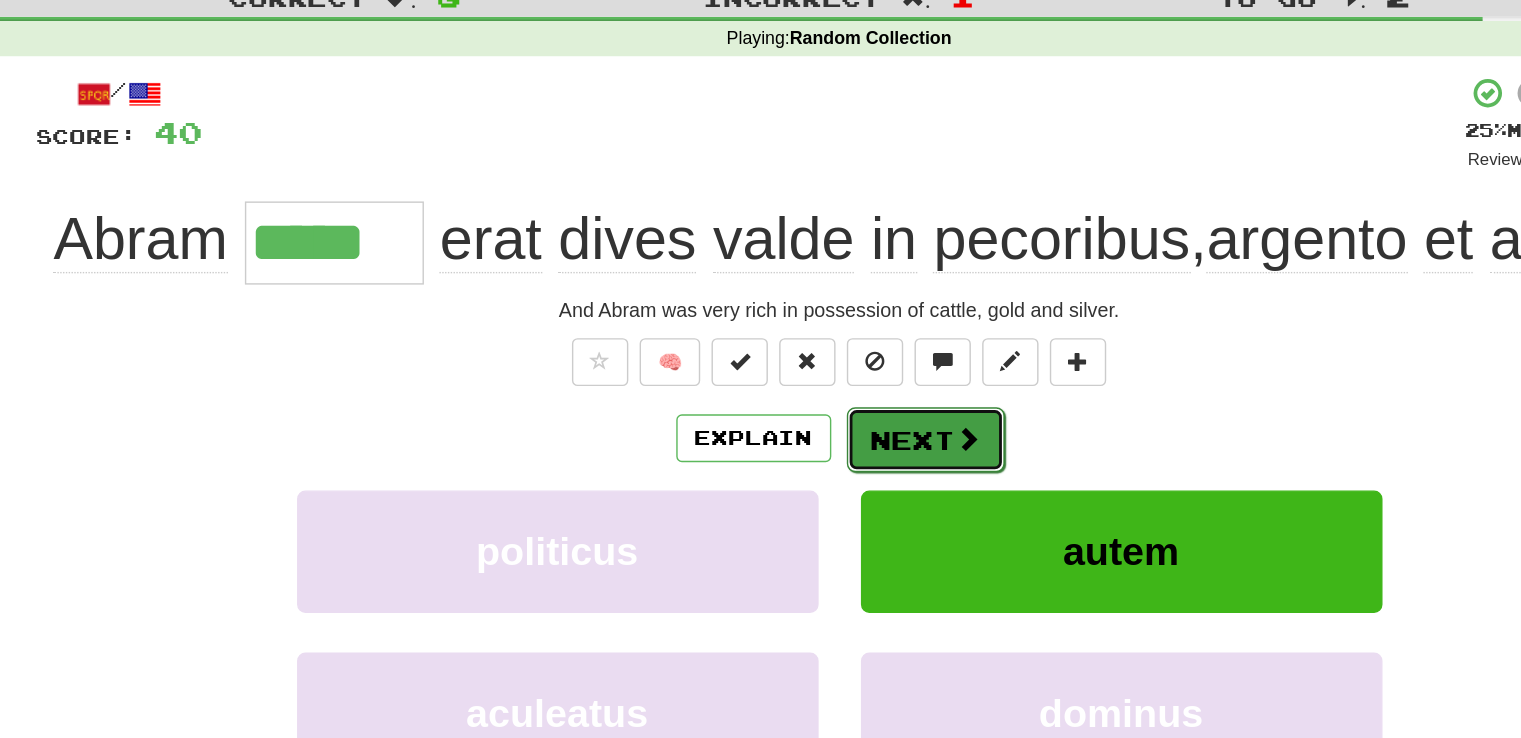 click on "Next" at bounding box center (822, 380) 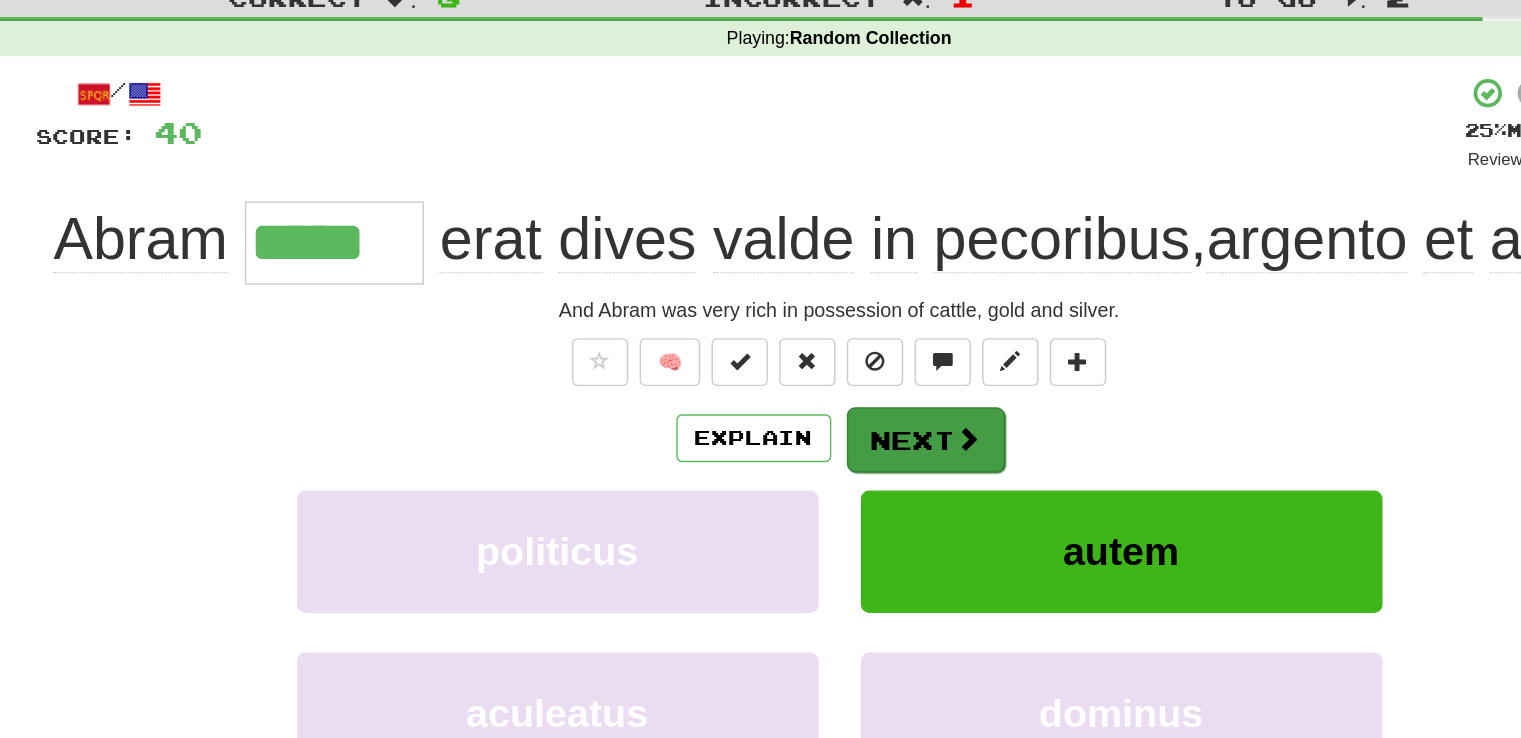 type 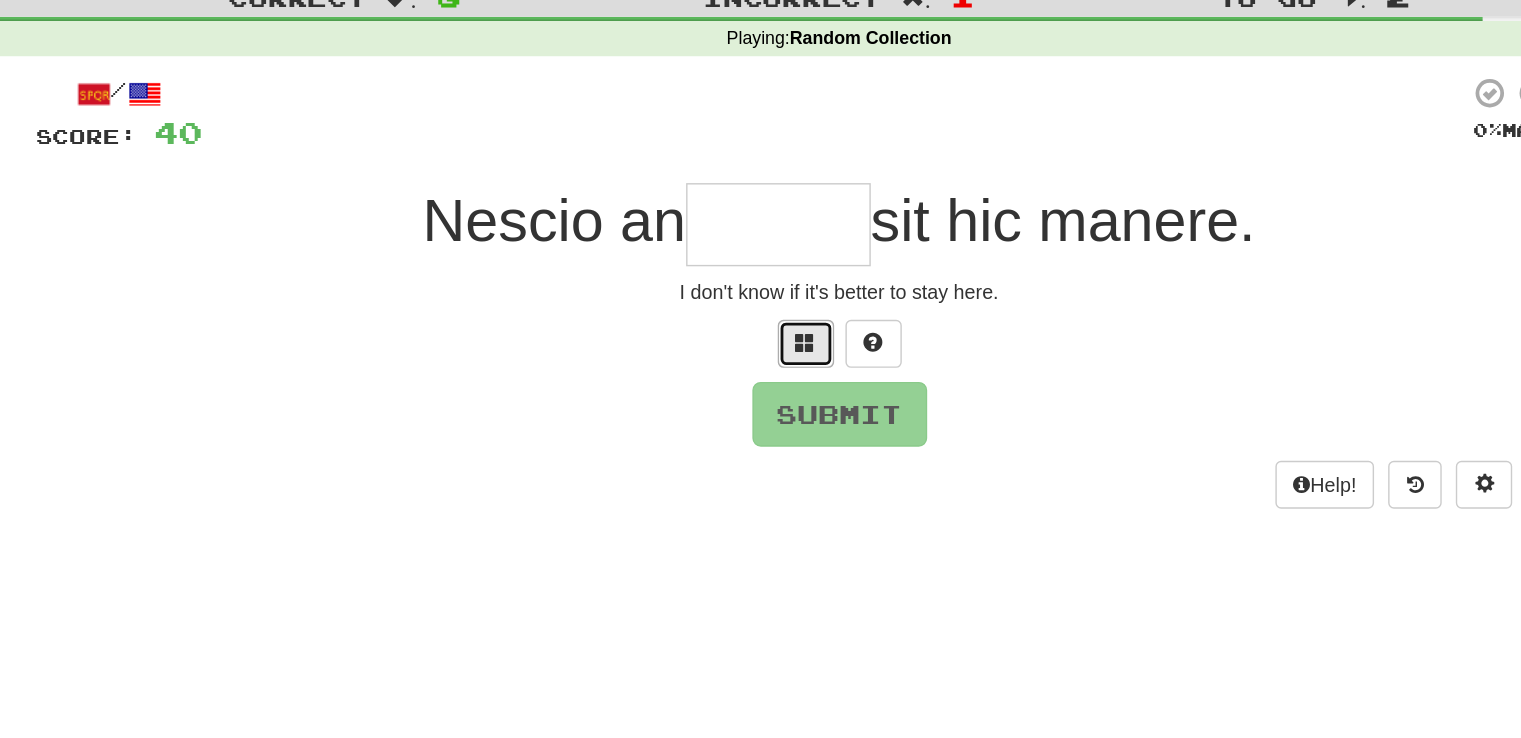 click at bounding box center (737, 311) 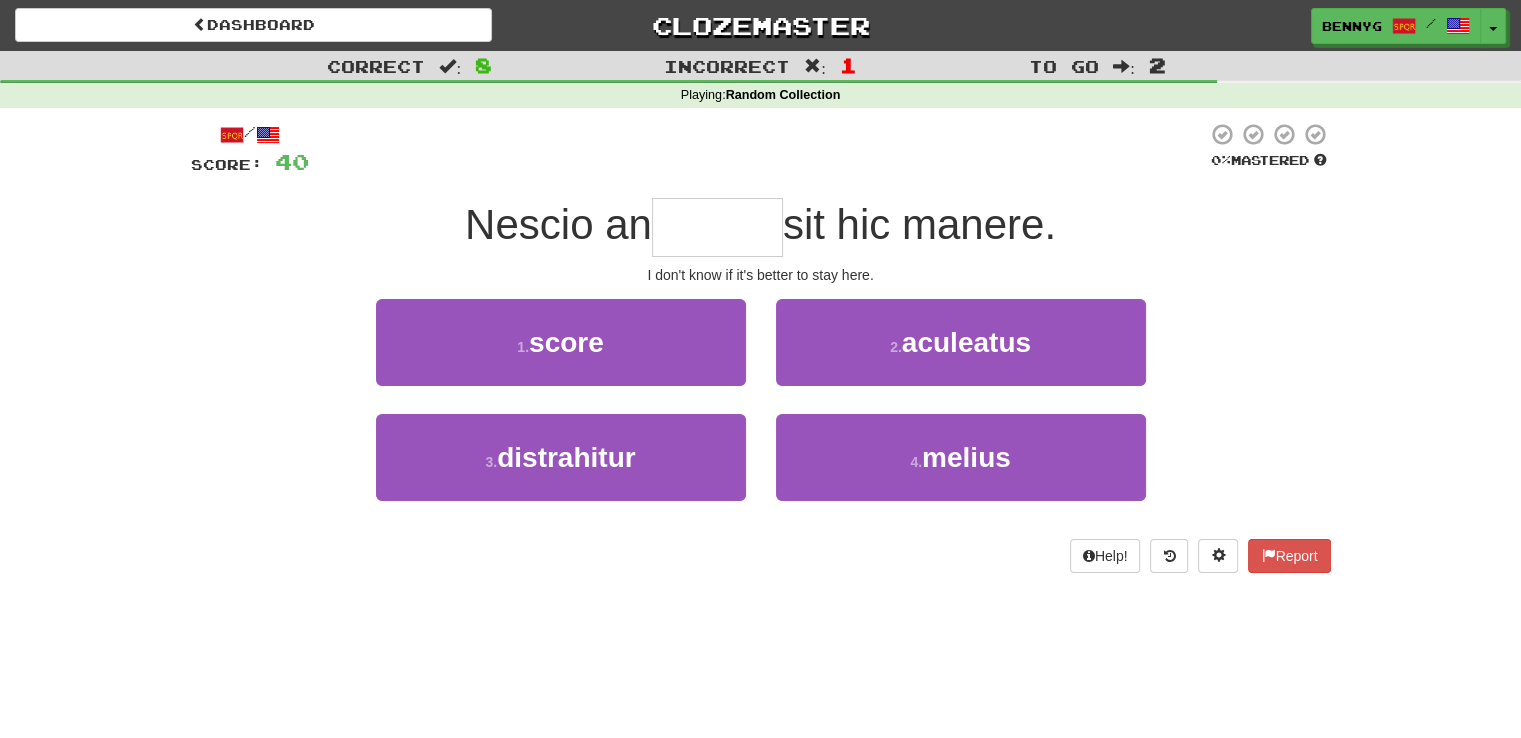 click on "Score:   40" at bounding box center [250, 162] 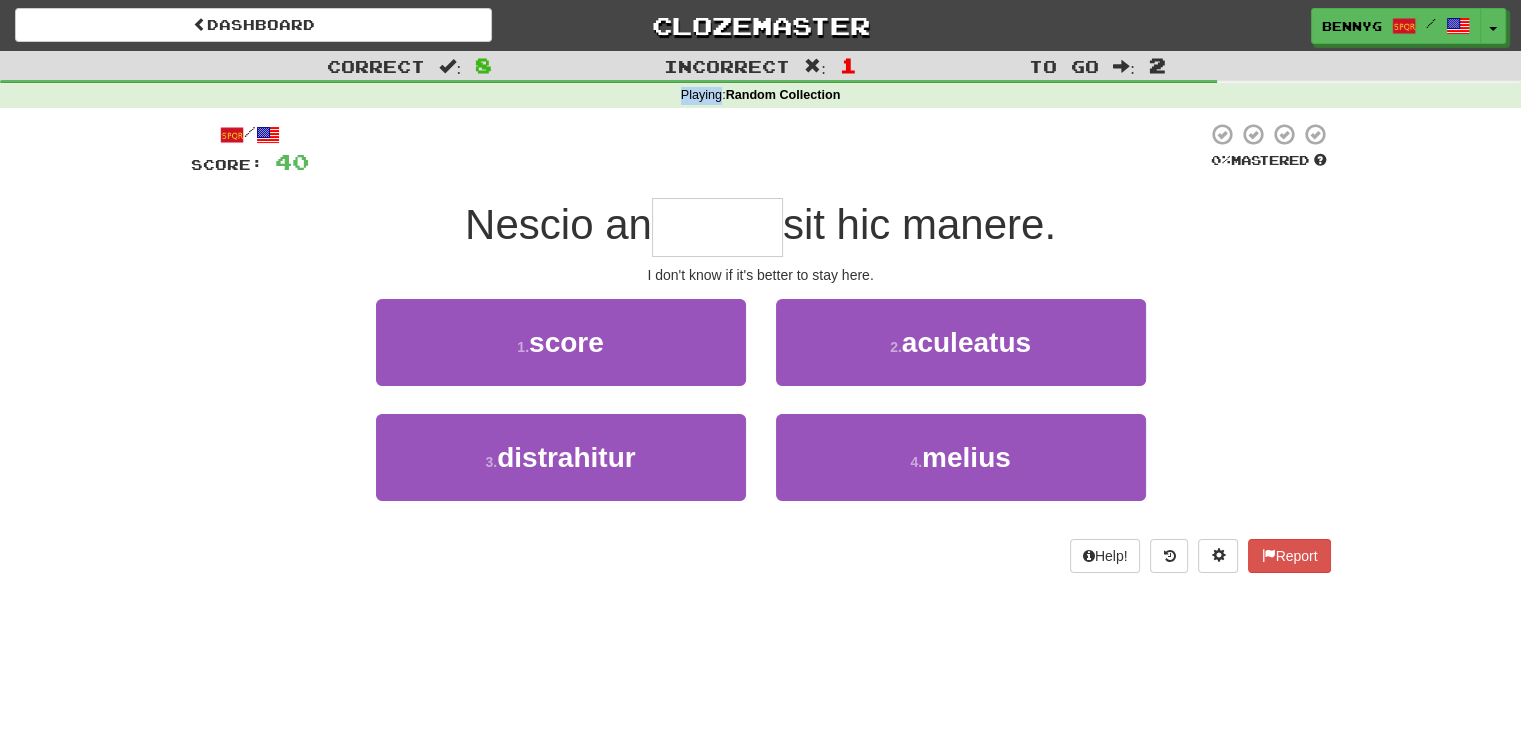 click on "Playing :  Random Collection" at bounding box center [760, 96] 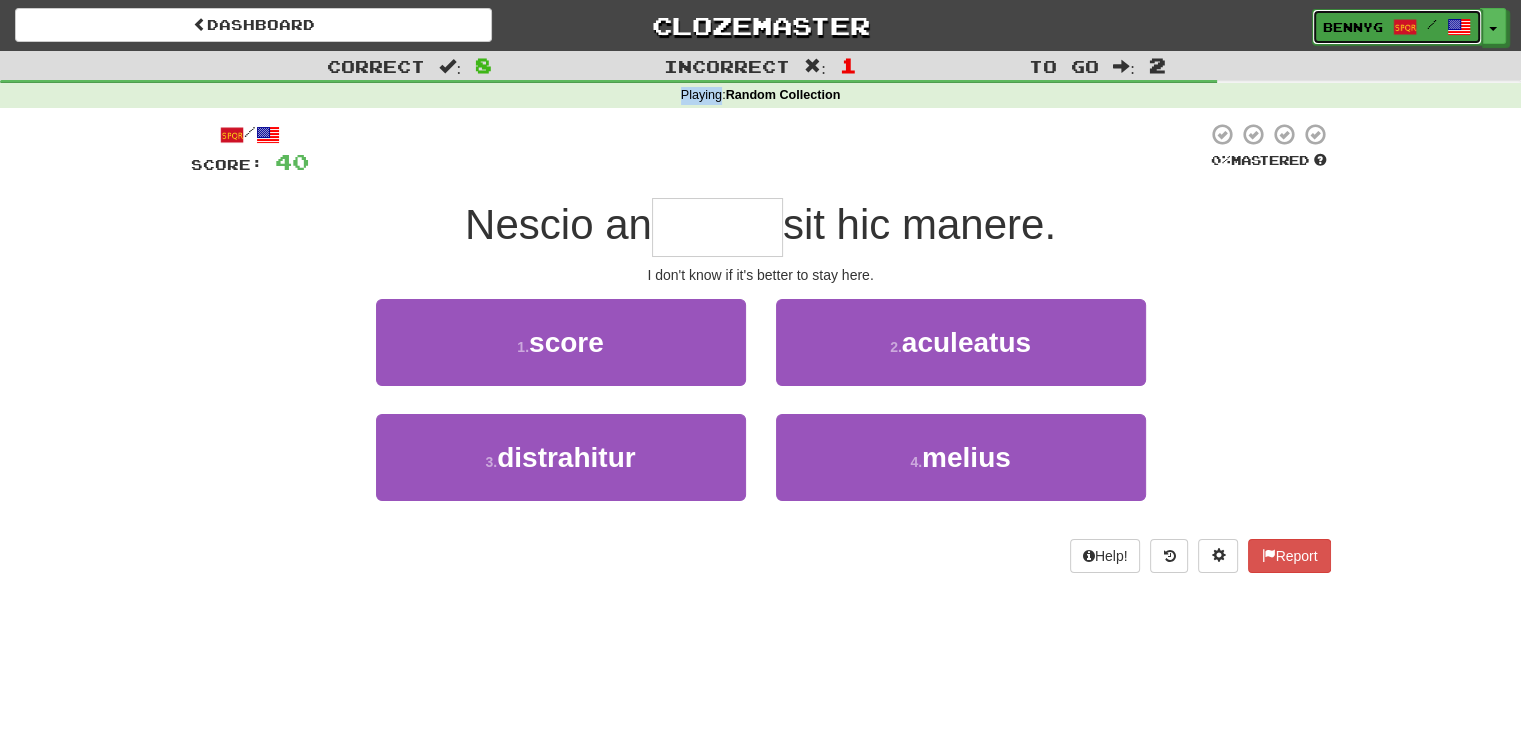 click on "BennyG
/" at bounding box center (1397, 27) 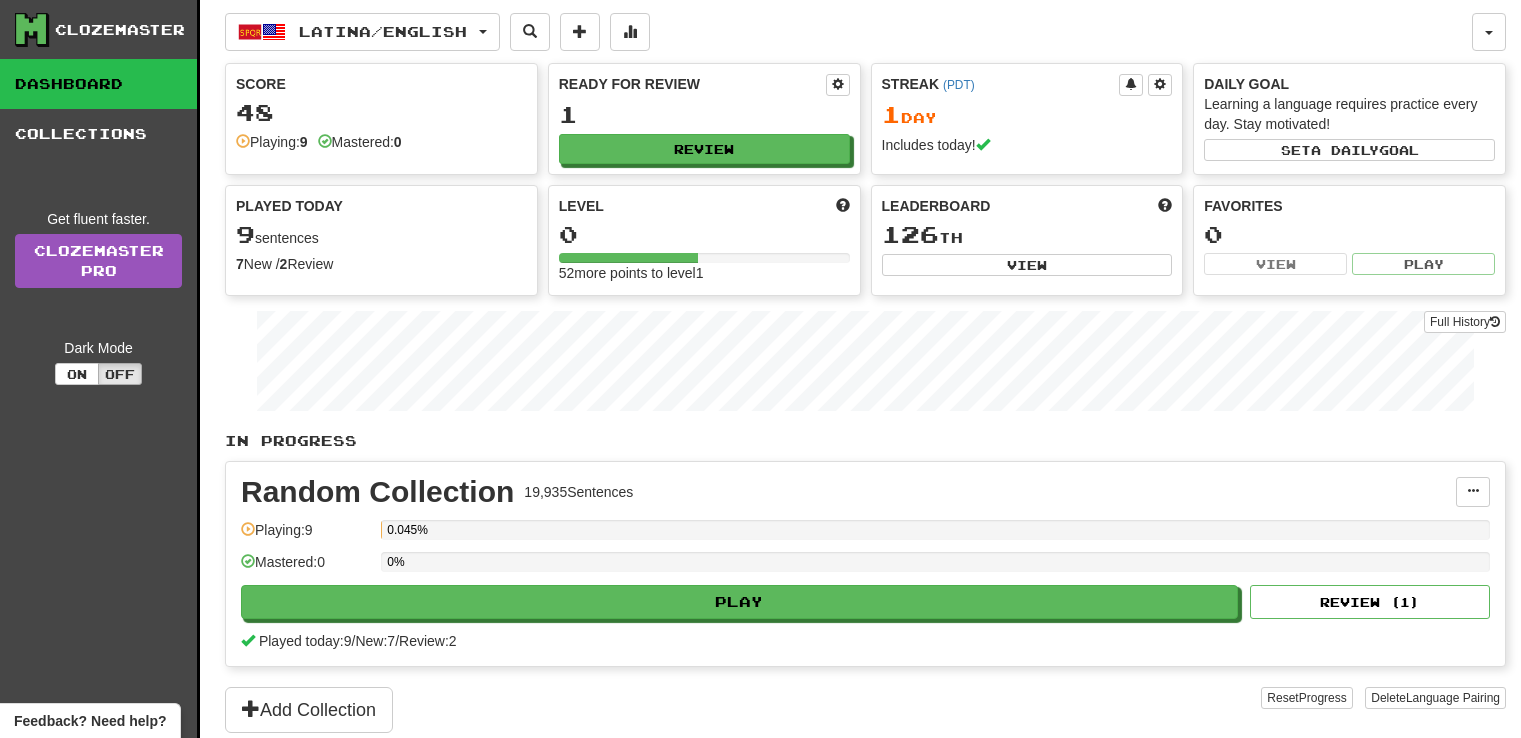scroll, scrollTop: 0, scrollLeft: 0, axis: both 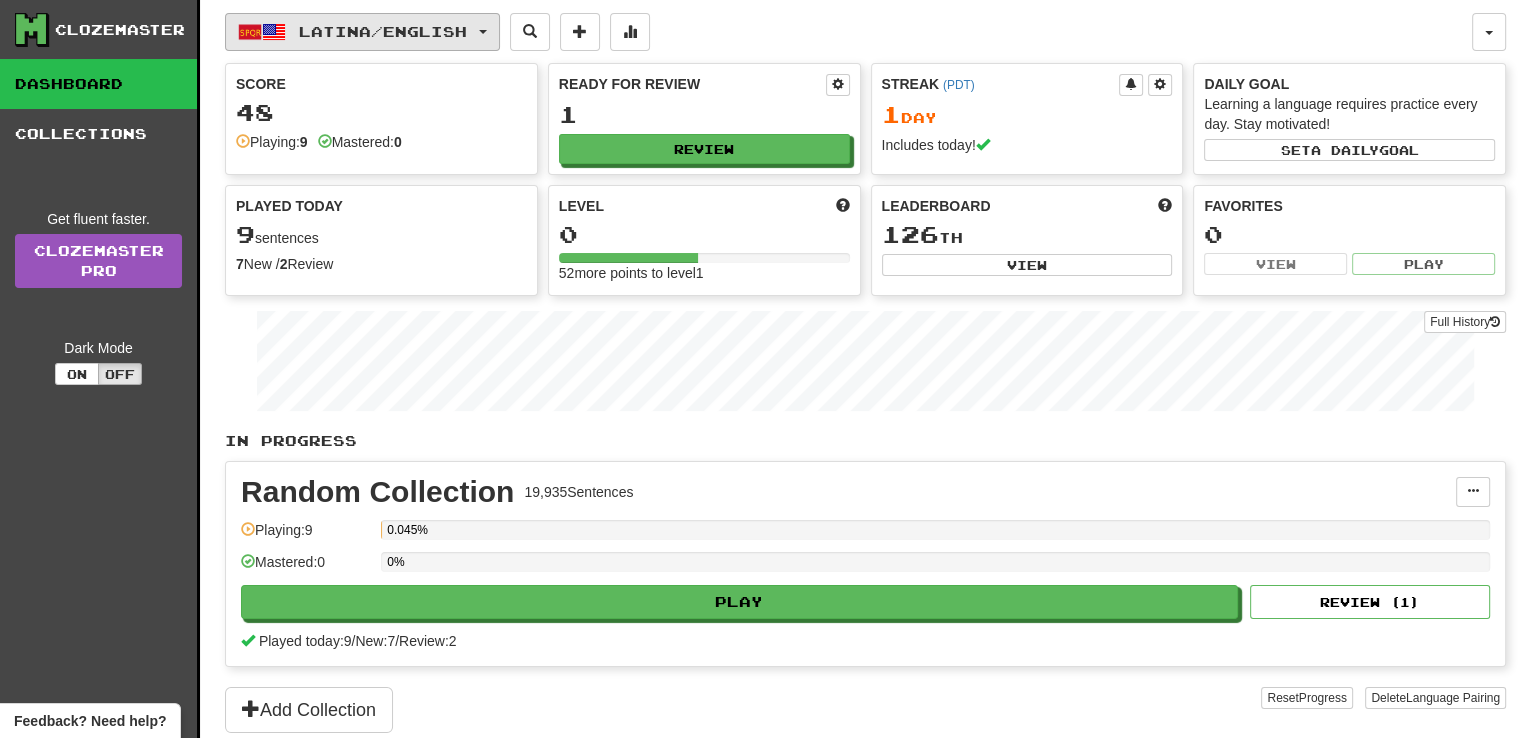 click on "Latina  /  English" at bounding box center [362, 32] 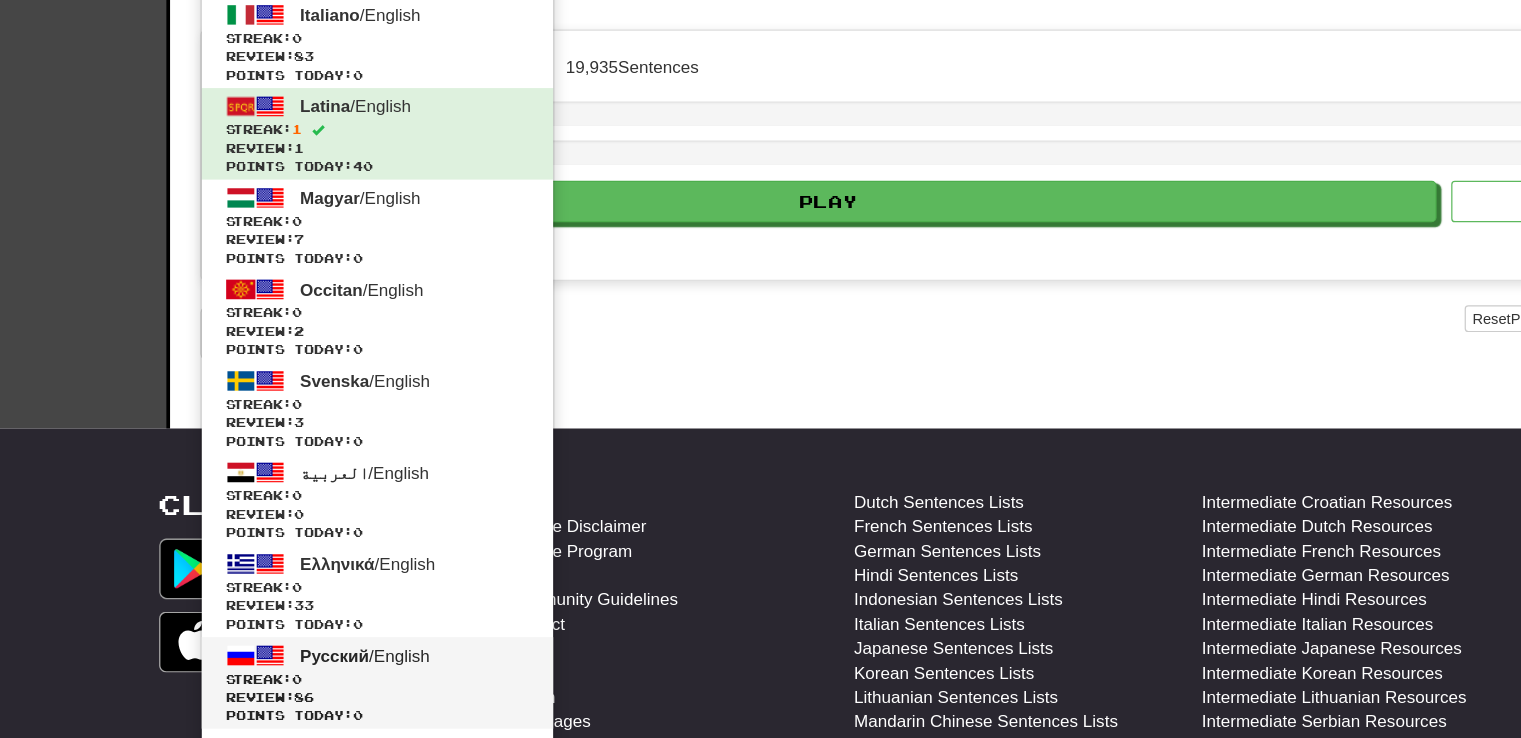 scroll, scrollTop: 339, scrollLeft: 0, axis: vertical 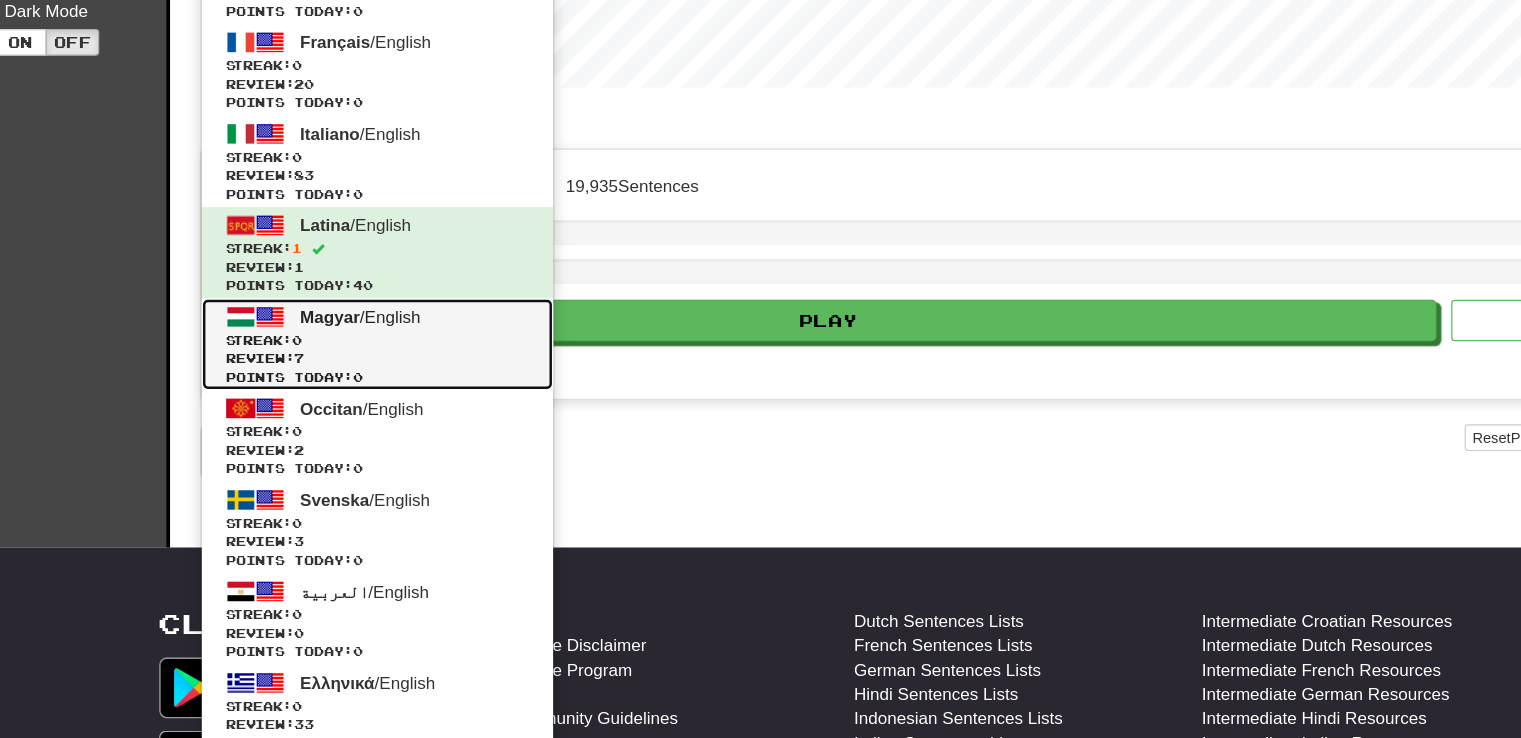 click on "Magyar" at bounding box center (331, 260) 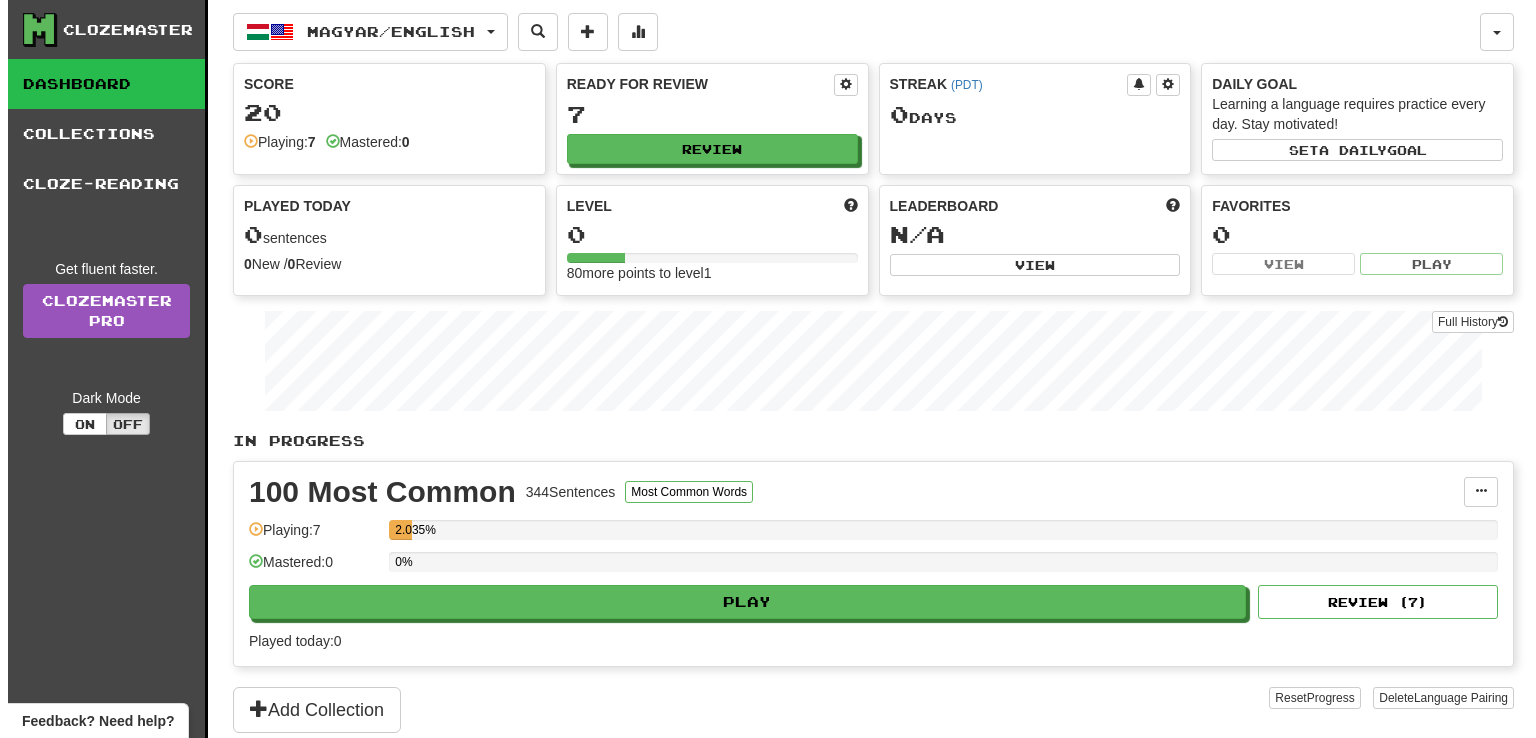 scroll, scrollTop: 0, scrollLeft: 0, axis: both 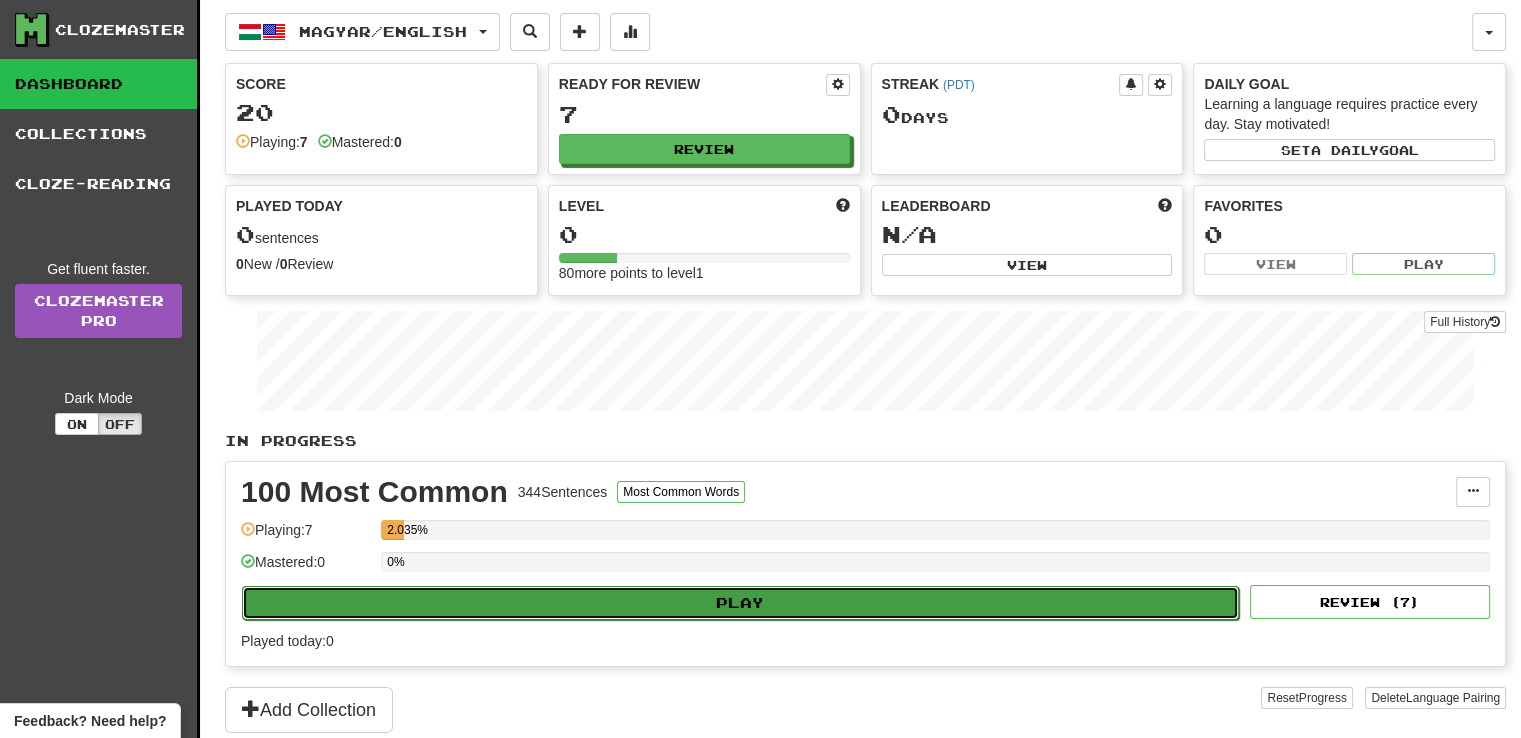 click on "Play" at bounding box center (740, 603) 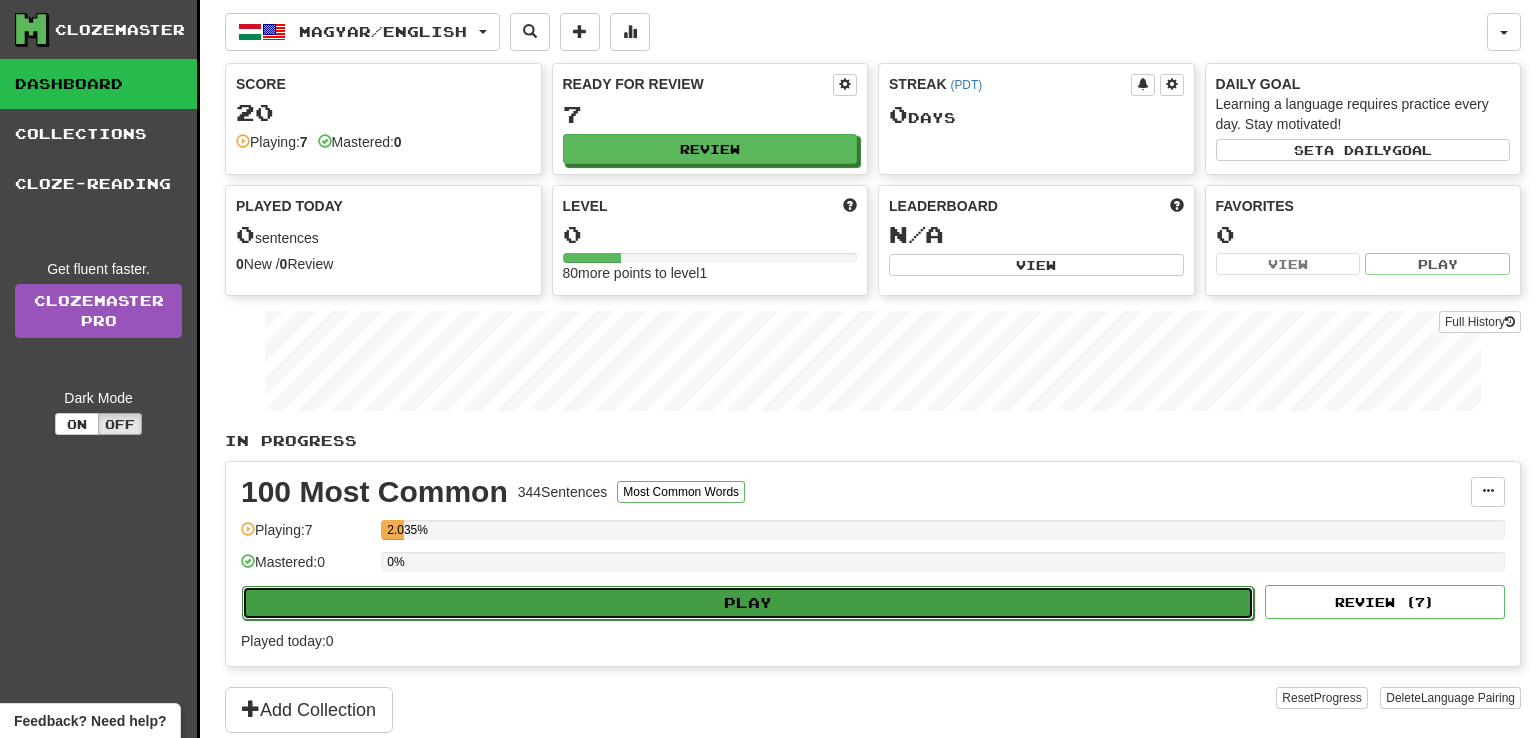 select on "**" 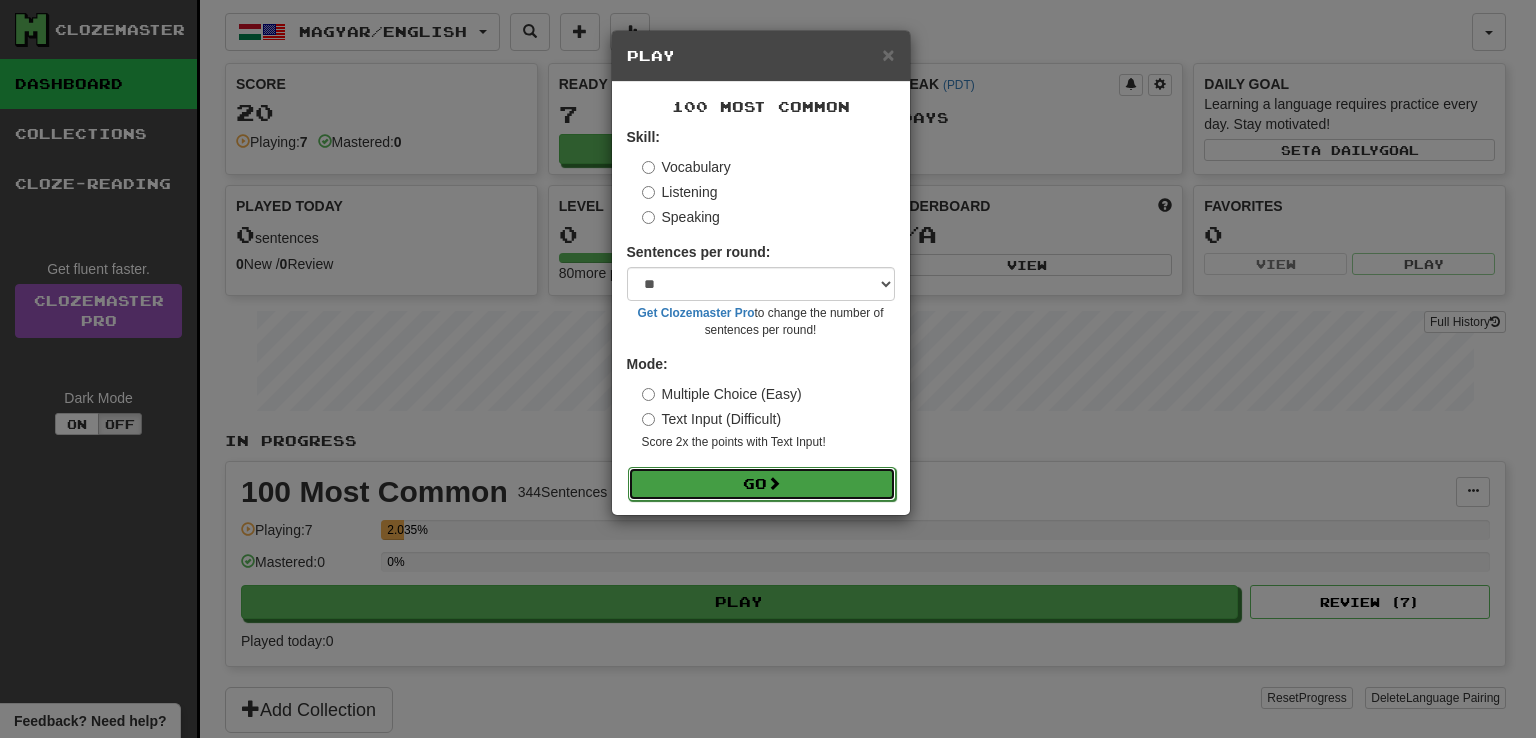 click on "Go" at bounding box center [762, 484] 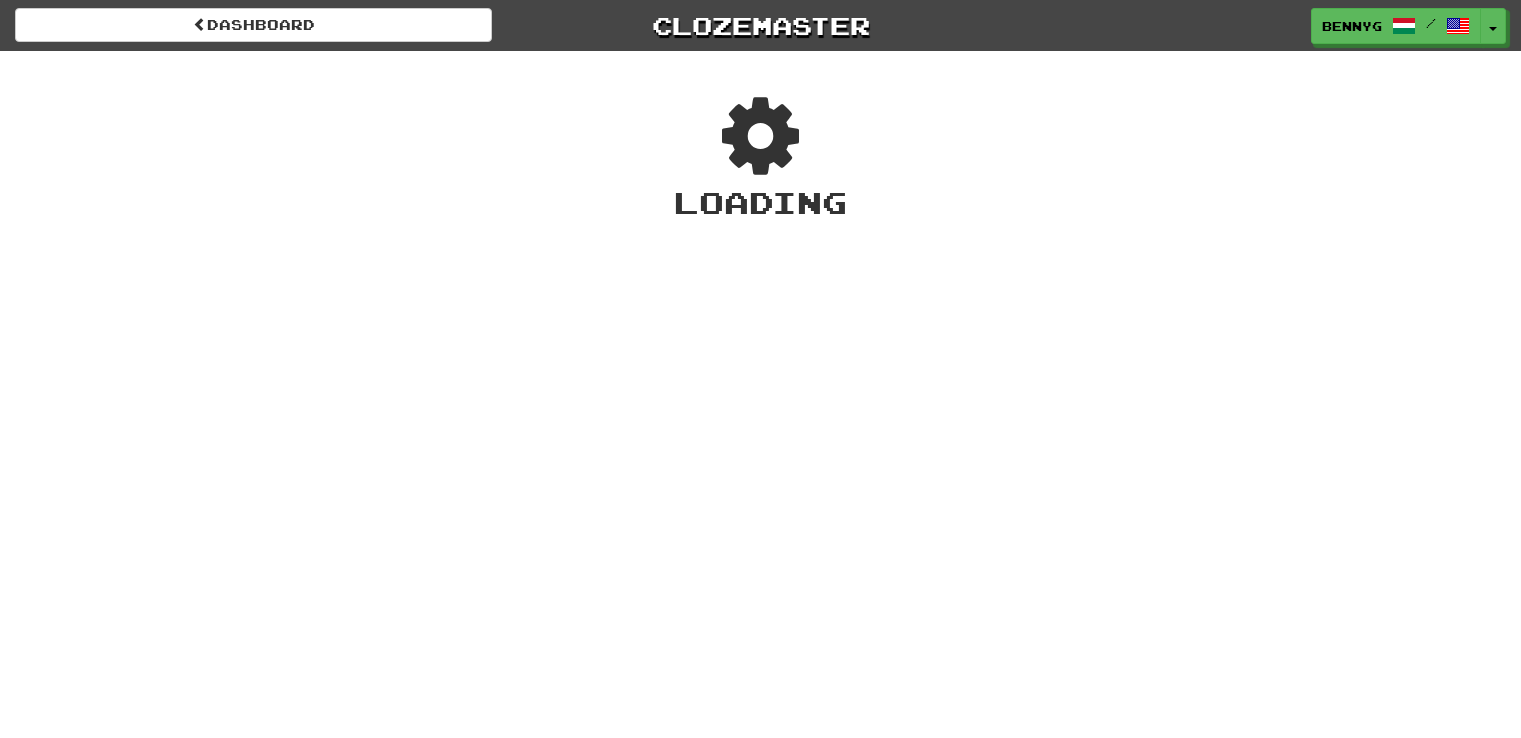 scroll, scrollTop: 0, scrollLeft: 0, axis: both 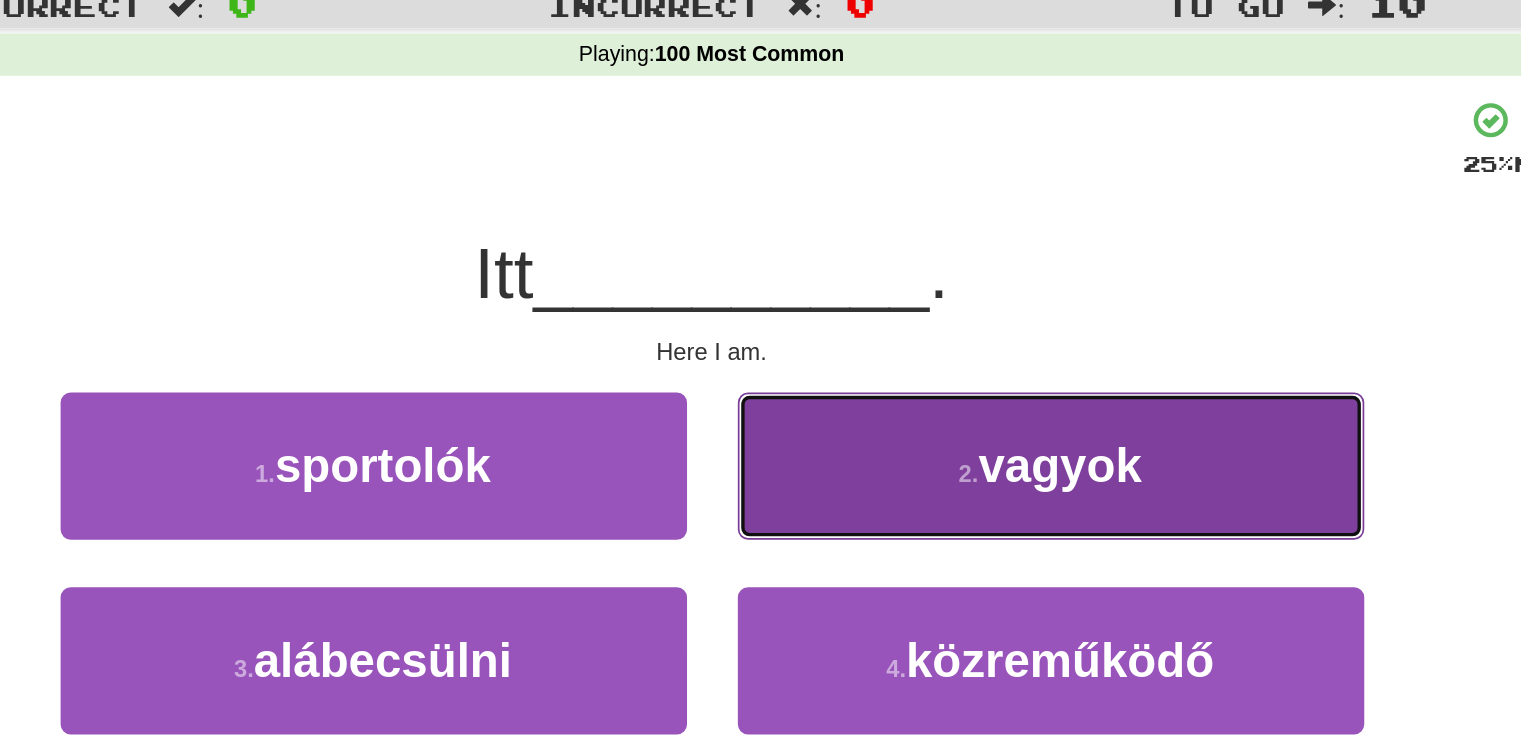 click on "2 .  vagyok" at bounding box center (961, 338) 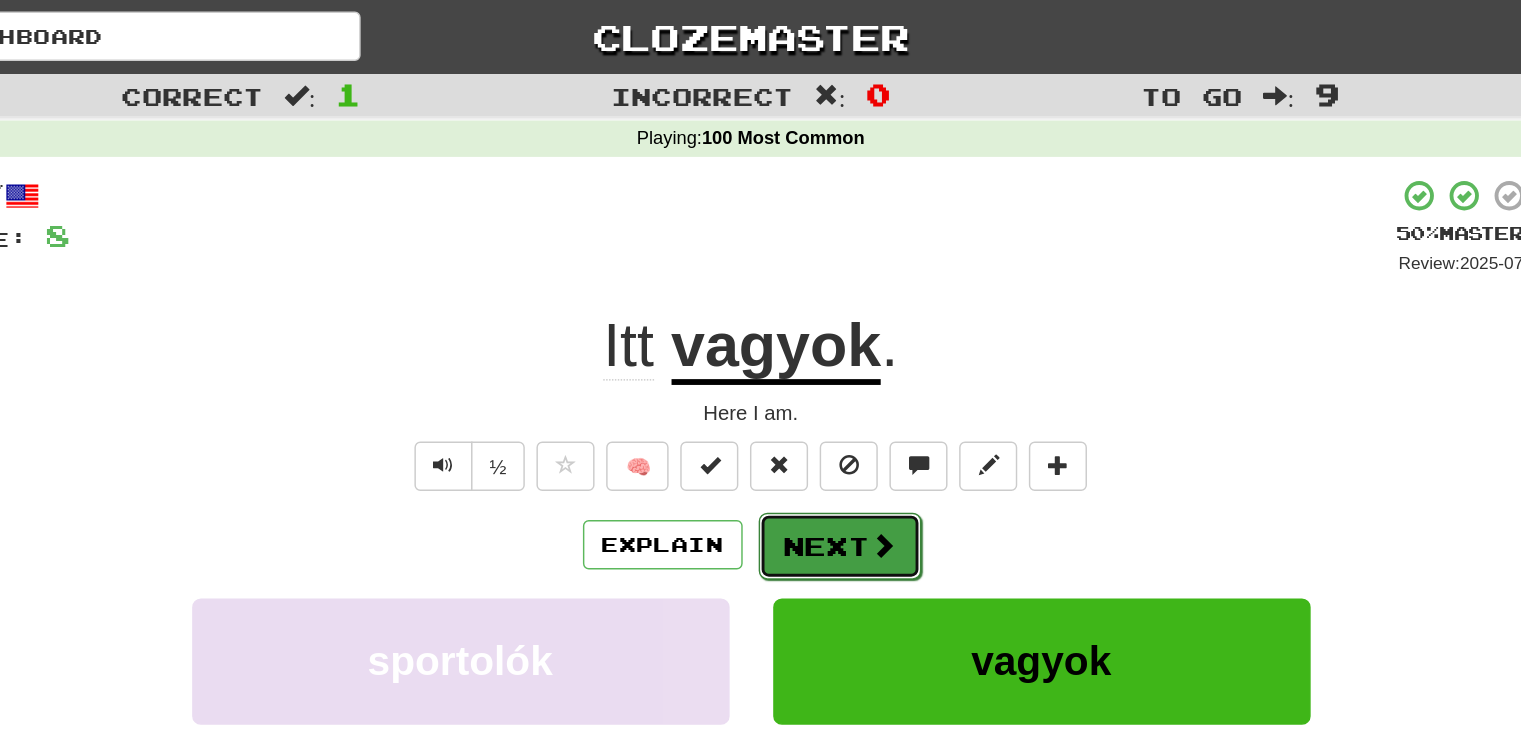 click at bounding box center (852, 375) 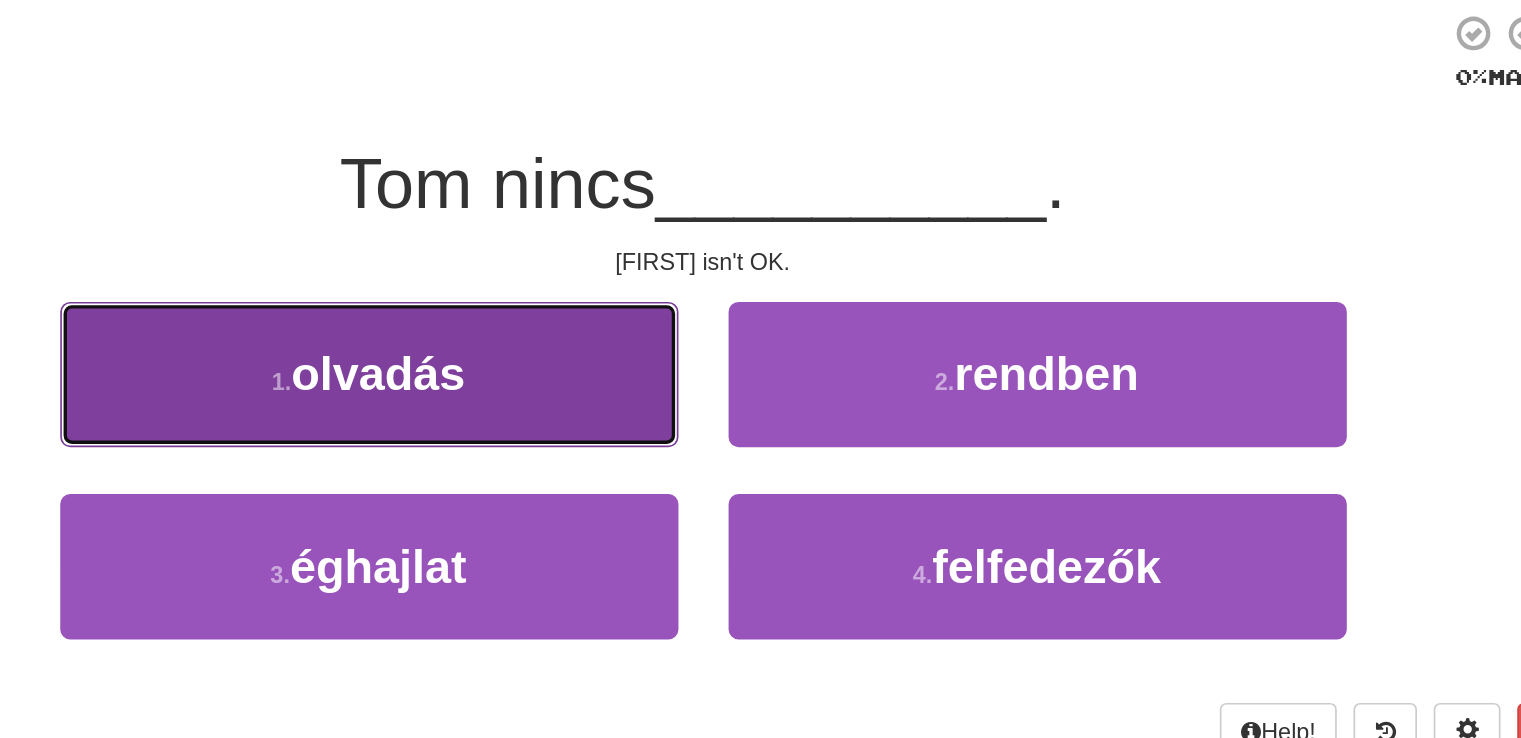 click on "1 .  olvadás" at bounding box center (561, 338) 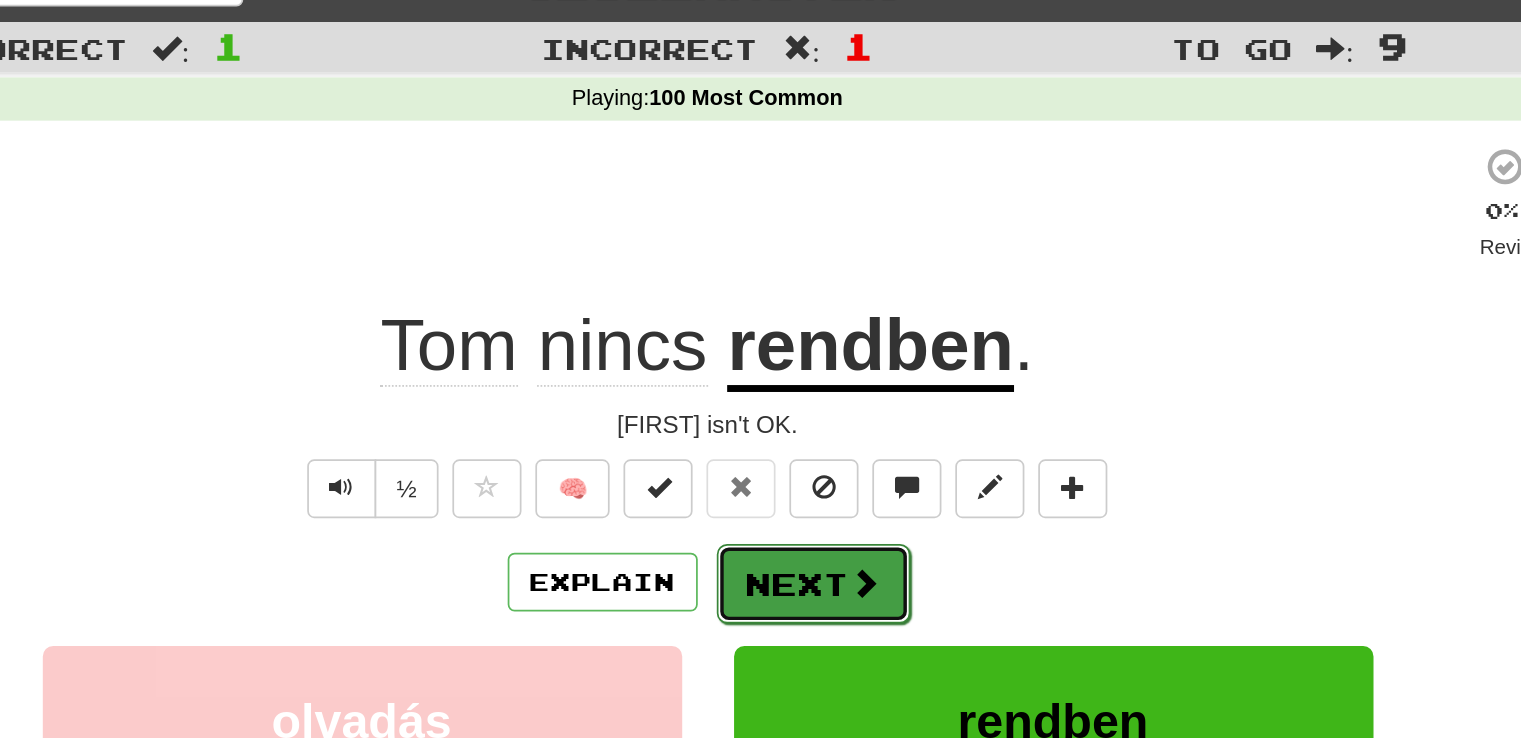 click on "Next" at bounding box center (822, 376) 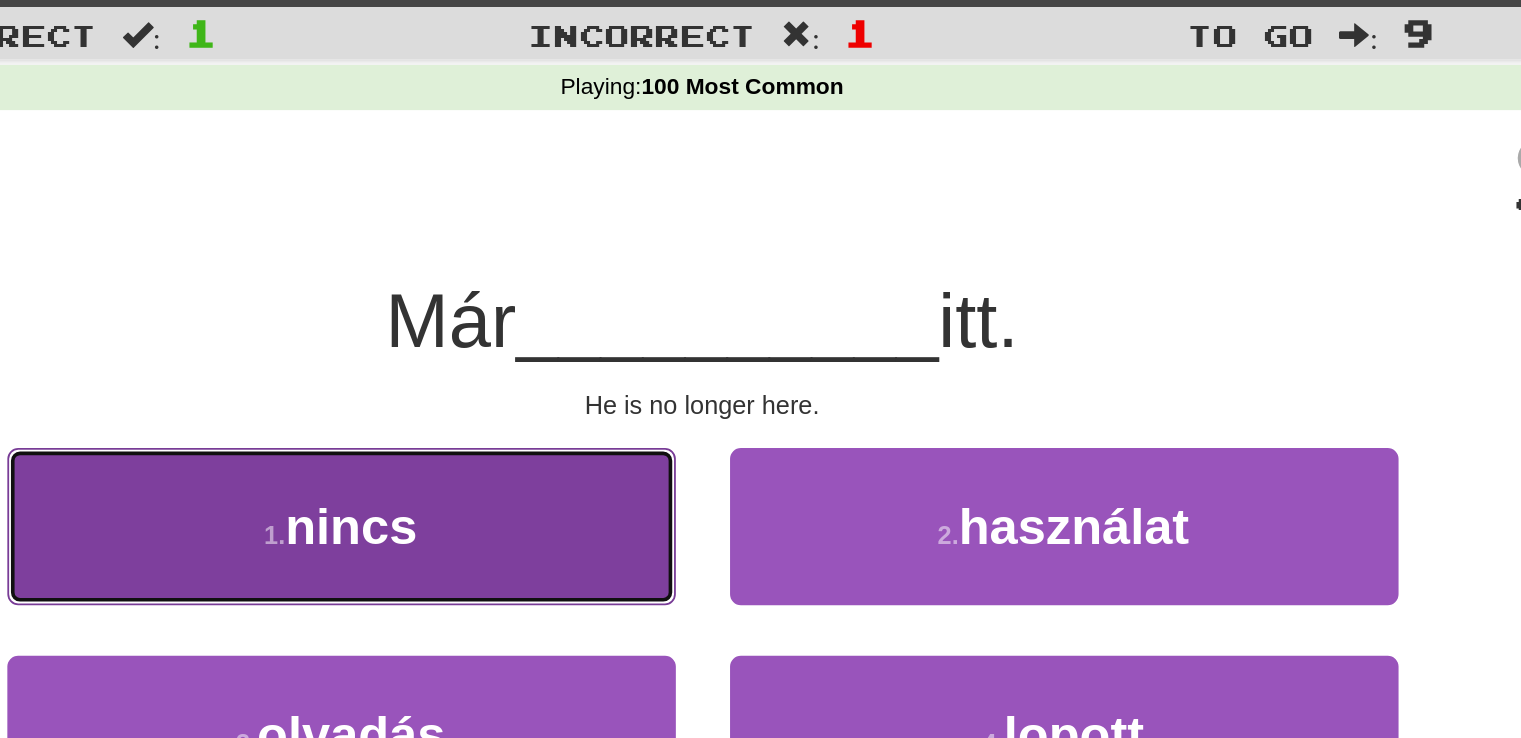 click on "1 .  nincs" at bounding box center (561, 338) 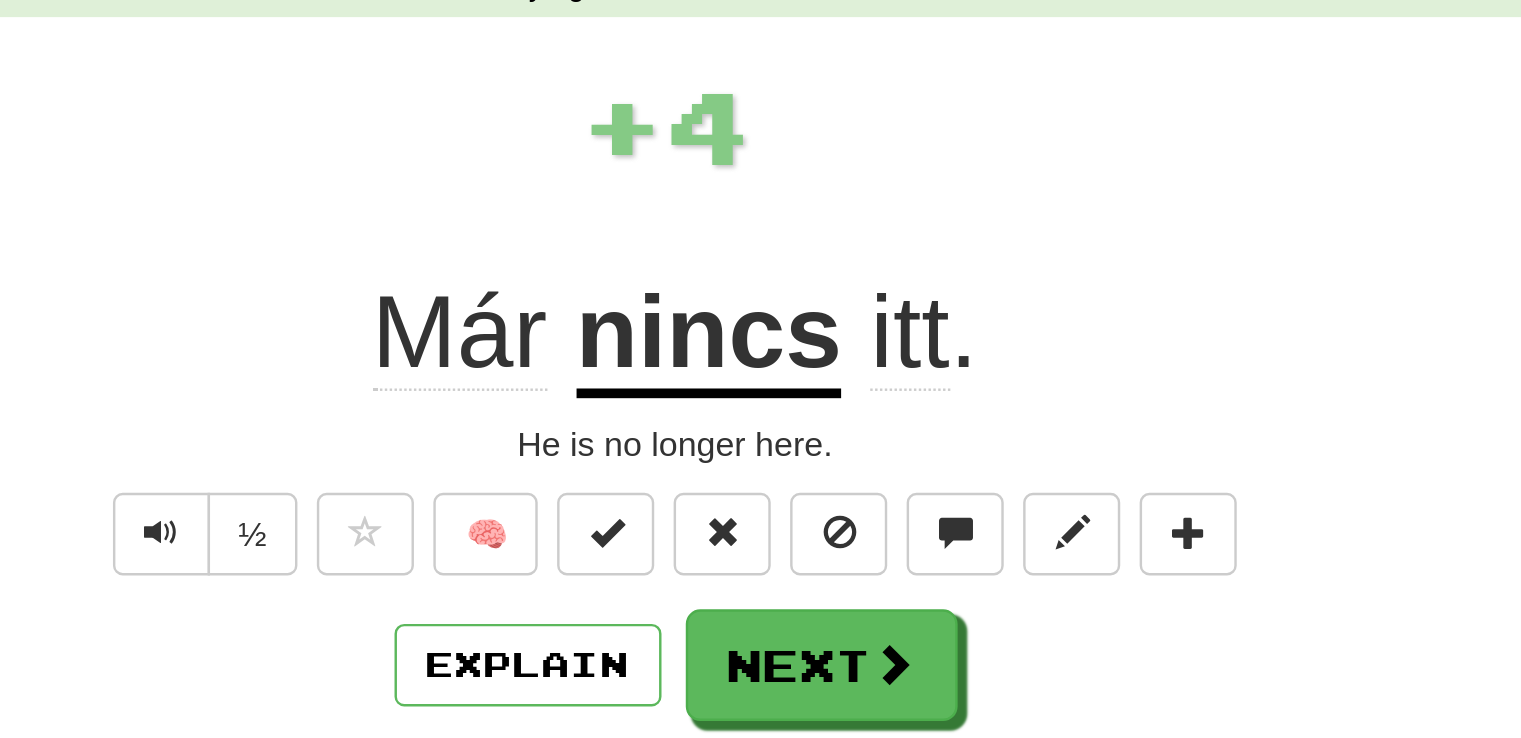 click on "Már" 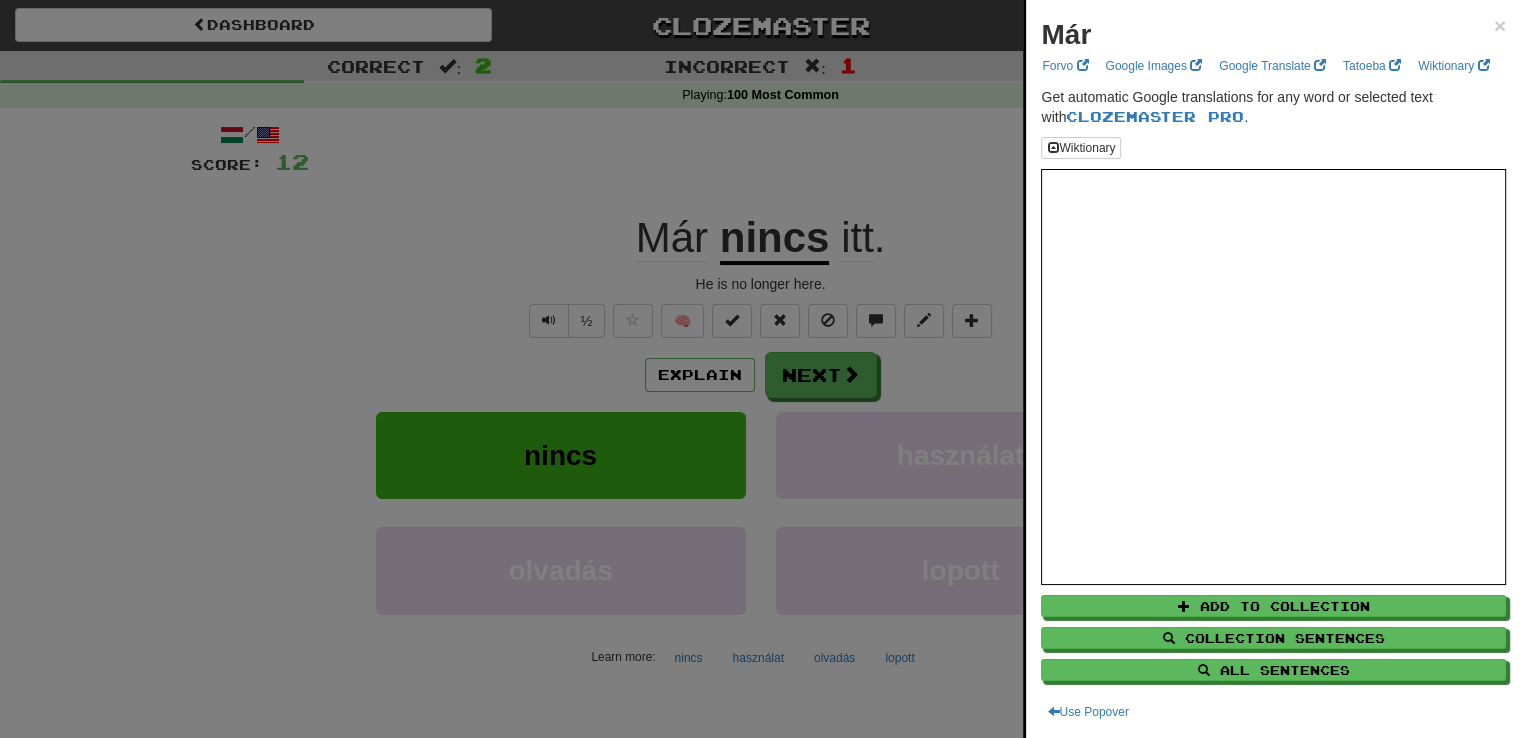 click at bounding box center (760, 369) 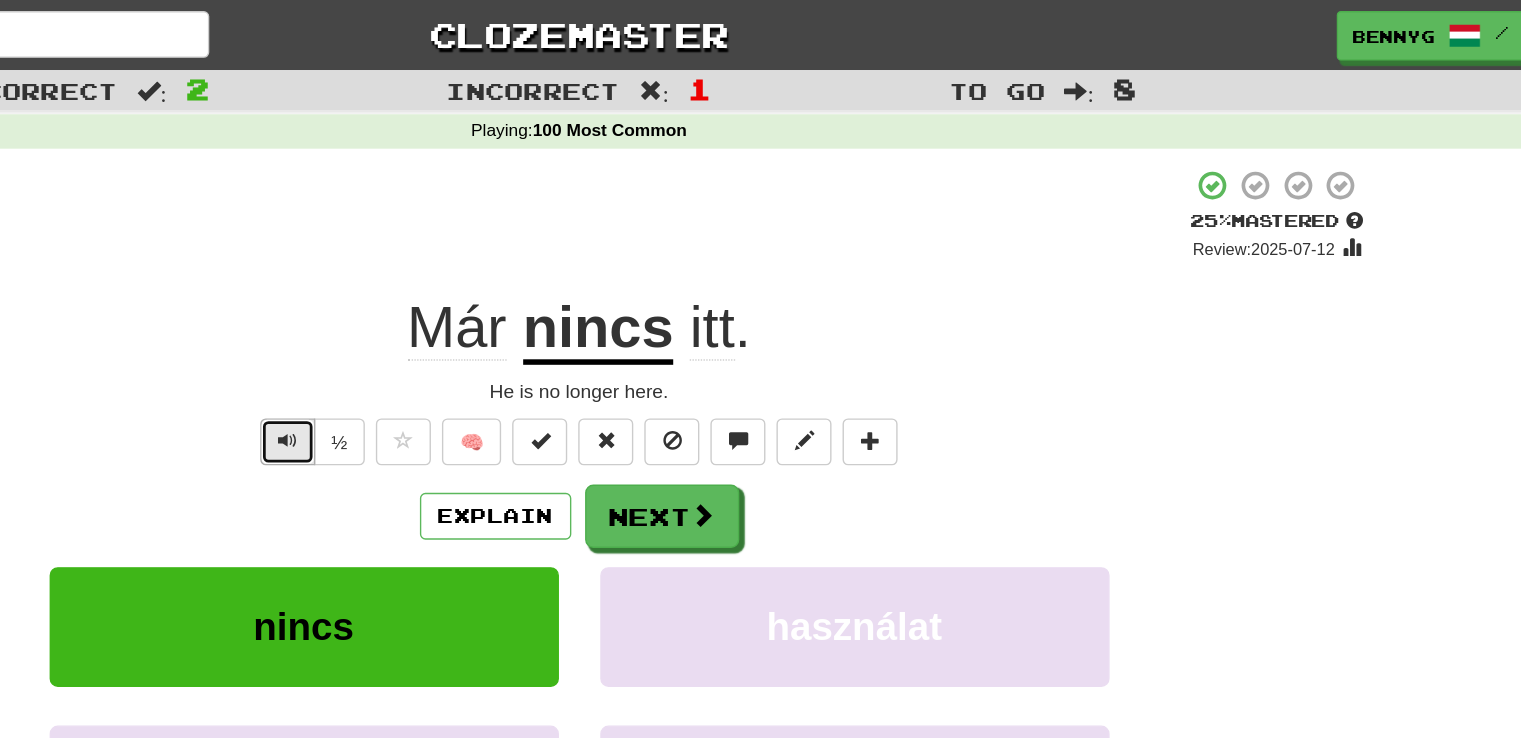 click at bounding box center (549, 320) 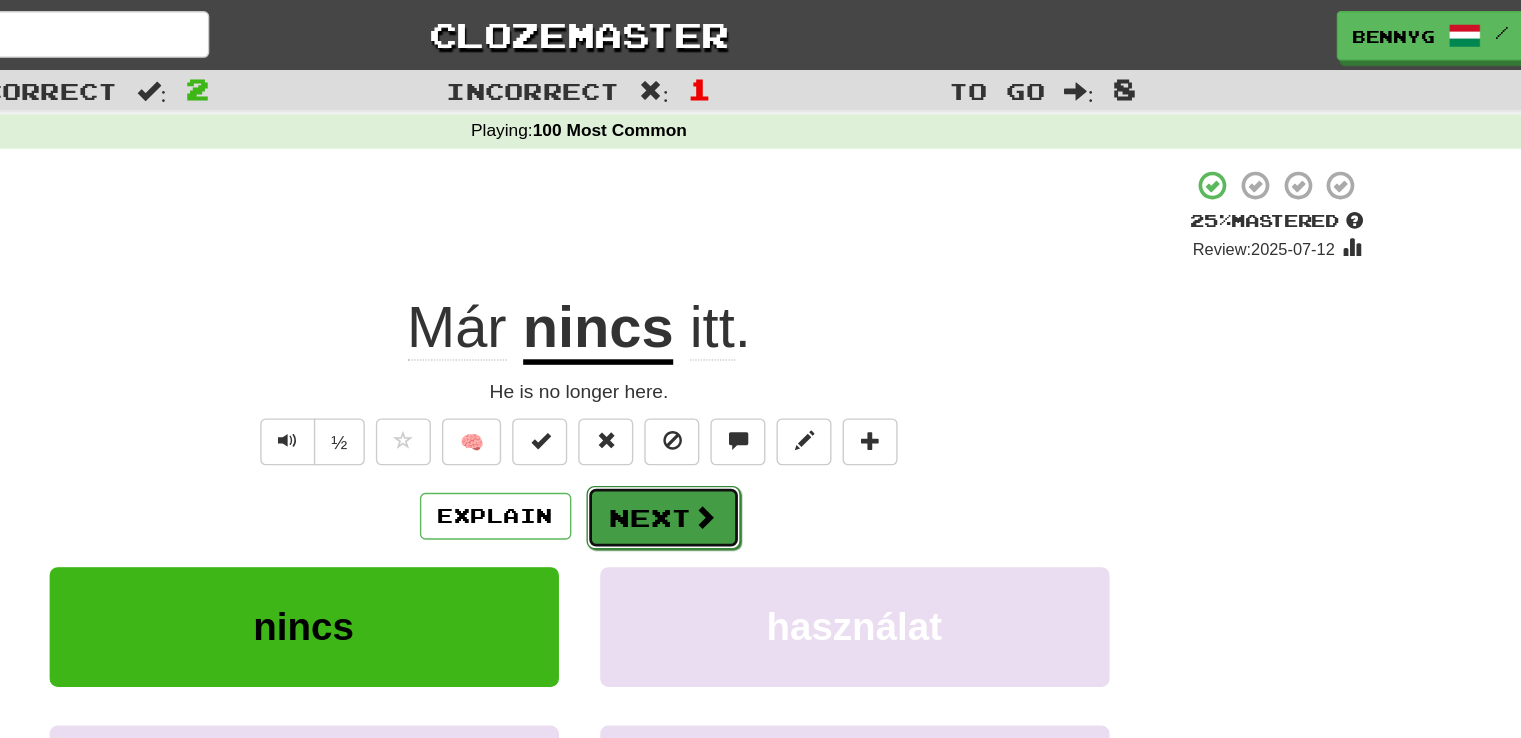 click on "Next" at bounding box center (822, 376) 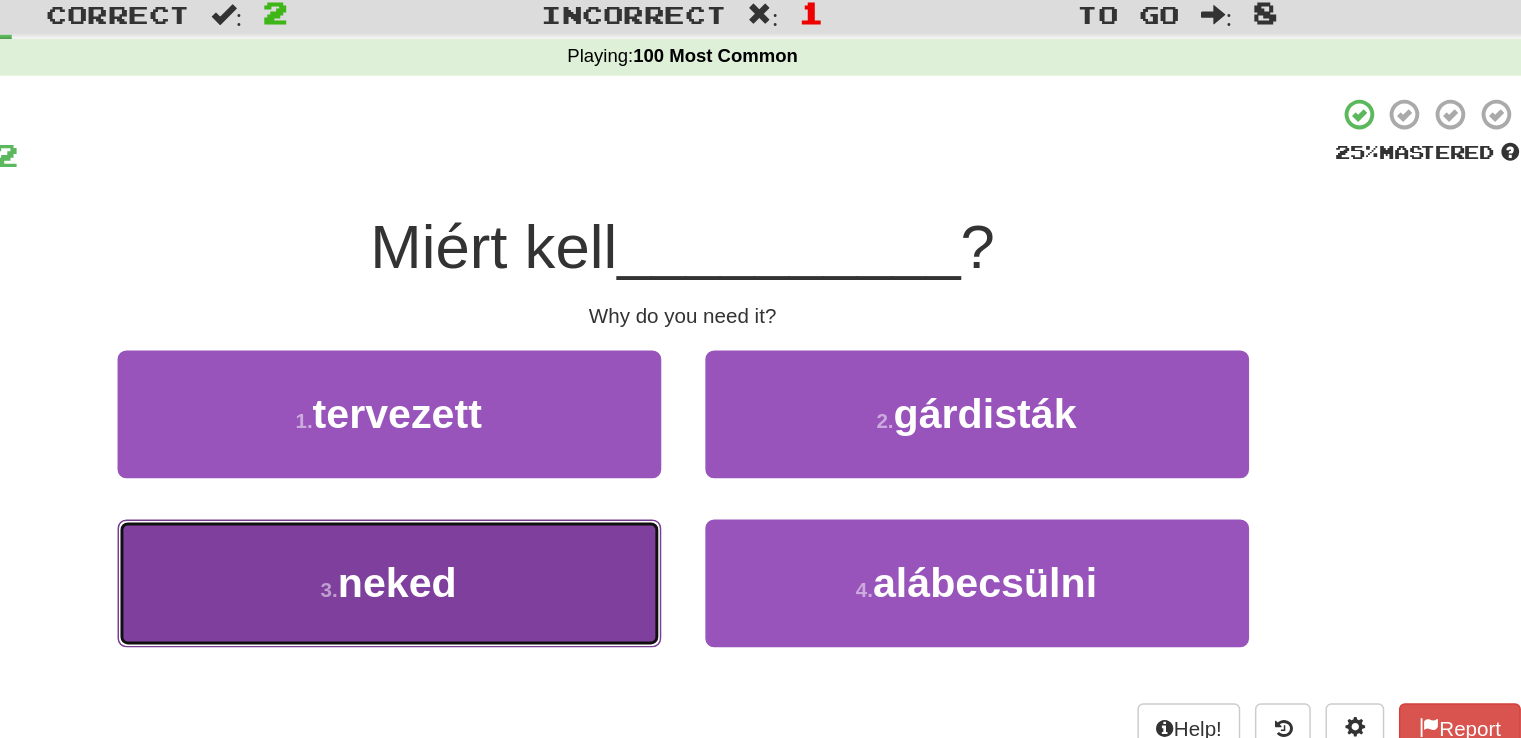 click on "3 .  neked" at bounding box center [561, 453] 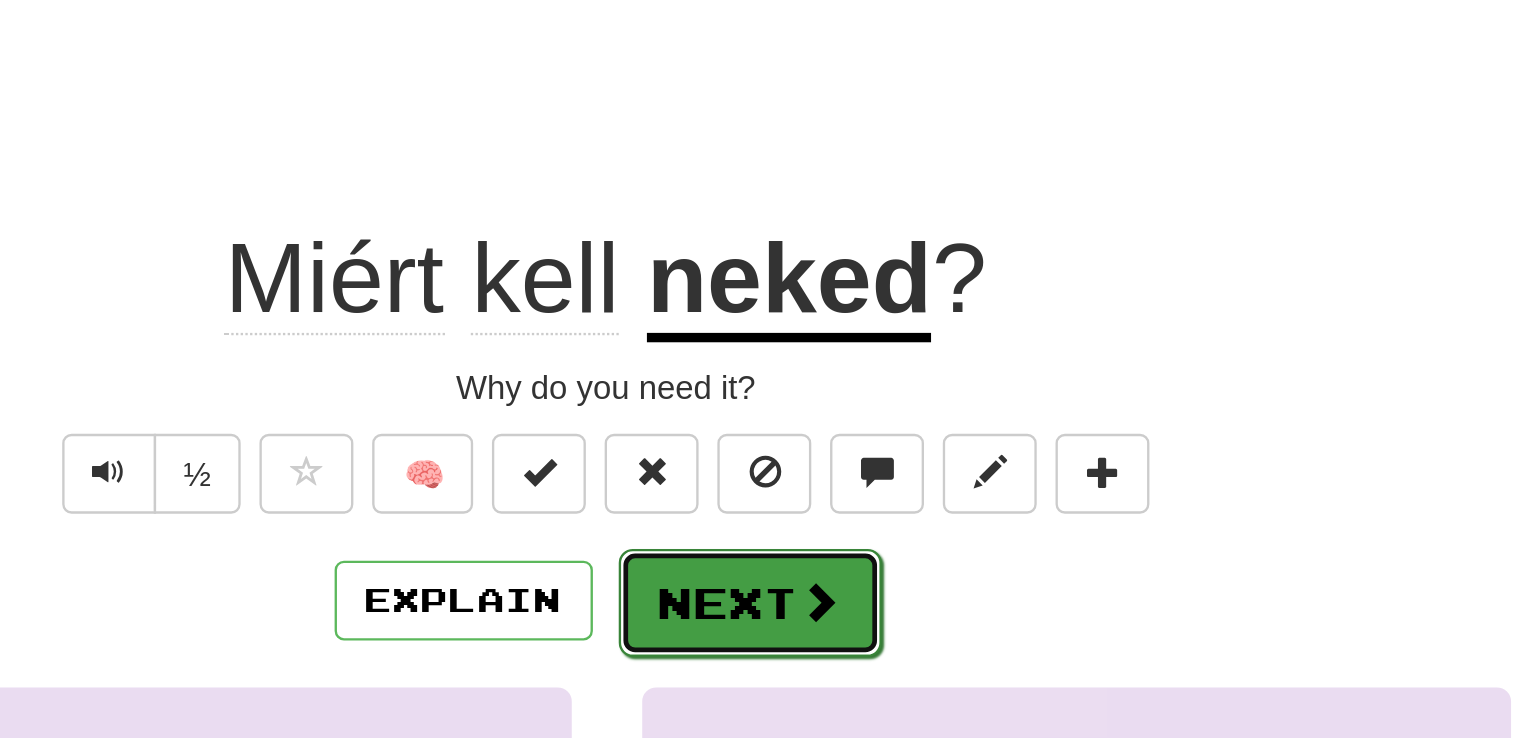 click at bounding box center [852, 375] 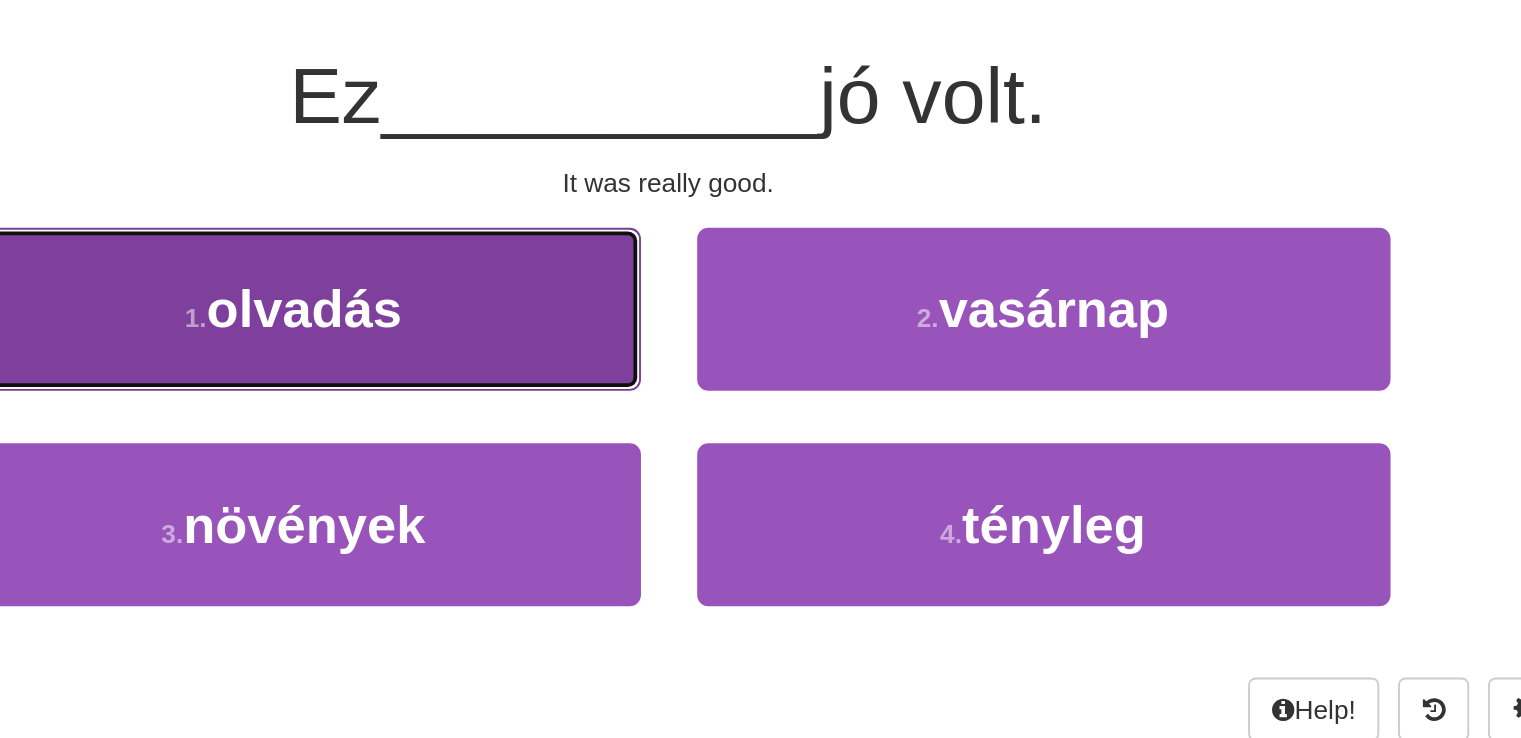click on "olvadás" at bounding box center (566, 338) 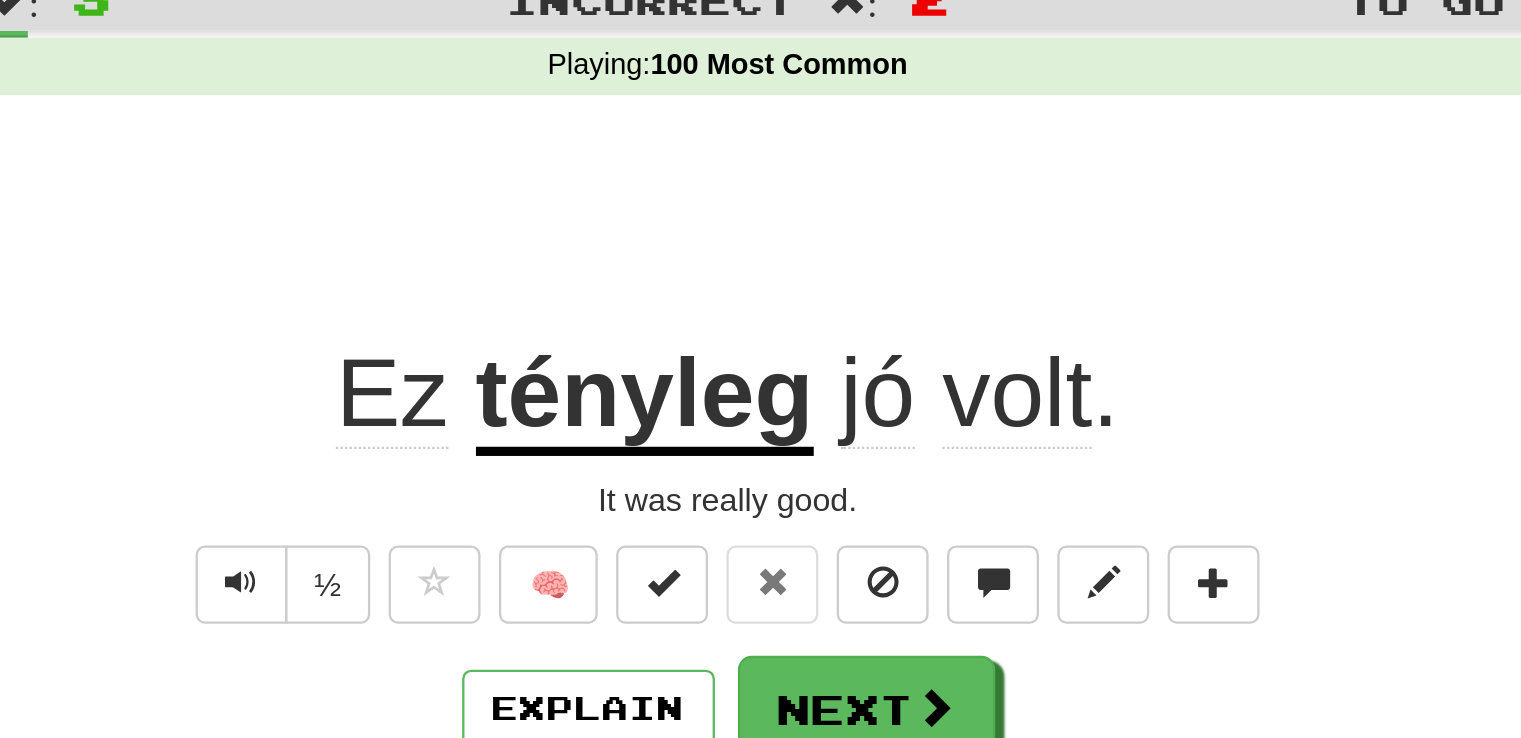 click on "Ez" 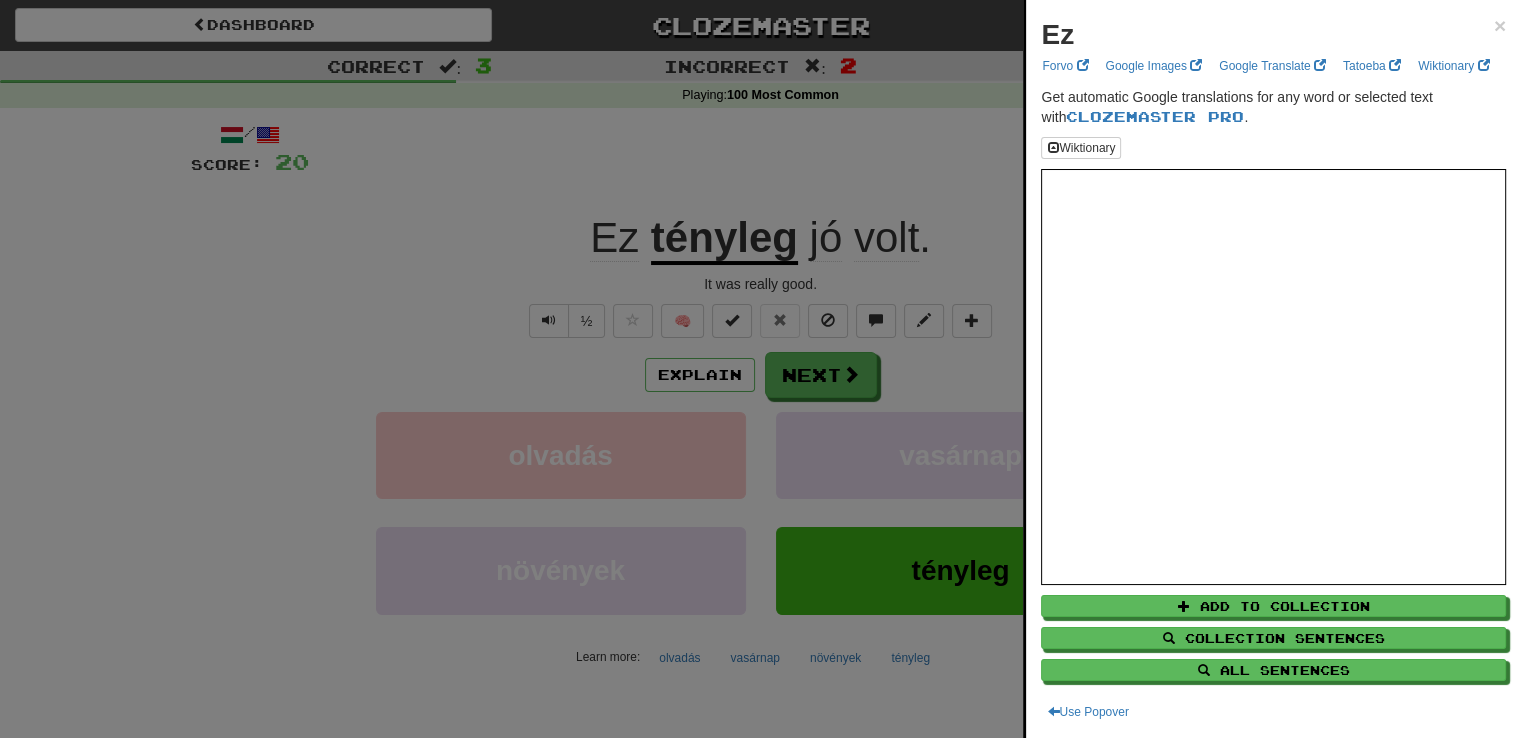 click at bounding box center [760, 369] 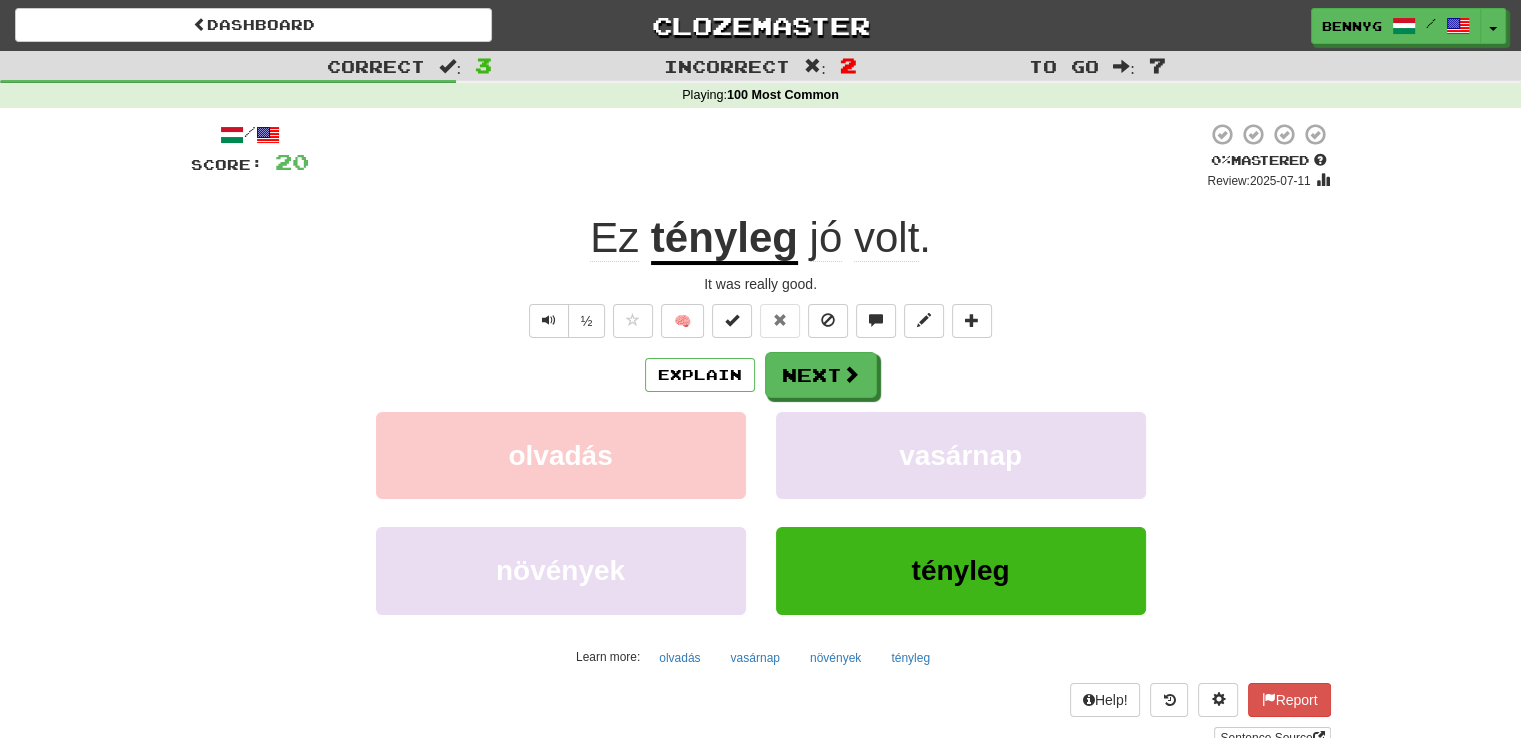 click on "tényleg" at bounding box center [724, 239] 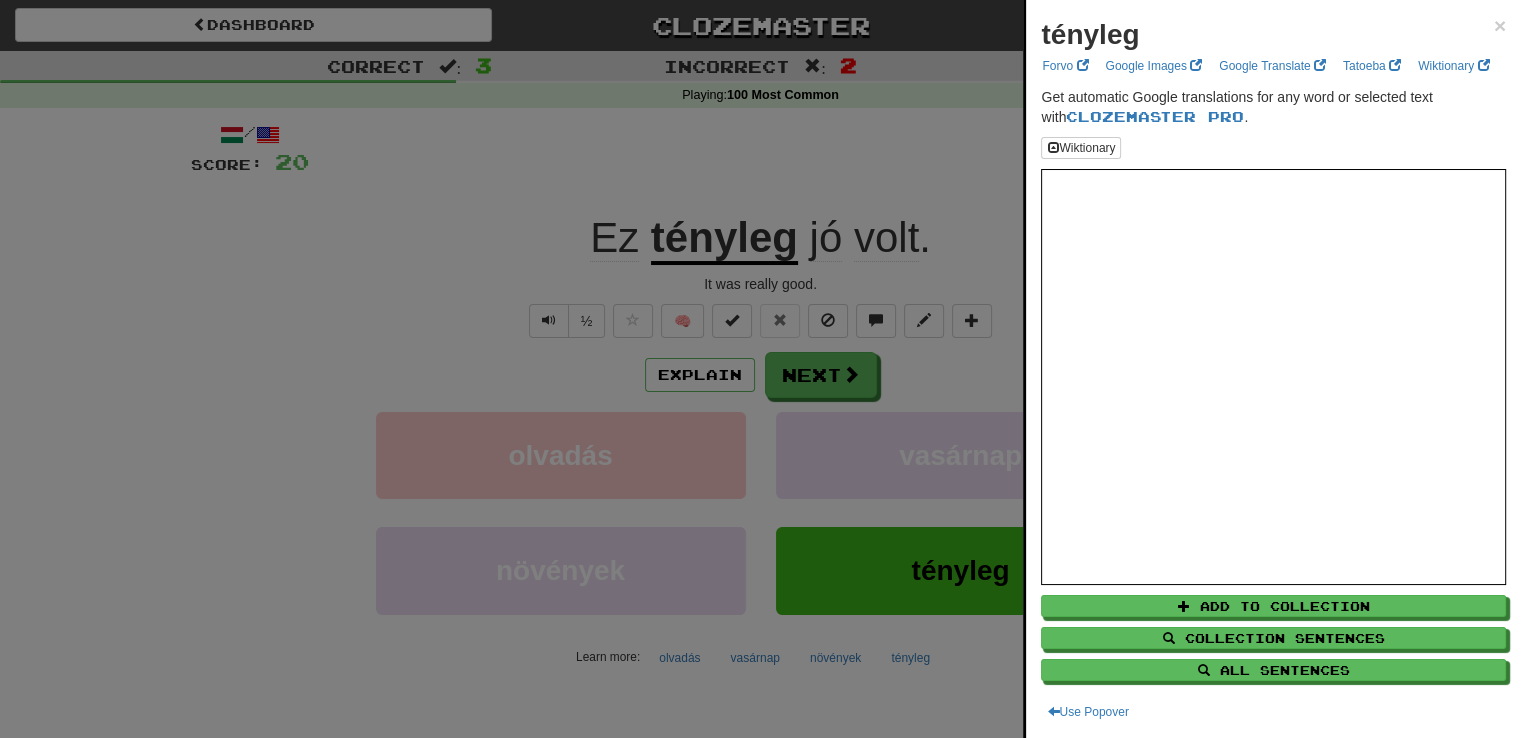 click at bounding box center [760, 369] 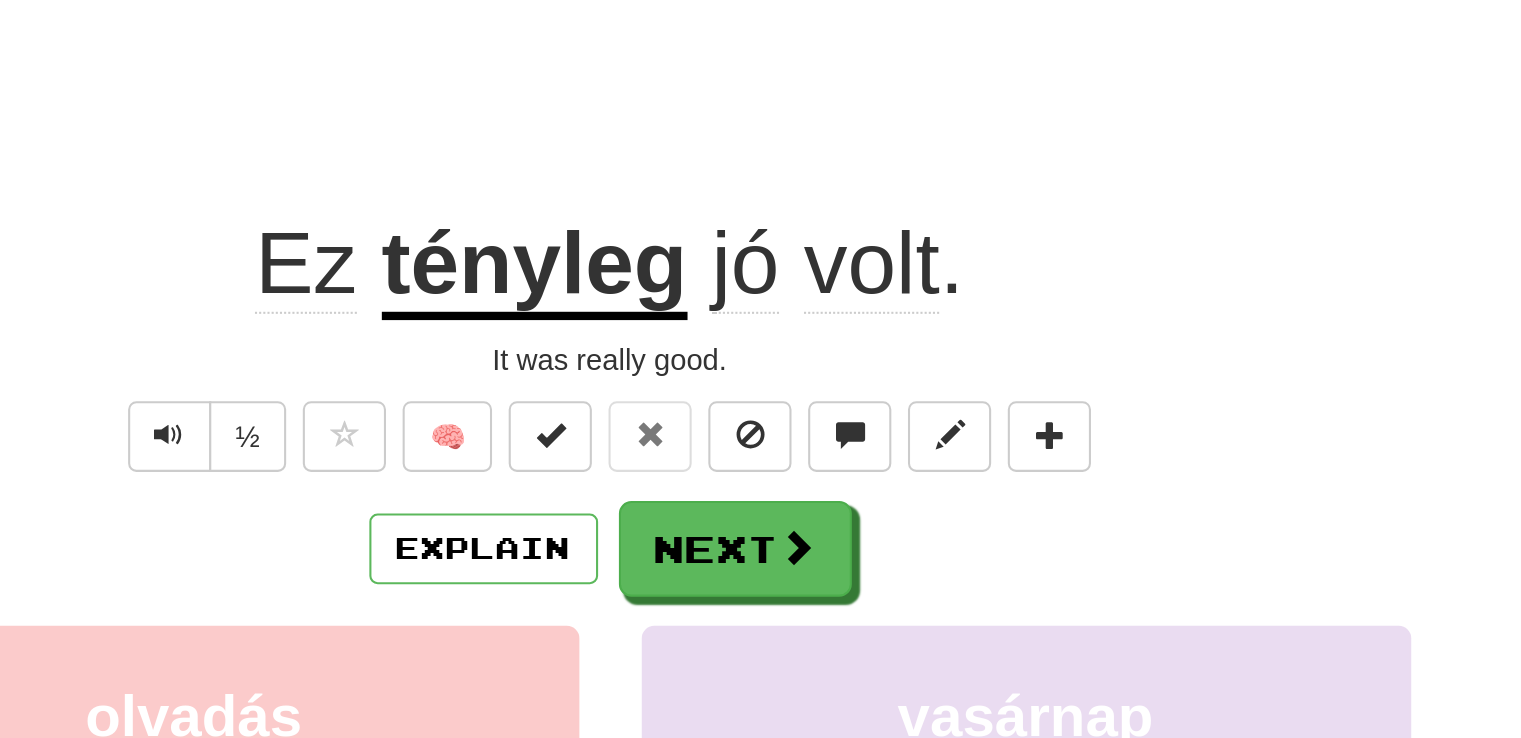 click on "volt" at bounding box center [886, 238] 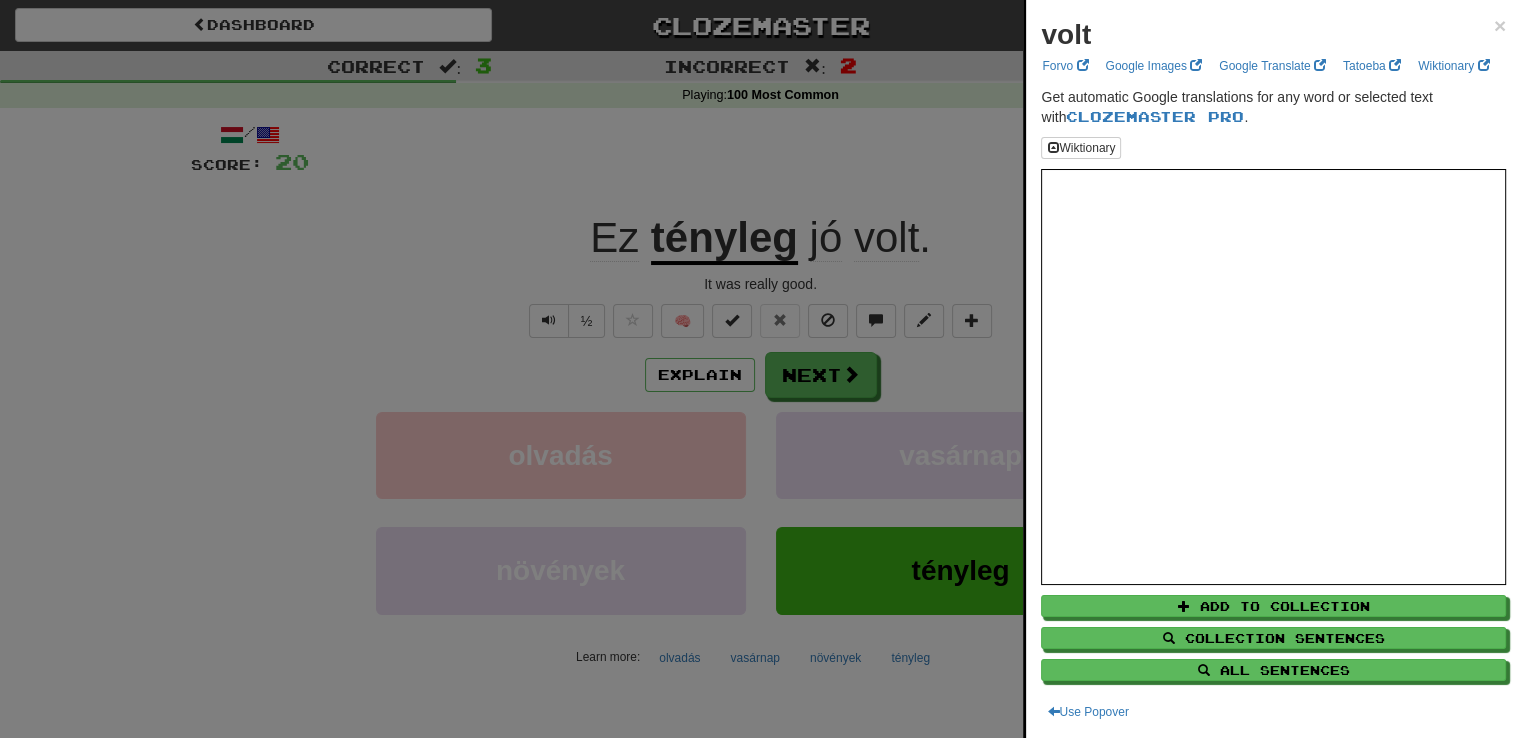 click at bounding box center (760, 369) 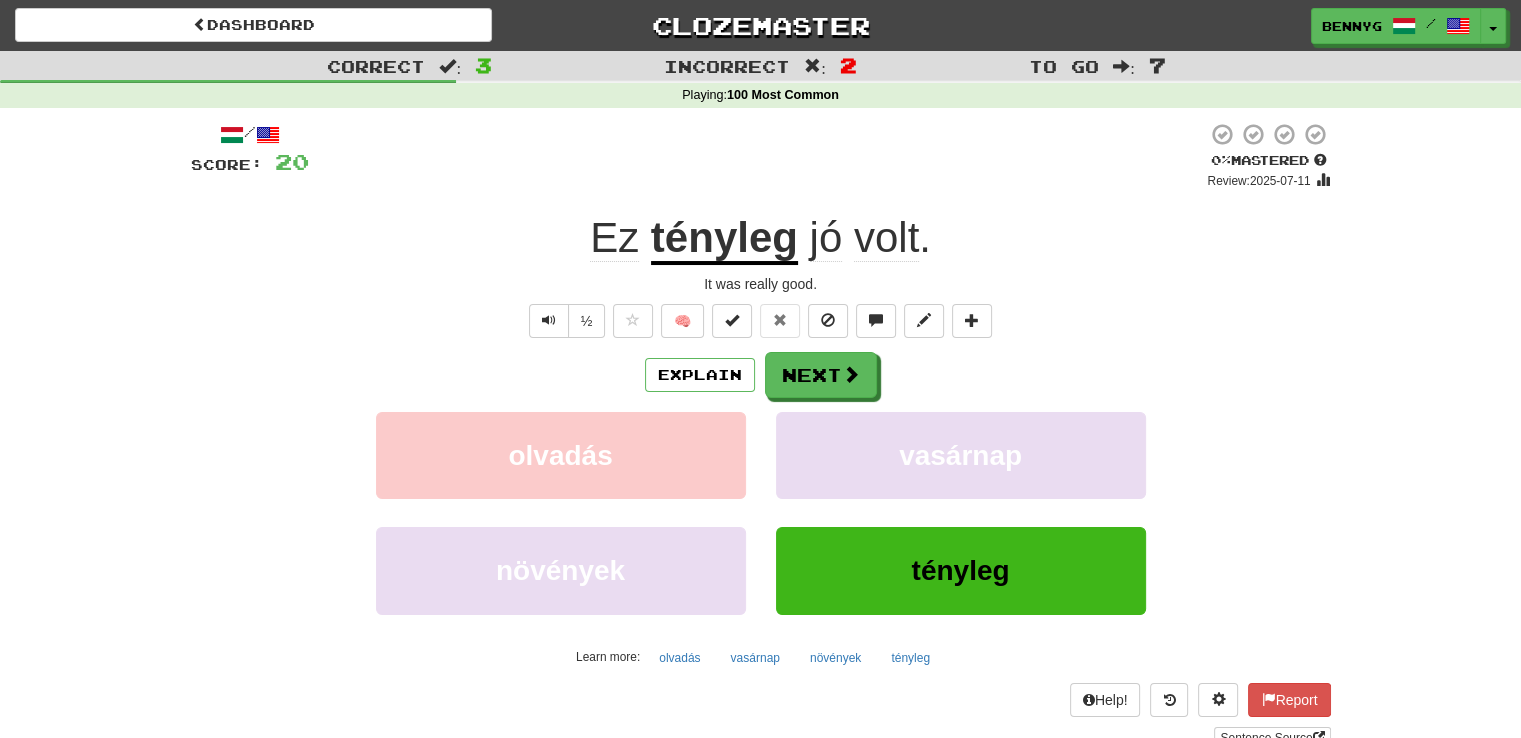 click on "jó" at bounding box center [826, 238] 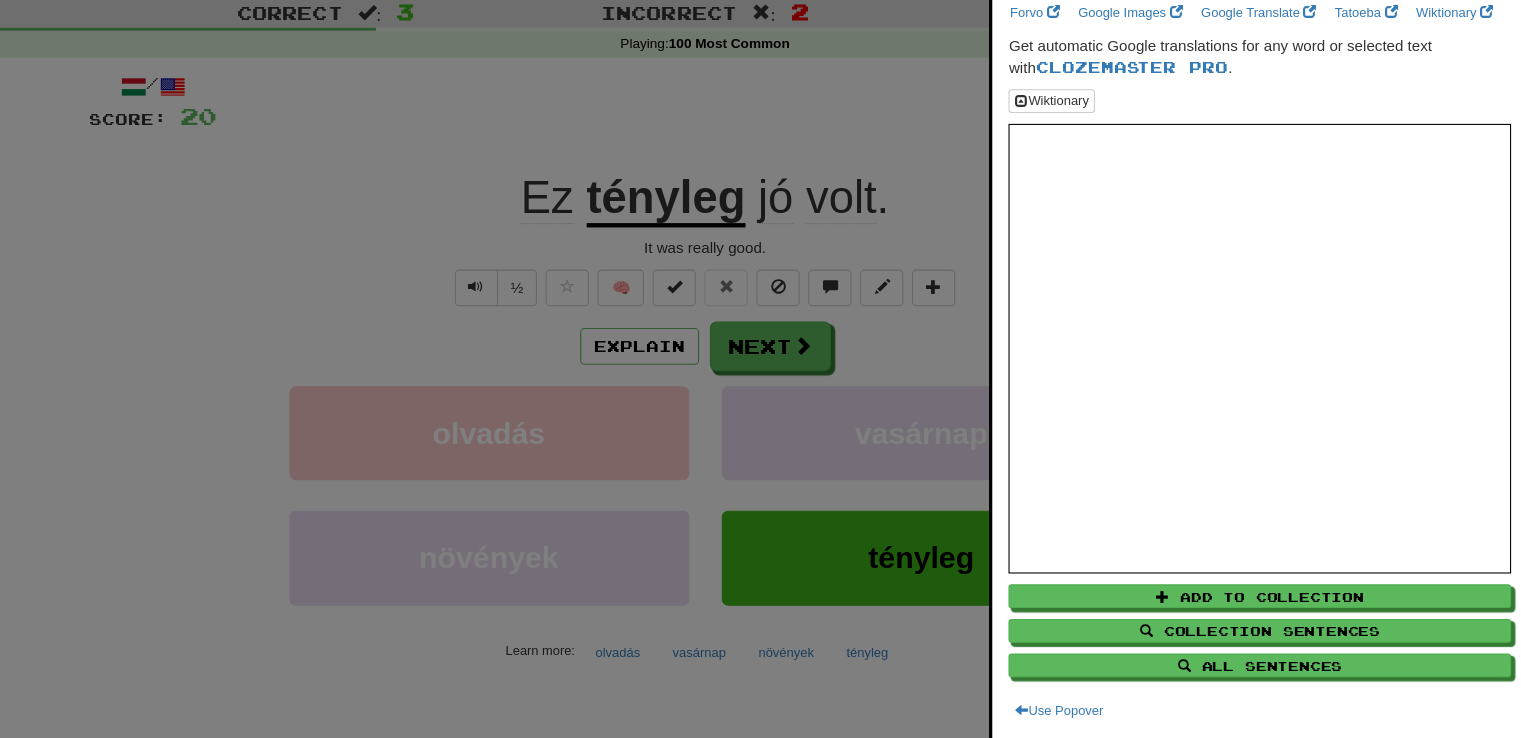 scroll, scrollTop: 12, scrollLeft: 0, axis: vertical 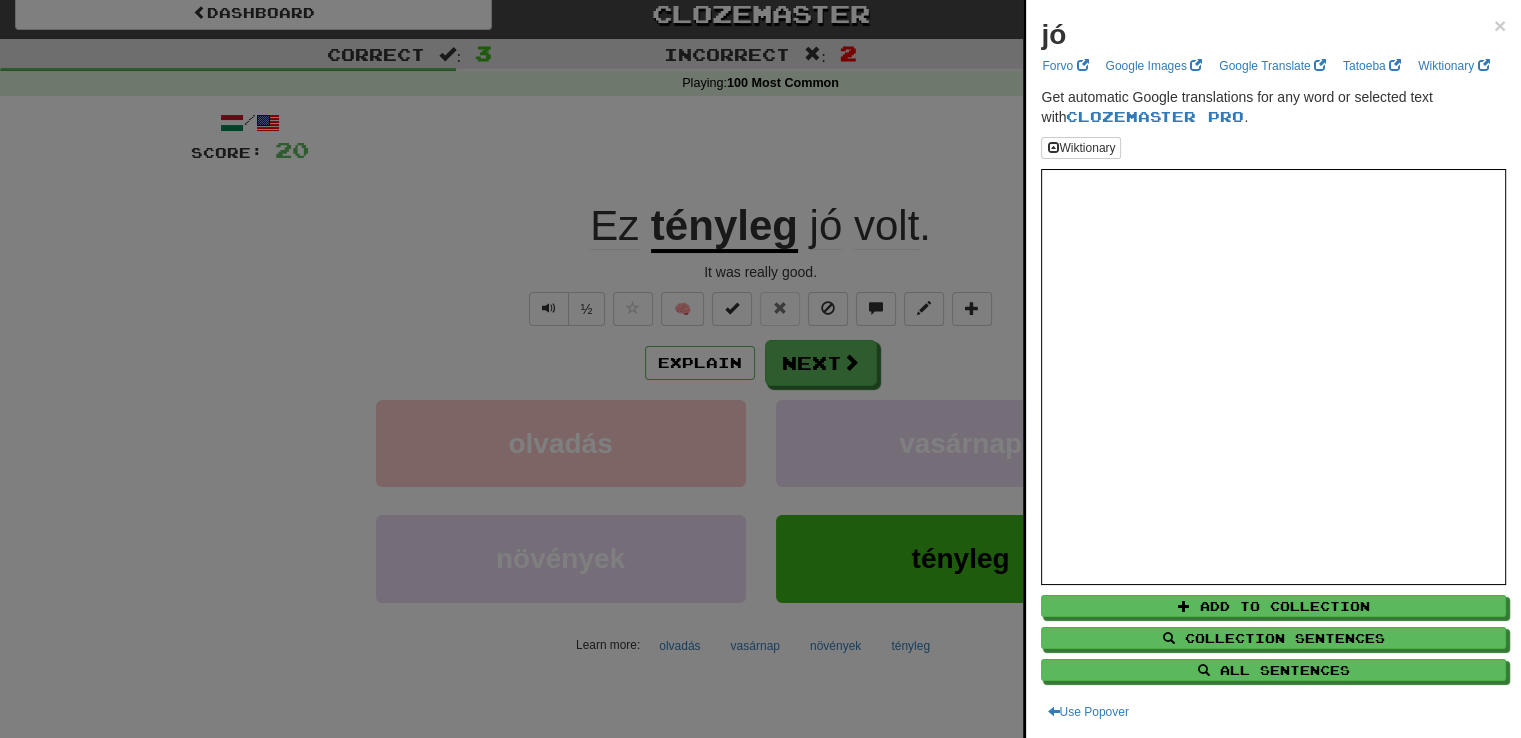 click at bounding box center (760, 369) 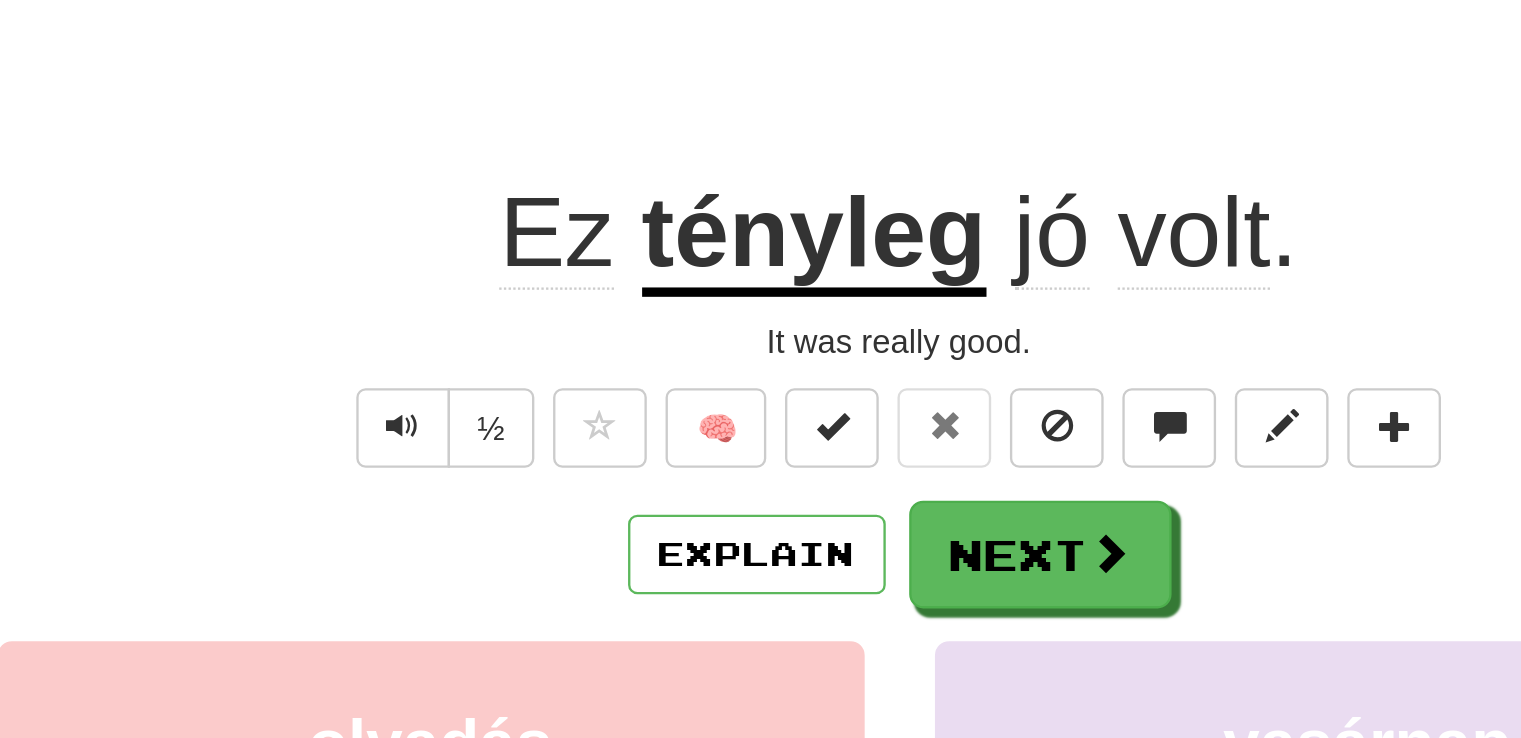 scroll, scrollTop: 11, scrollLeft: 0, axis: vertical 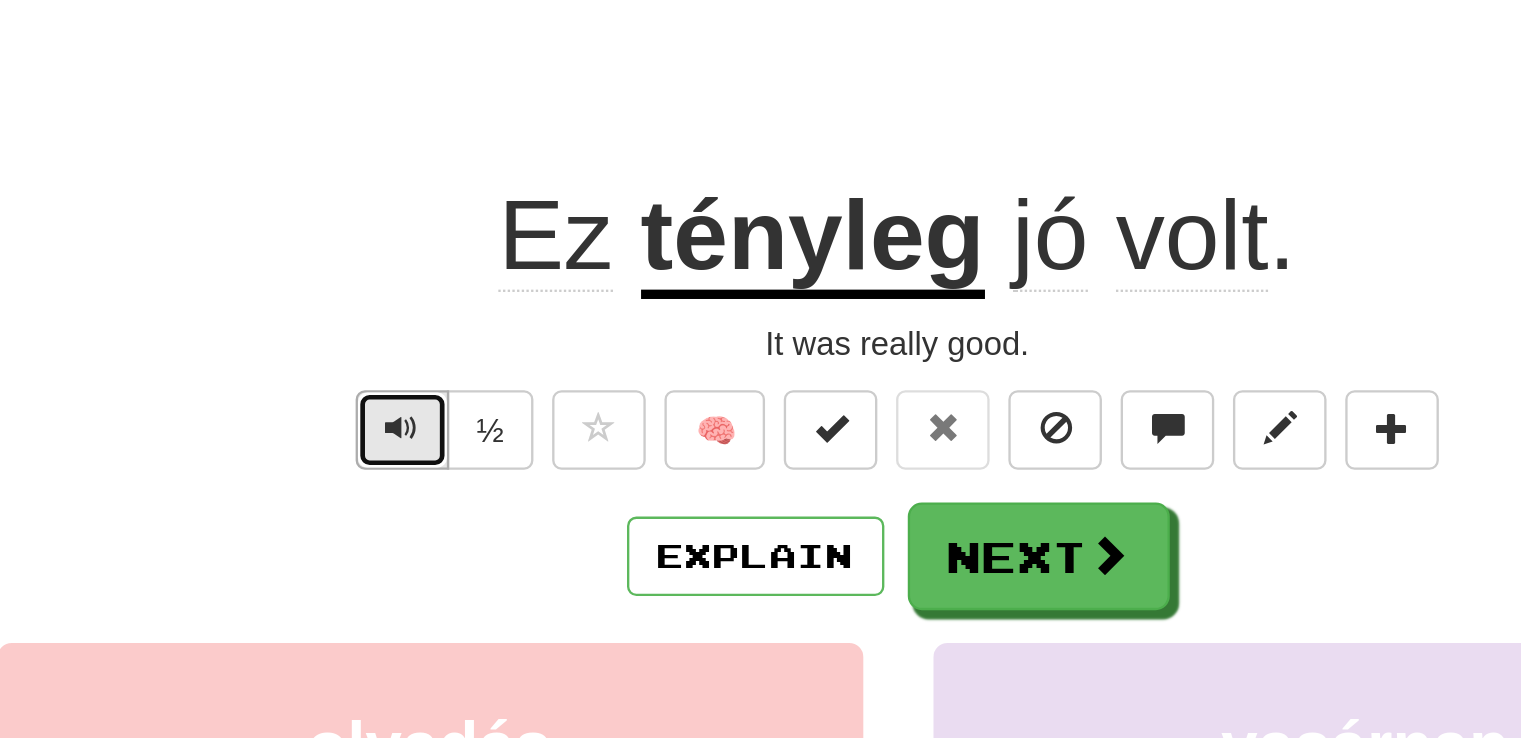 click at bounding box center [549, 310] 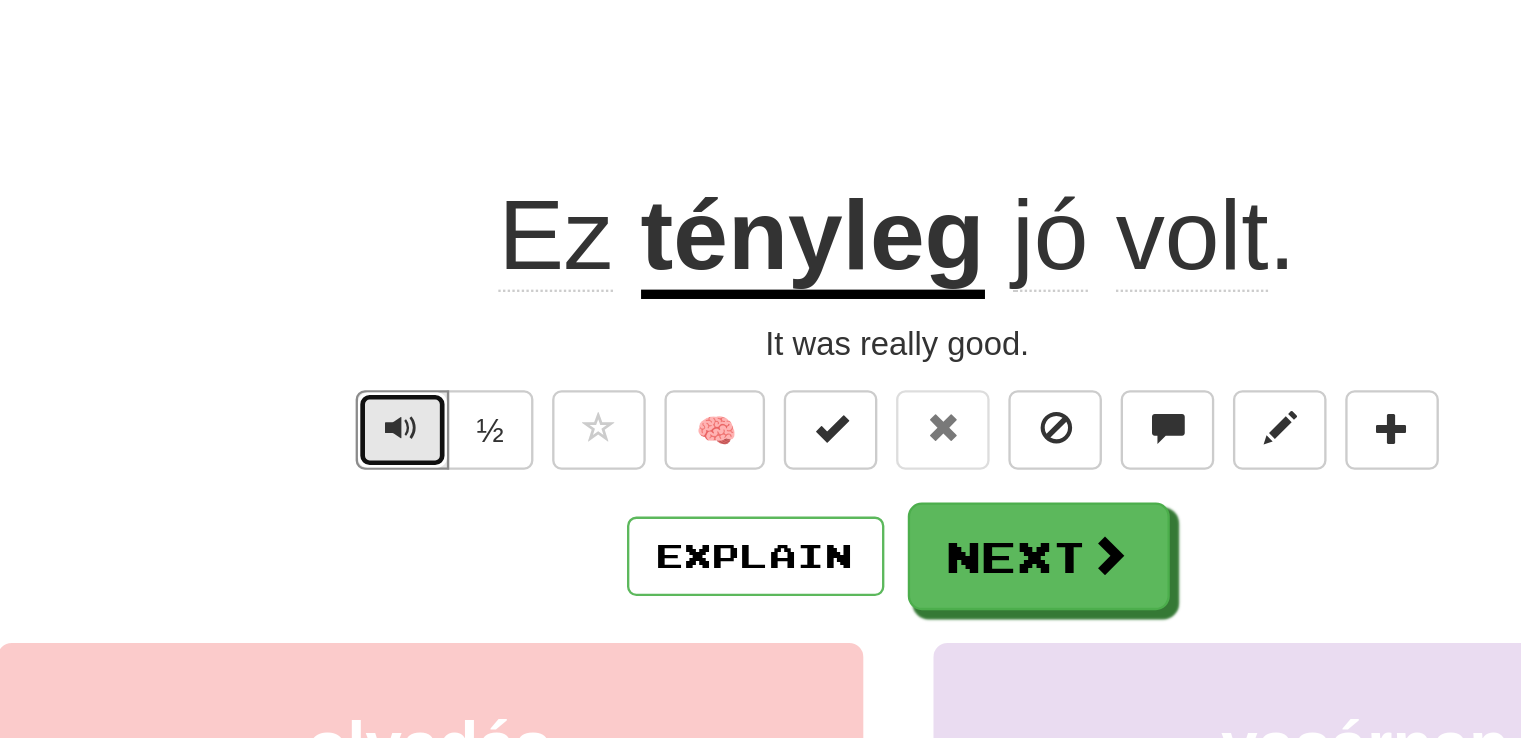 scroll, scrollTop: 12, scrollLeft: 0, axis: vertical 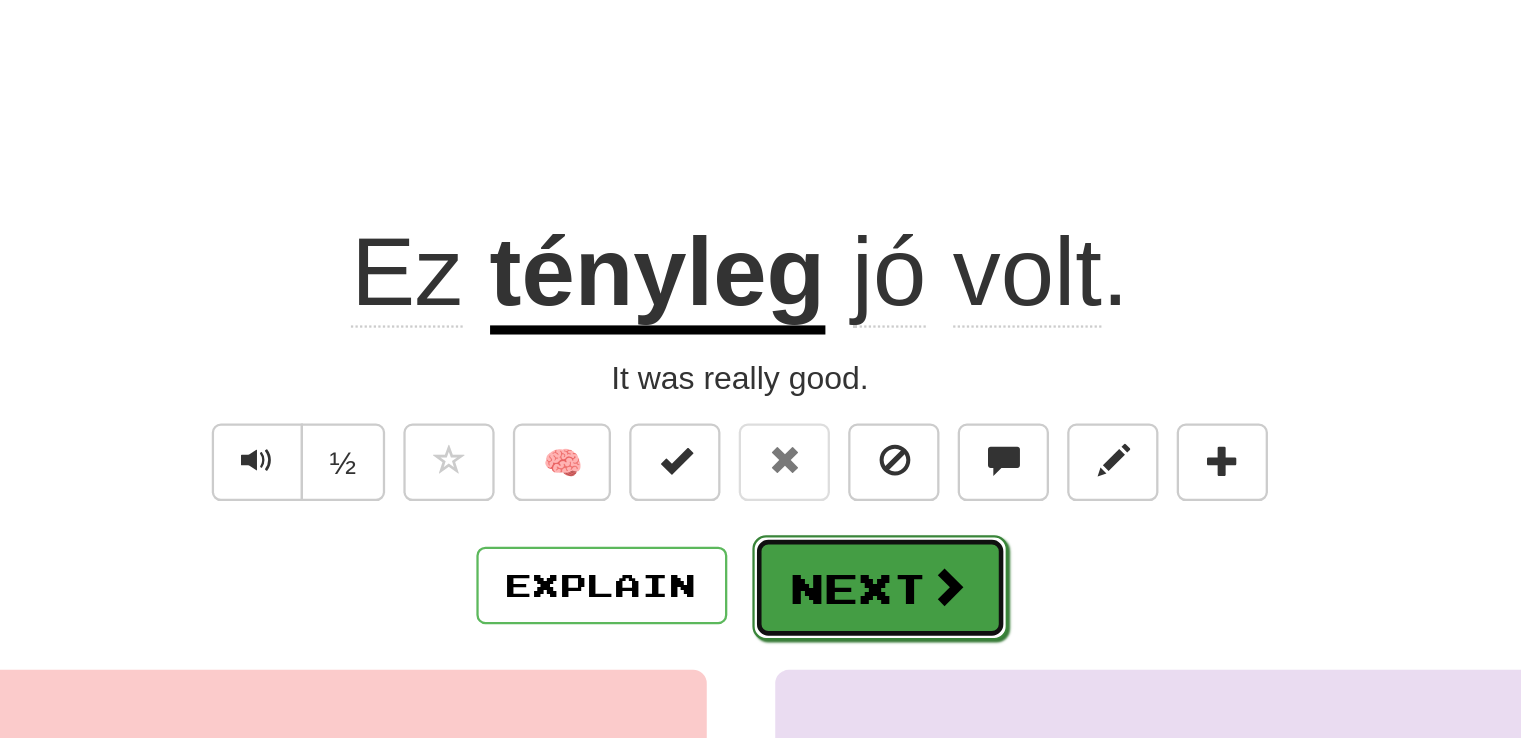 click on "Next" at bounding box center (822, 364) 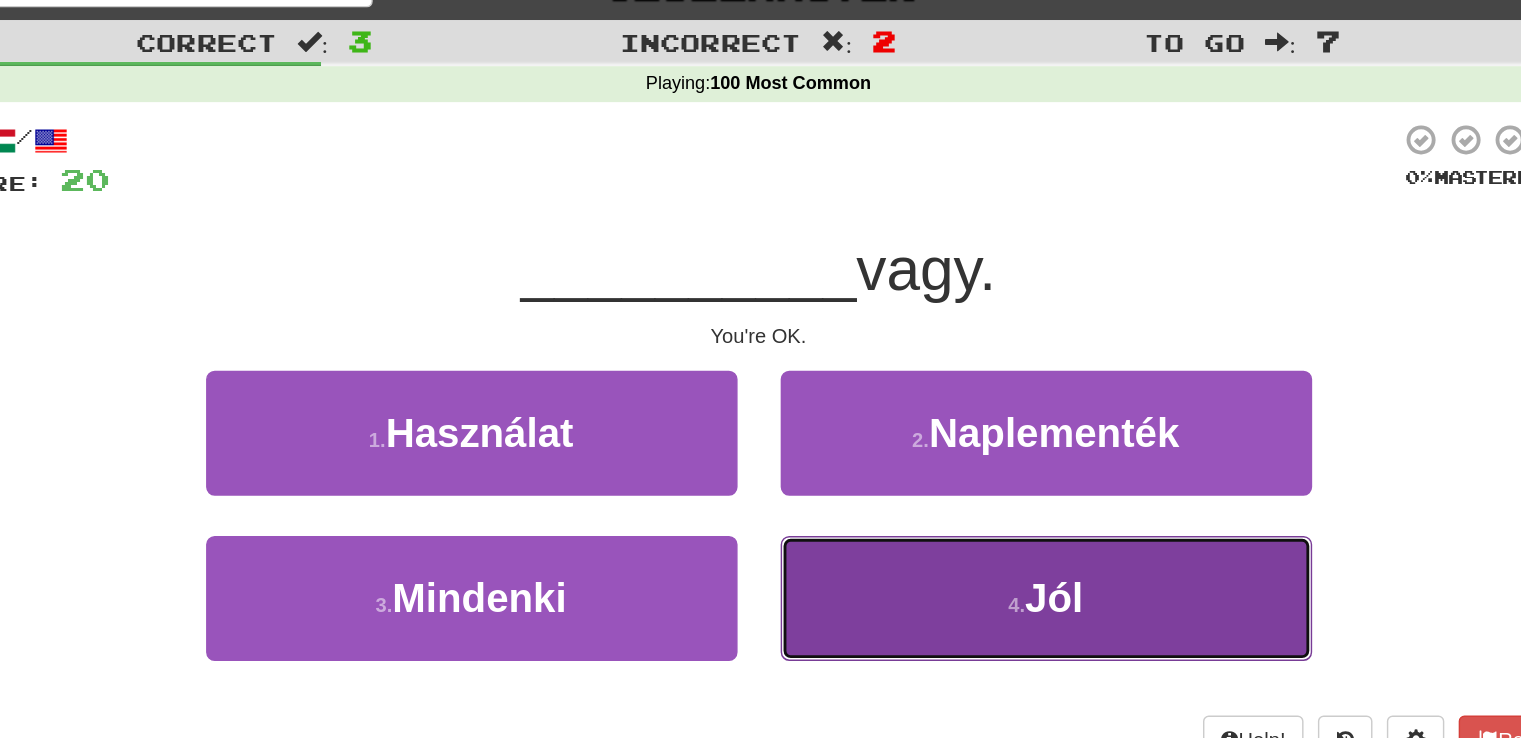 click on "4 .  Jól" at bounding box center (961, 441) 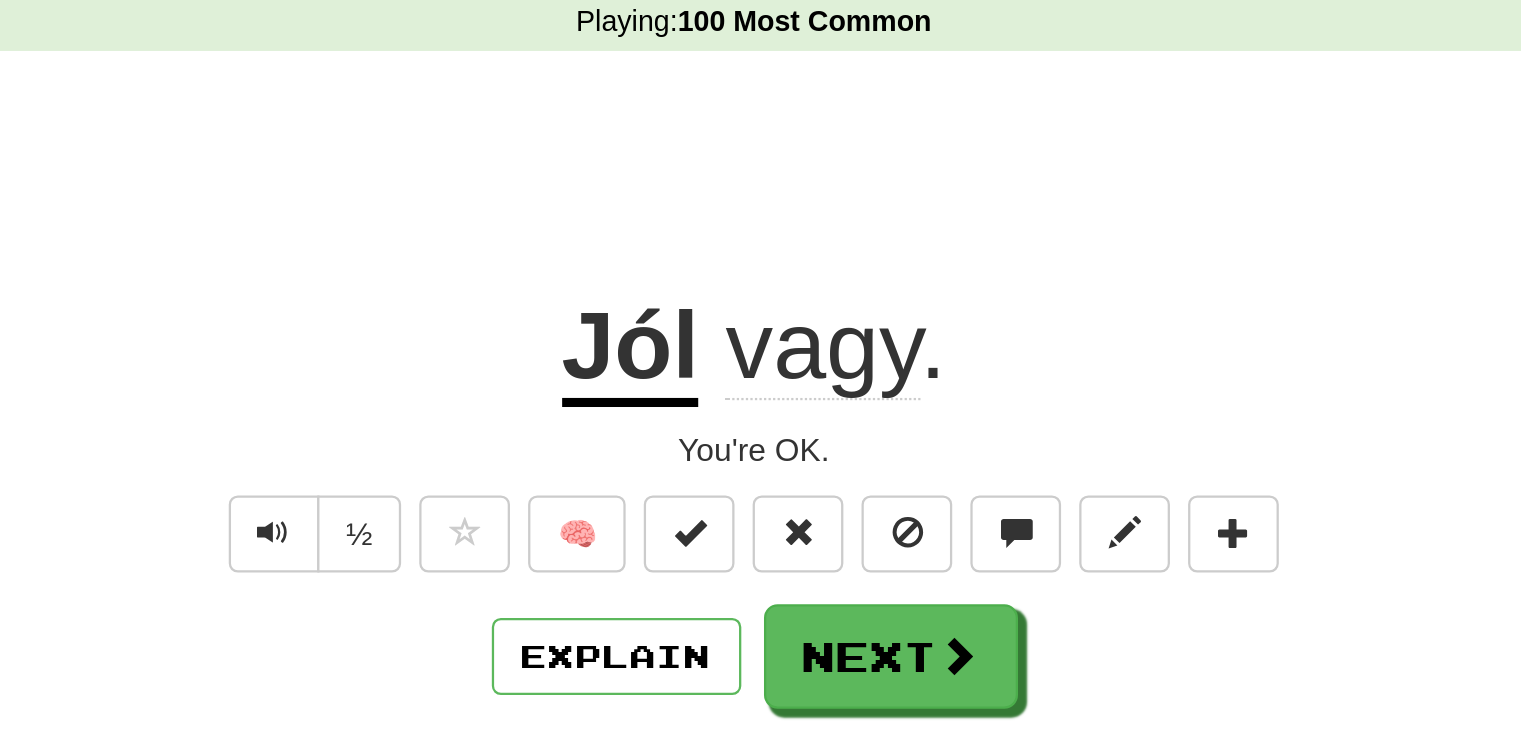 scroll, scrollTop: 12, scrollLeft: 0, axis: vertical 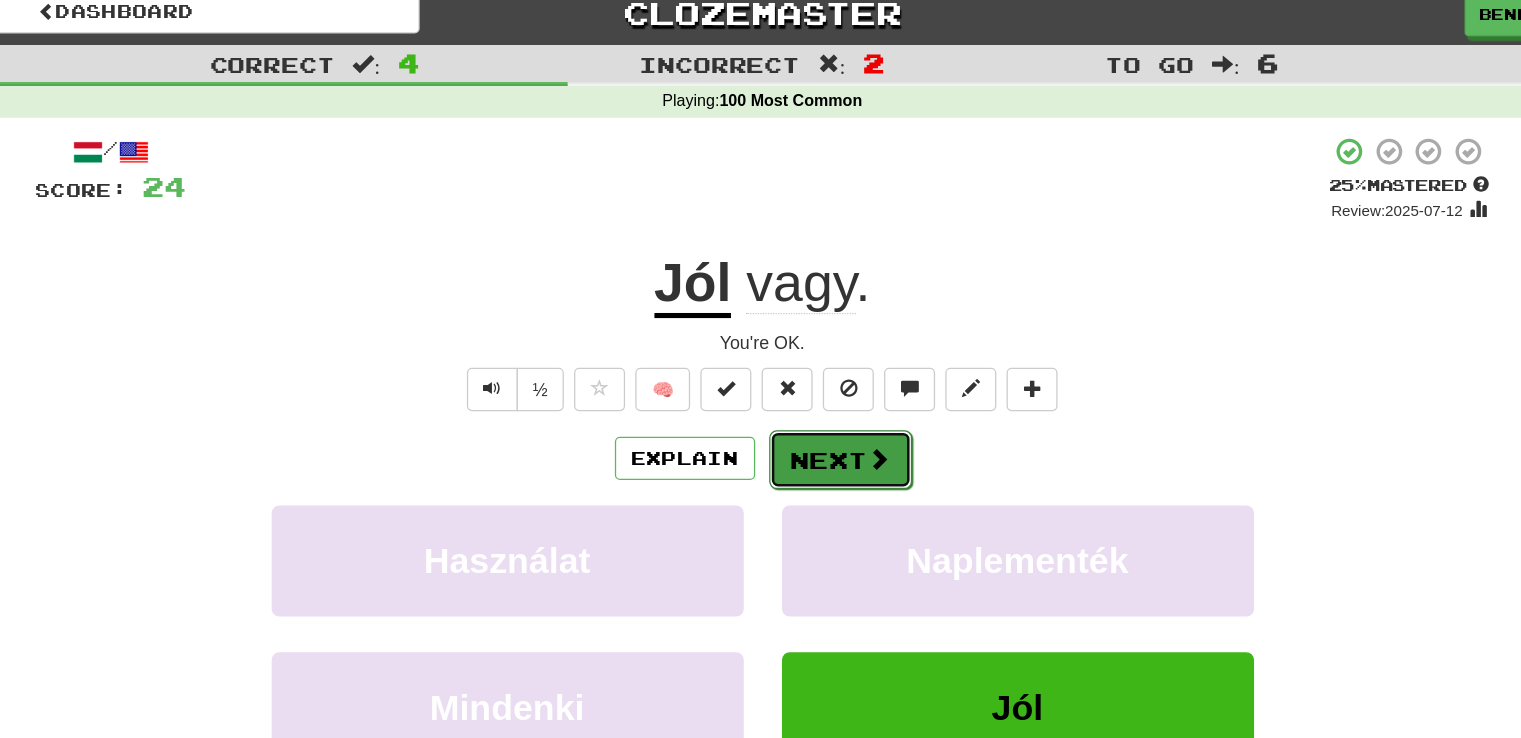click at bounding box center [852, 364] 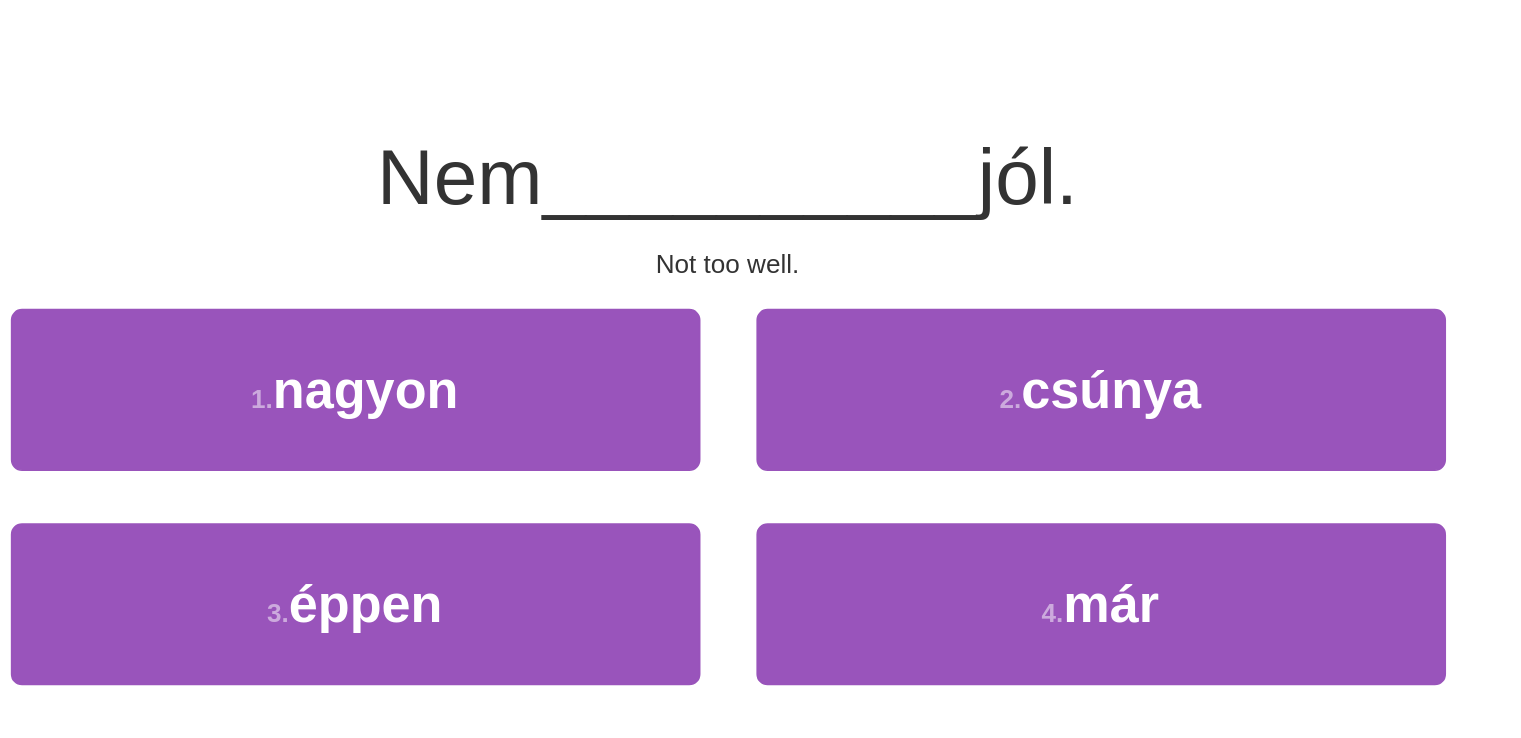 scroll, scrollTop: 12, scrollLeft: 0, axis: vertical 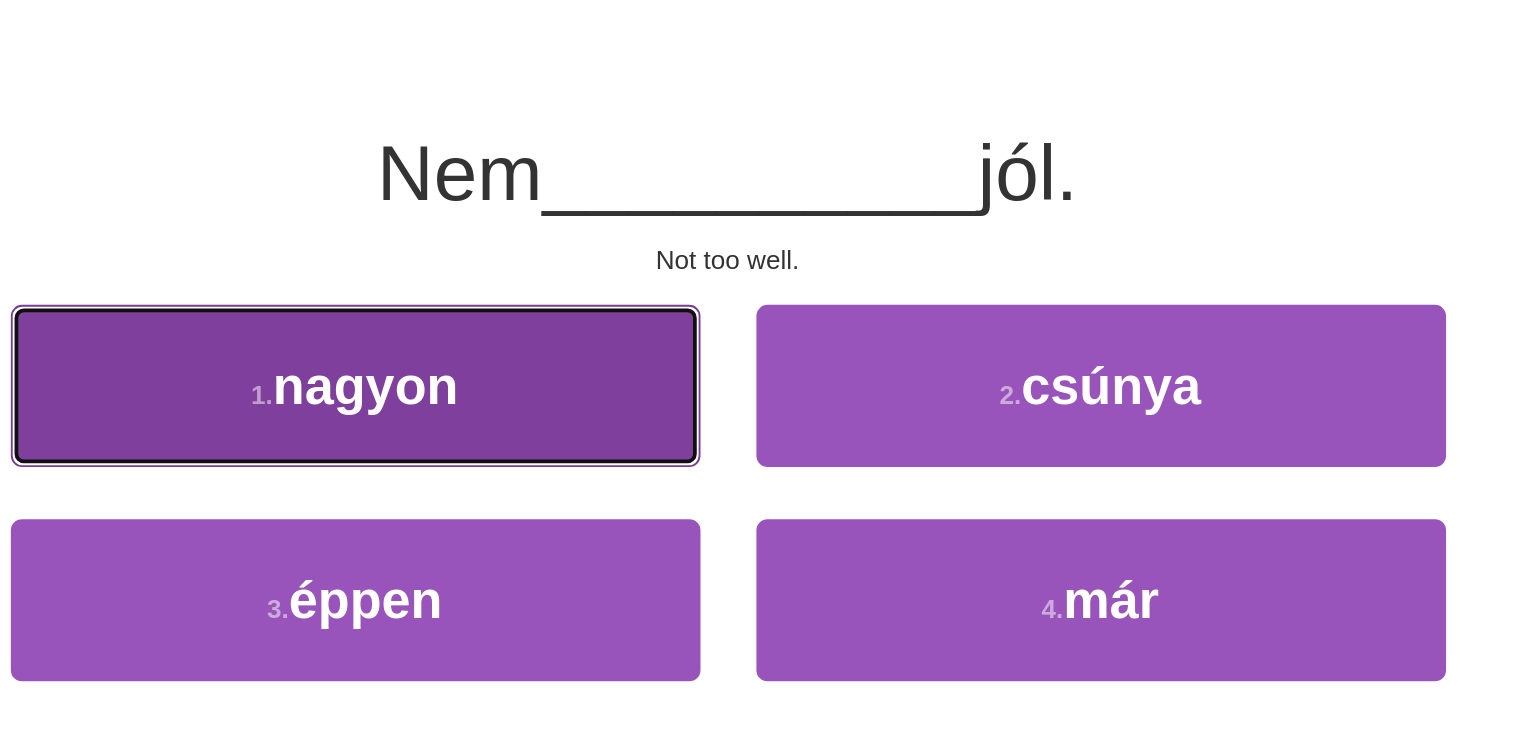 click on "1 .  nagyon" at bounding box center (561, 326) 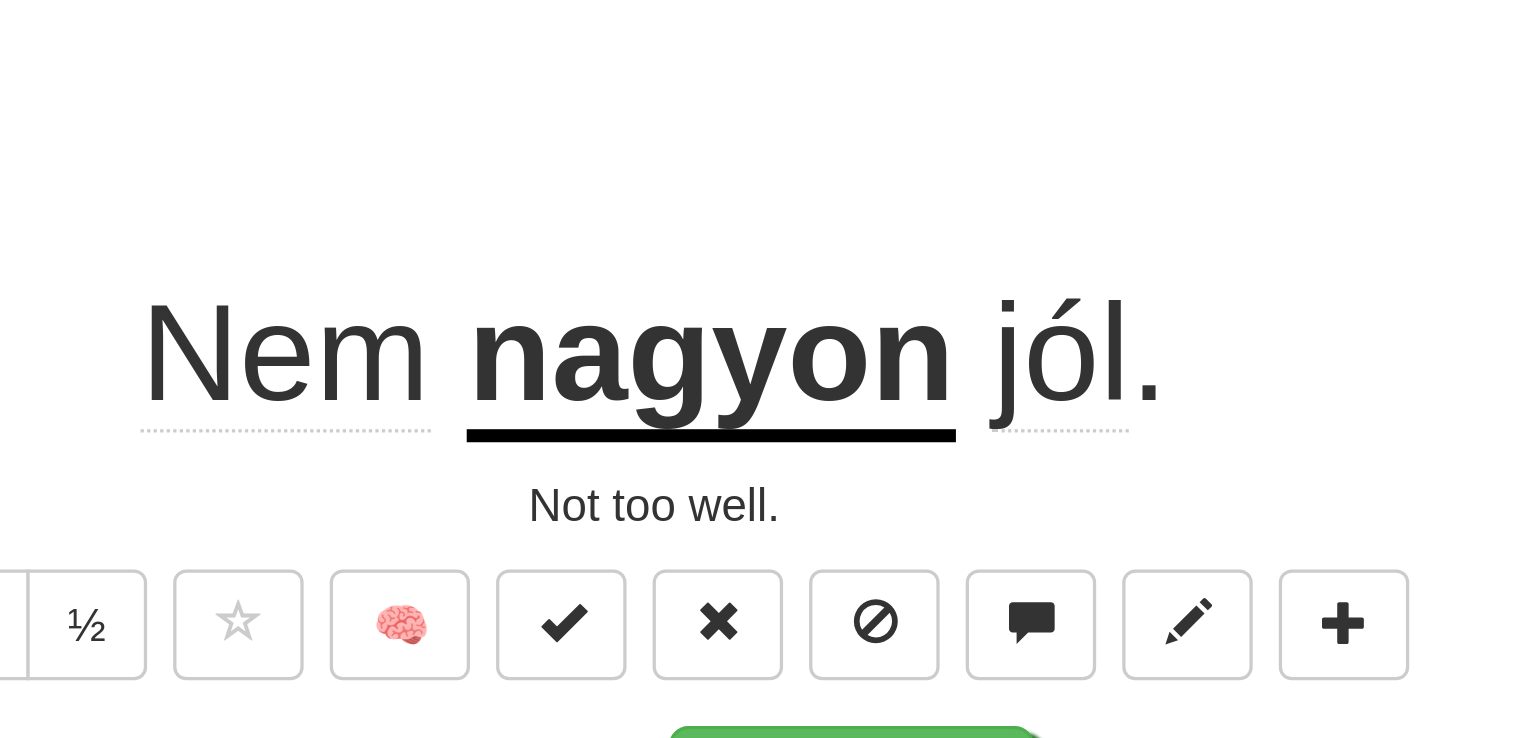 scroll, scrollTop: 12, scrollLeft: 0, axis: vertical 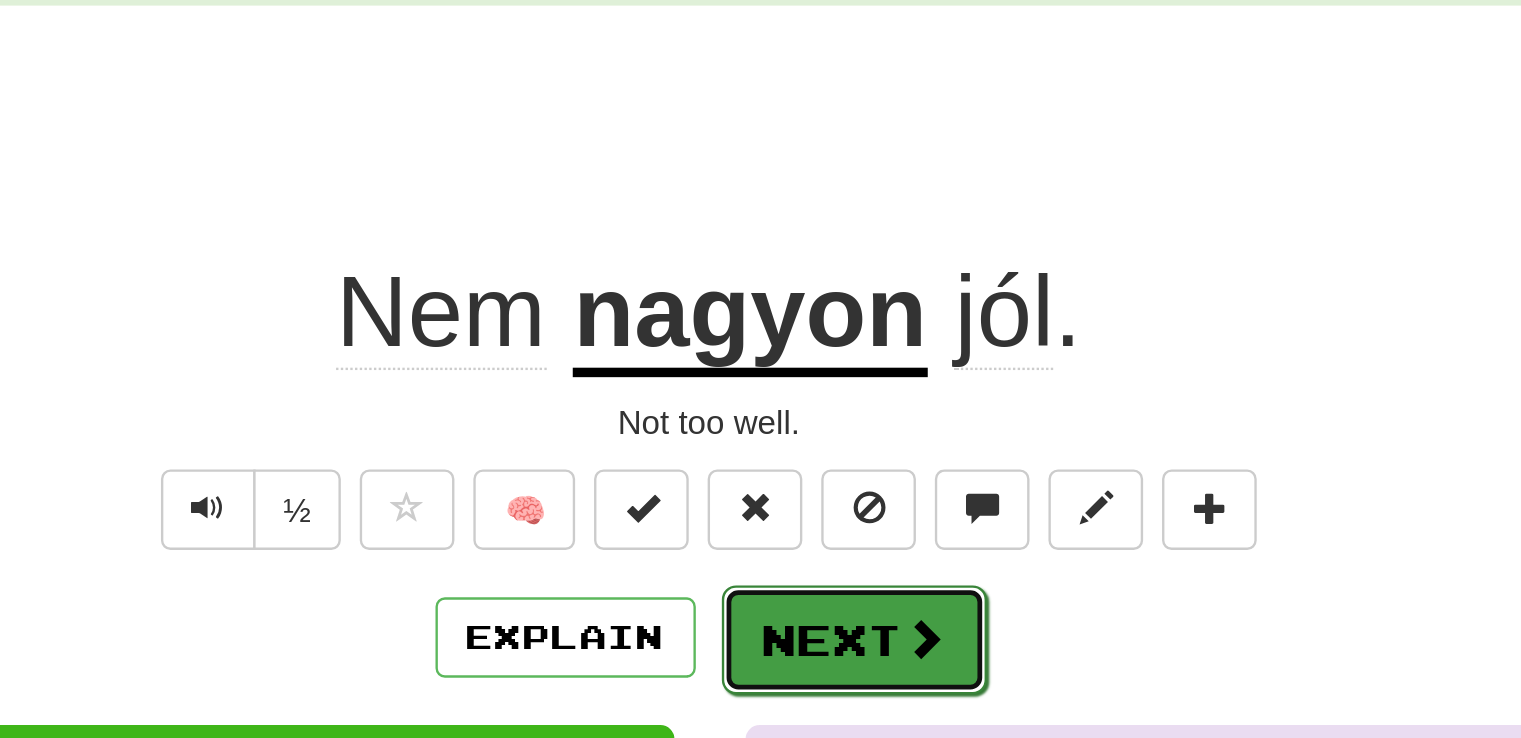 click at bounding box center (852, 363) 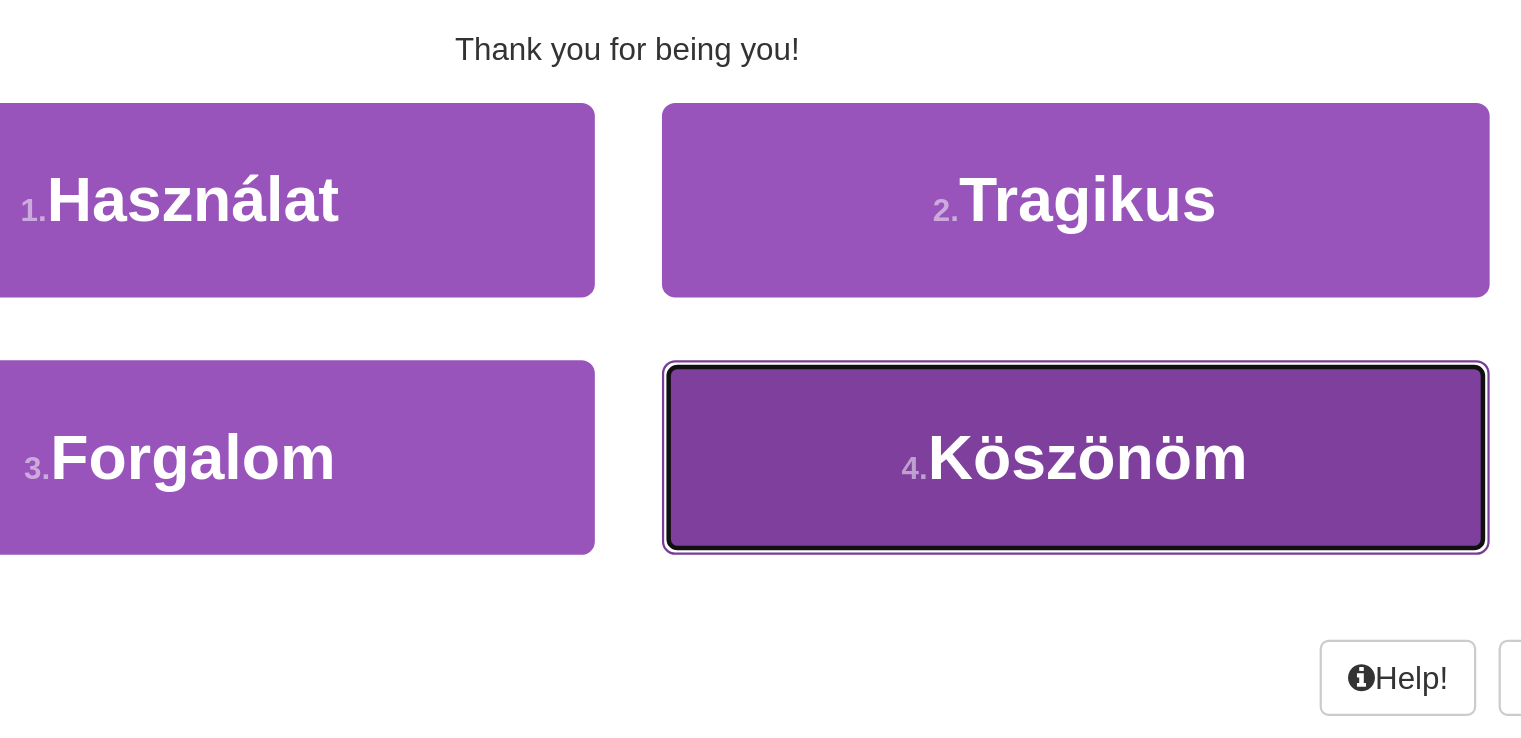 click on "4 ." at bounding box center (889, 446) 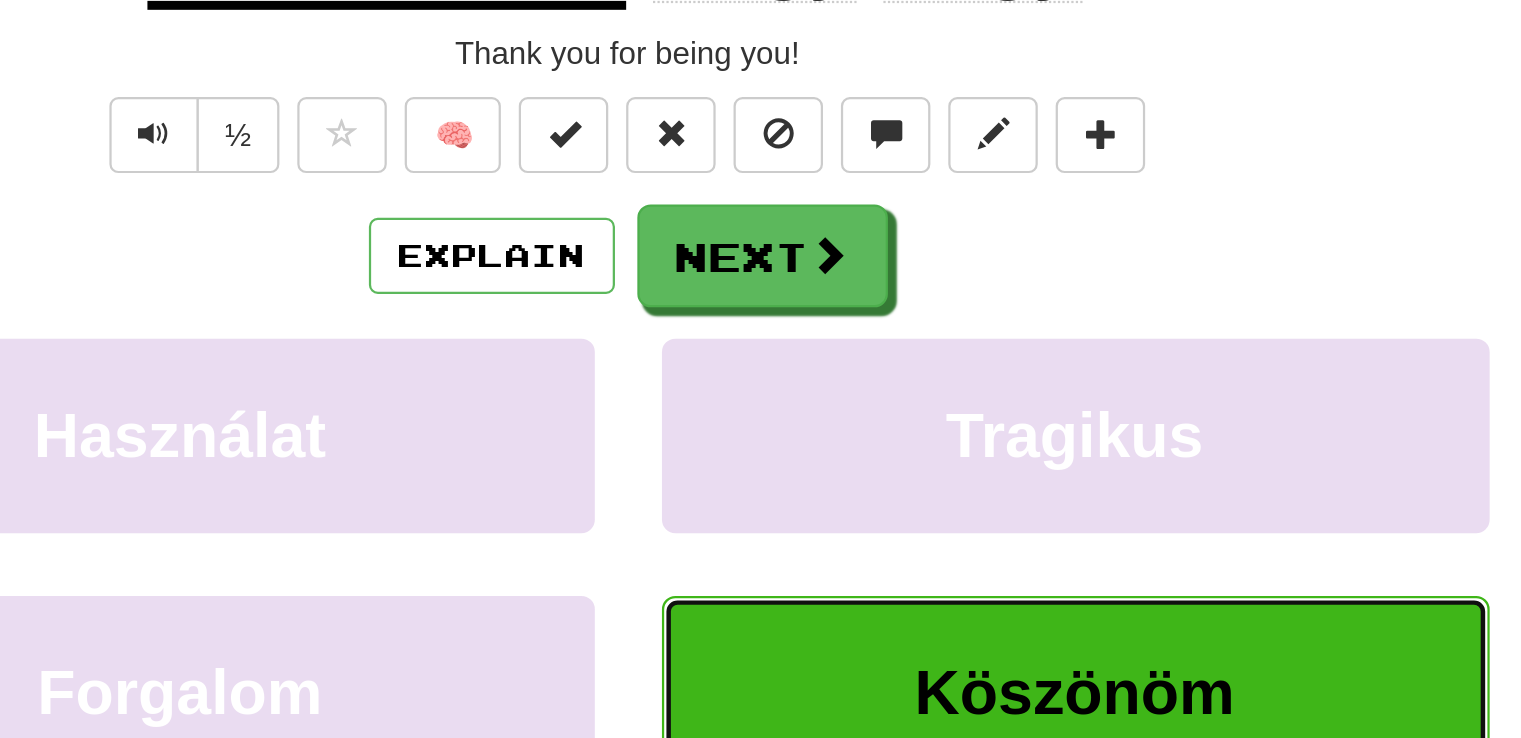 scroll, scrollTop: 24, scrollLeft: 0, axis: vertical 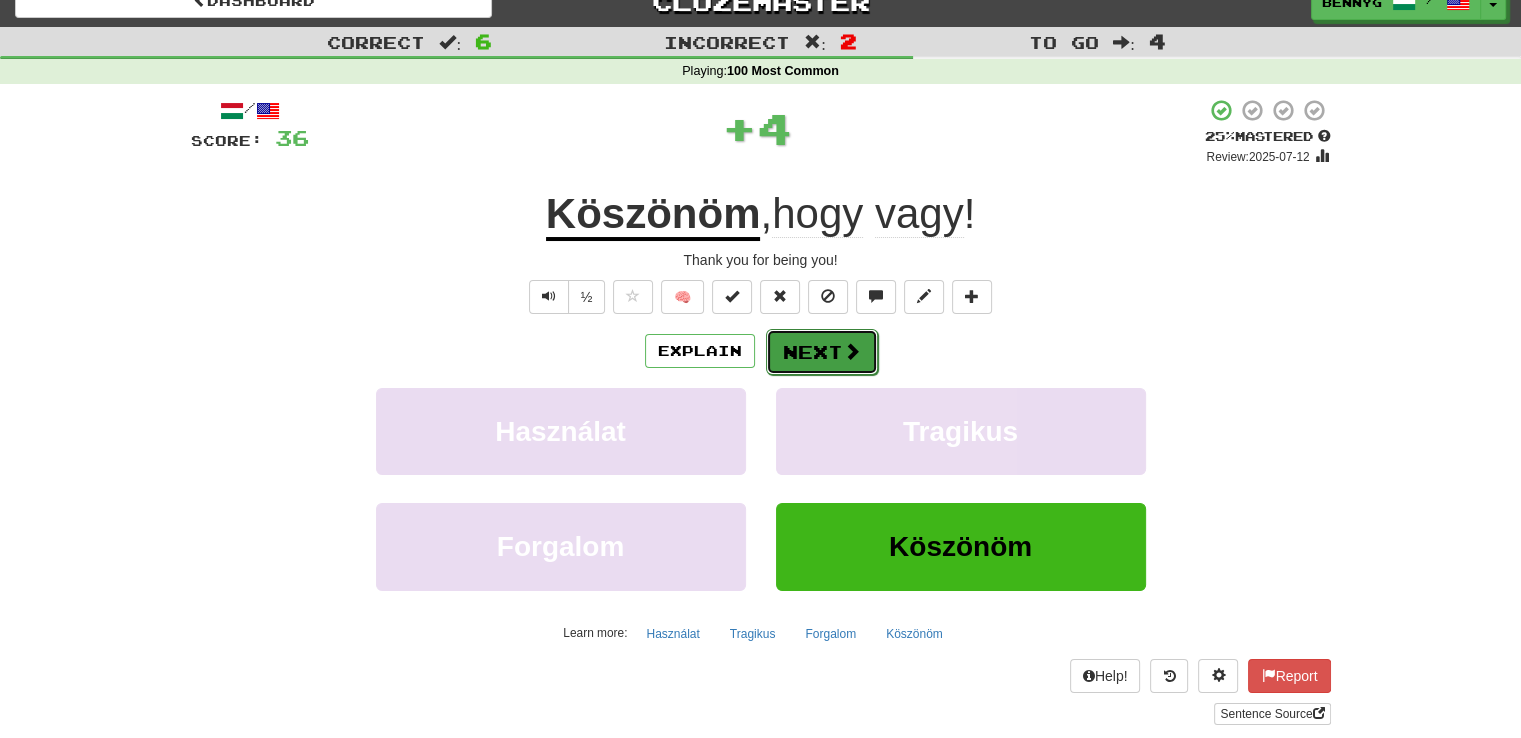 click on "Next" at bounding box center (822, 352) 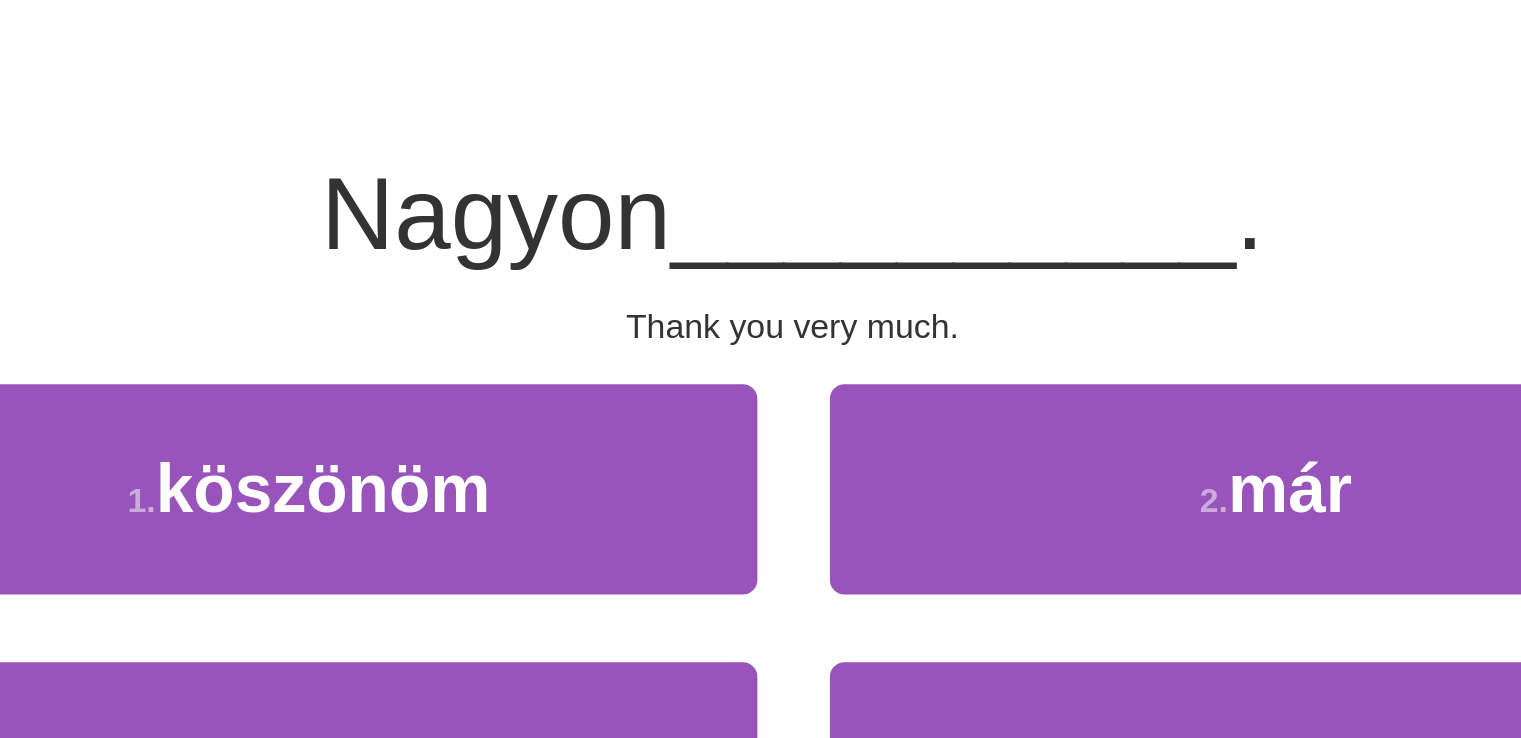 scroll, scrollTop: 24, scrollLeft: 0, axis: vertical 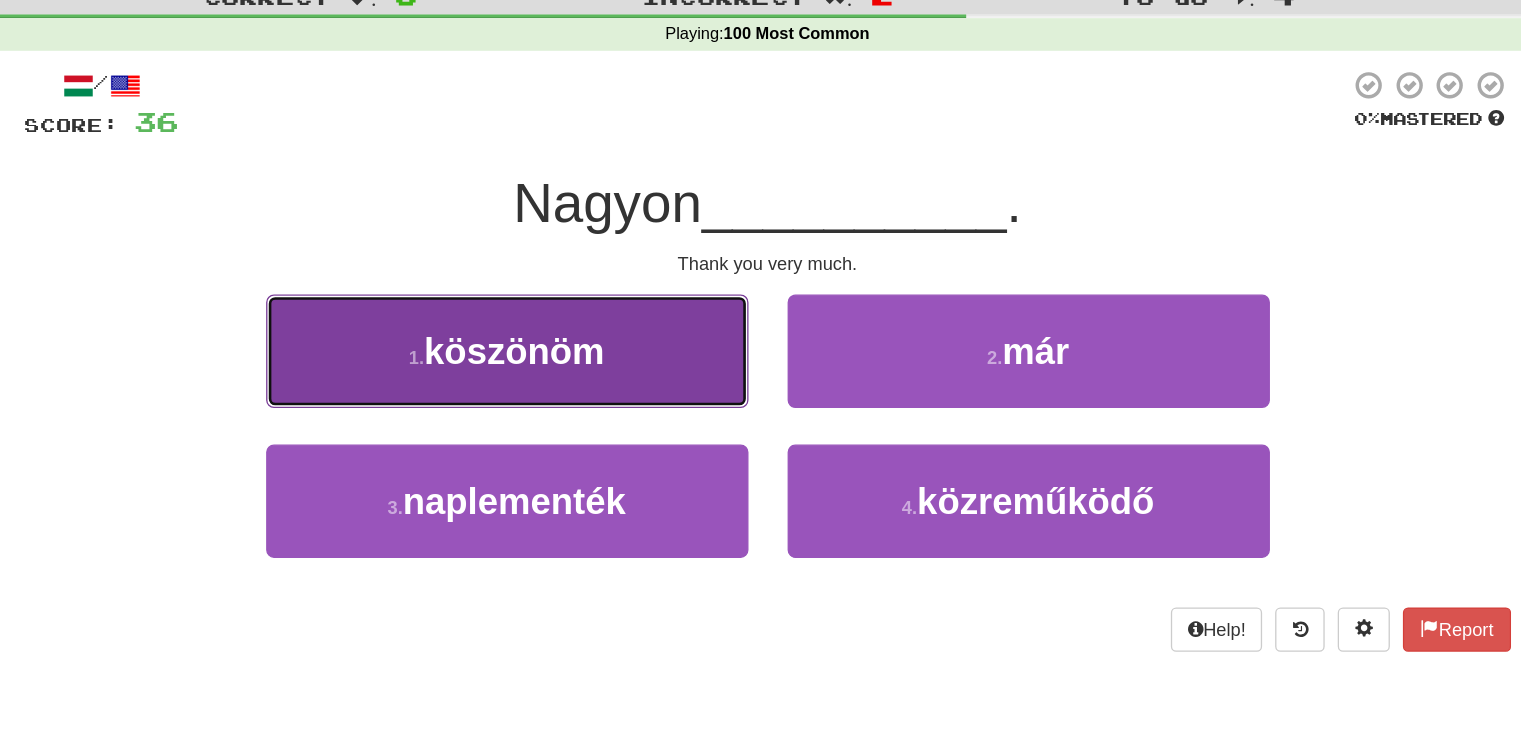click on "1 .  köszönöm" at bounding box center [561, 314] 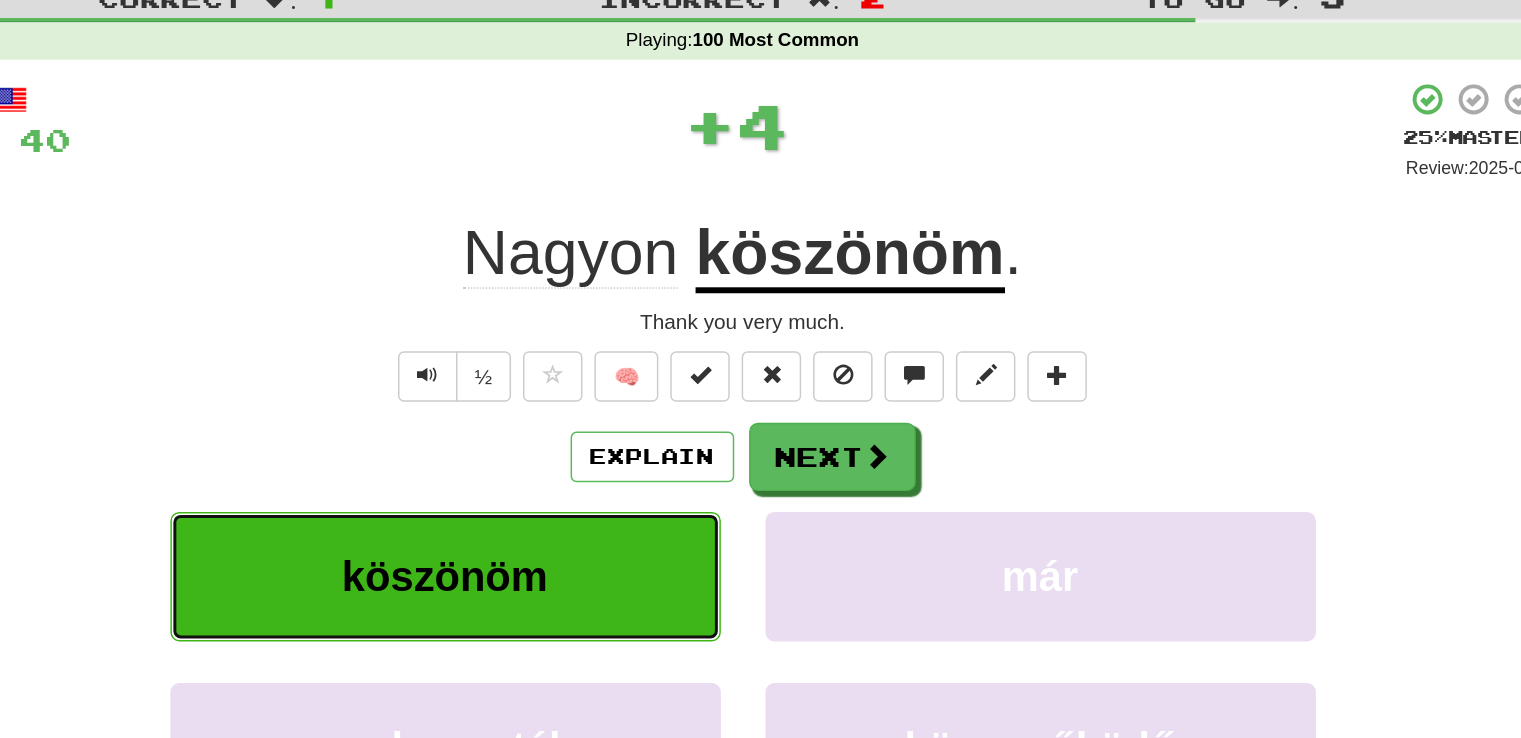 scroll, scrollTop: 24, scrollLeft: 0, axis: vertical 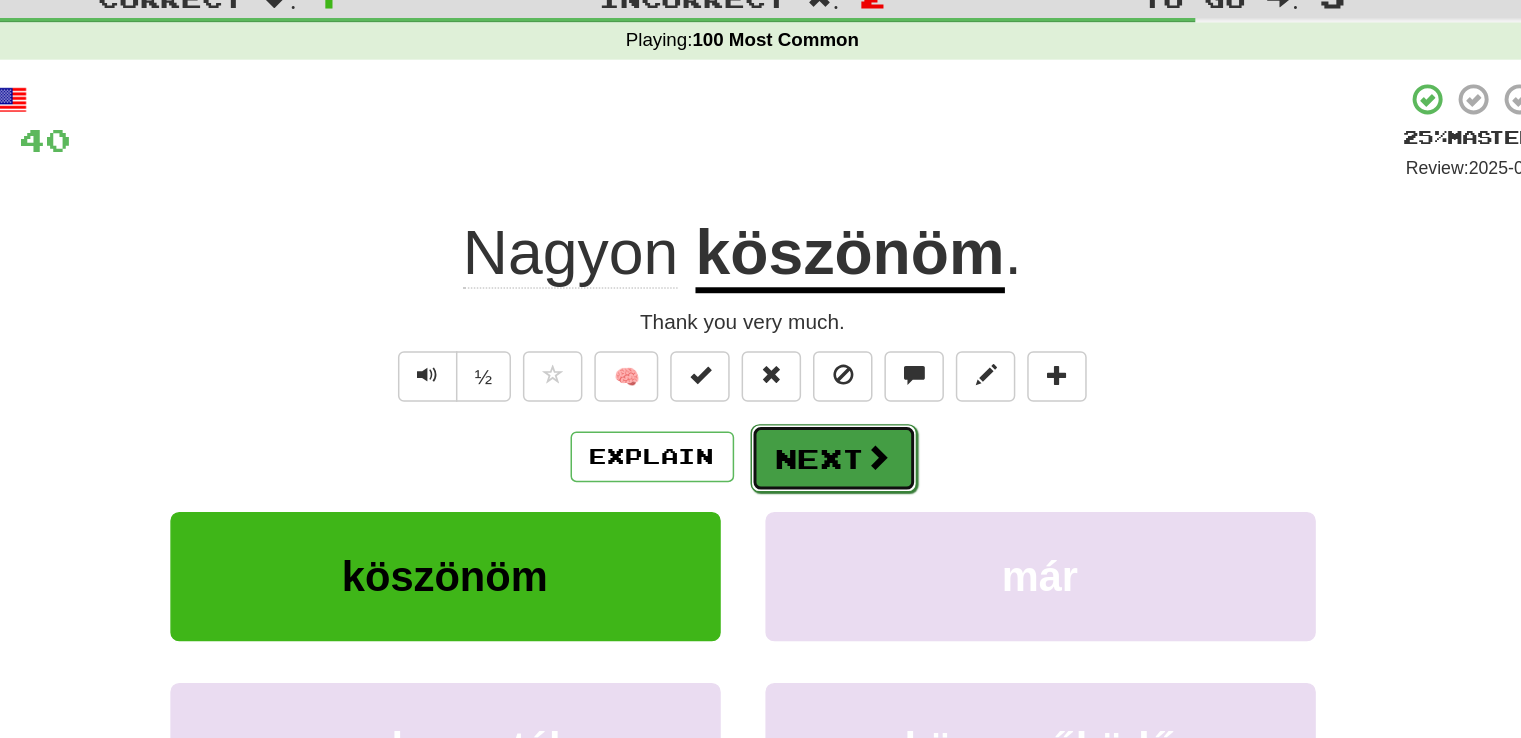 click on "Next" at bounding box center (822, 352) 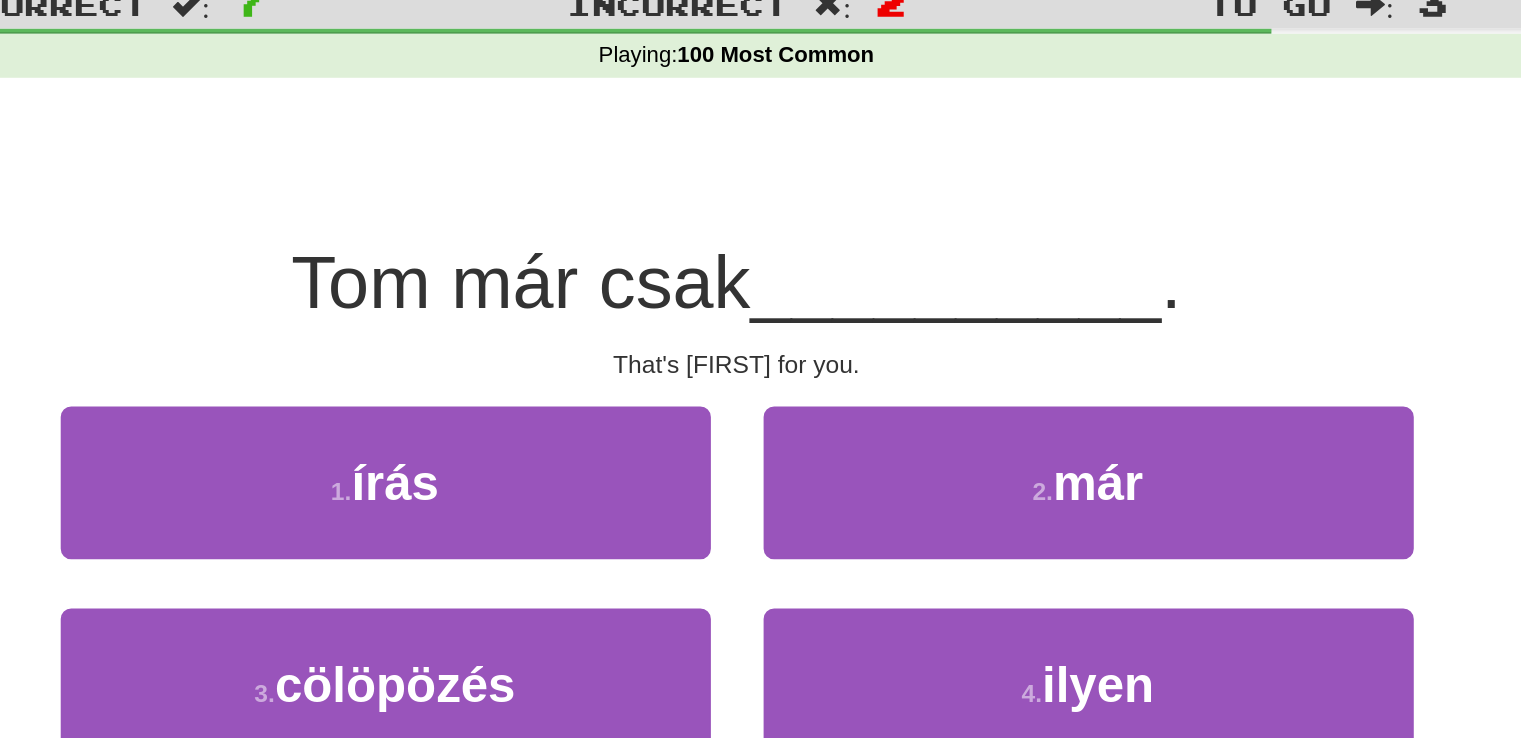 scroll, scrollTop: 24, scrollLeft: 0, axis: vertical 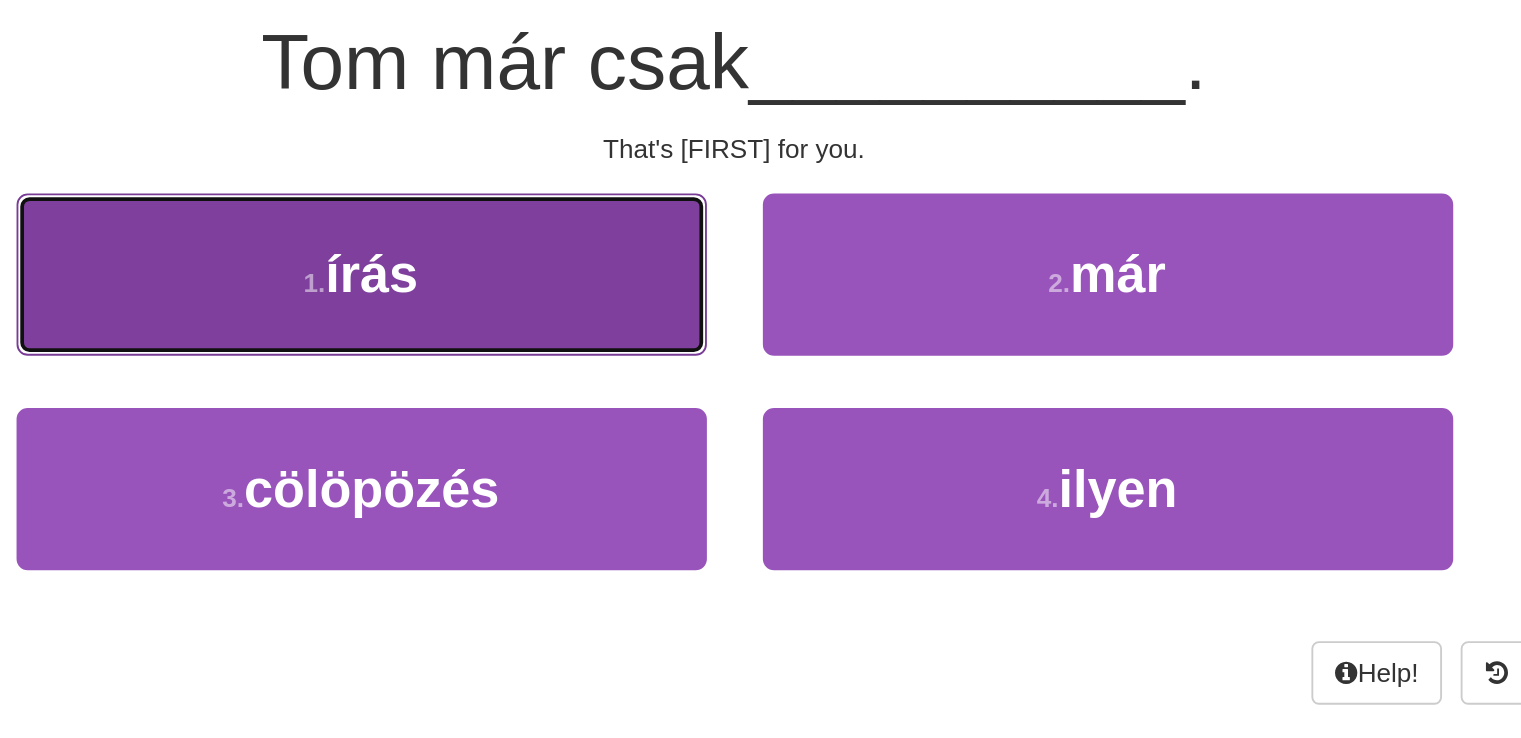 click on "1 .  írás" at bounding box center (561, 314) 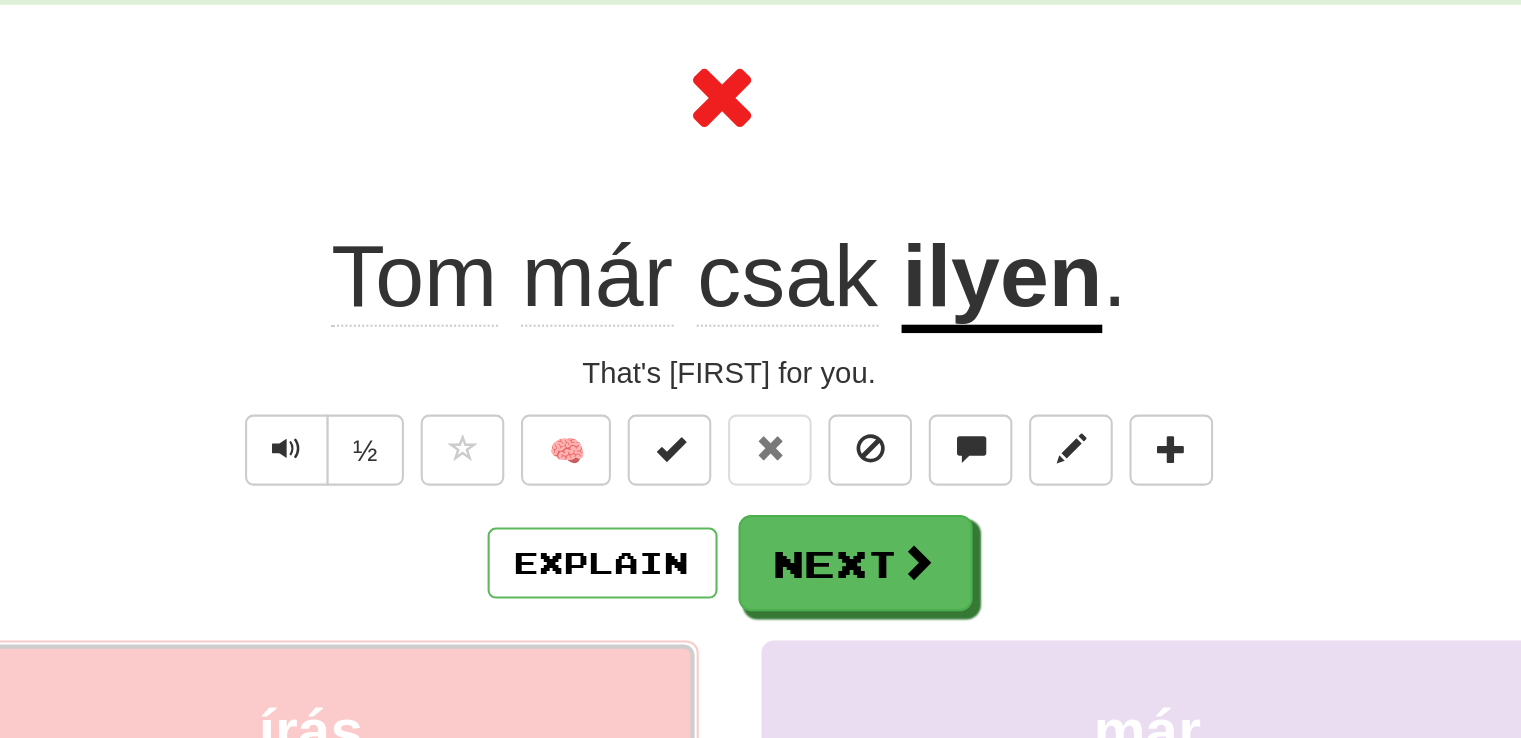 scroll, scrollTop: 37, scrollLeft: 0, axis: vertical 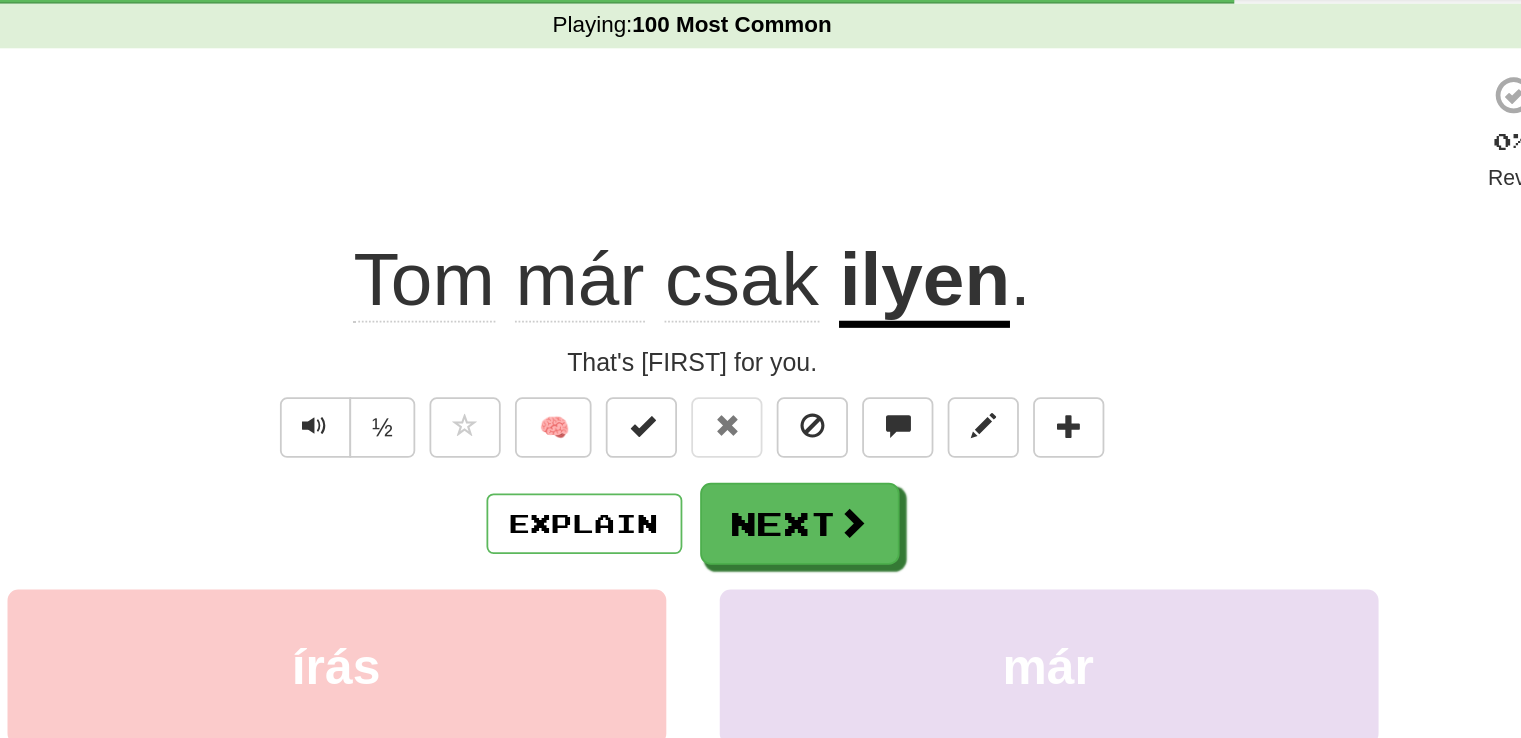 click on "már" 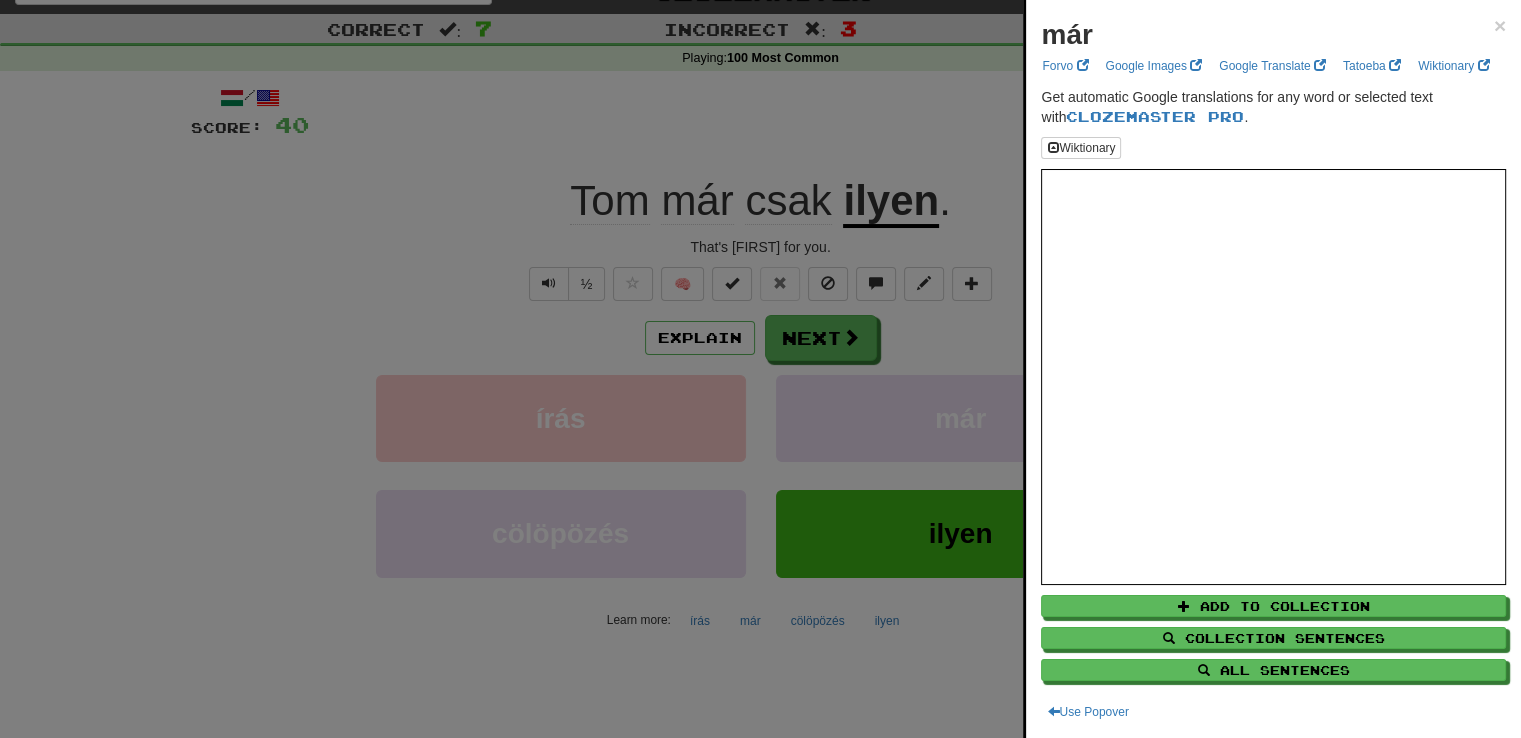 click at bounding box center (760, 369) 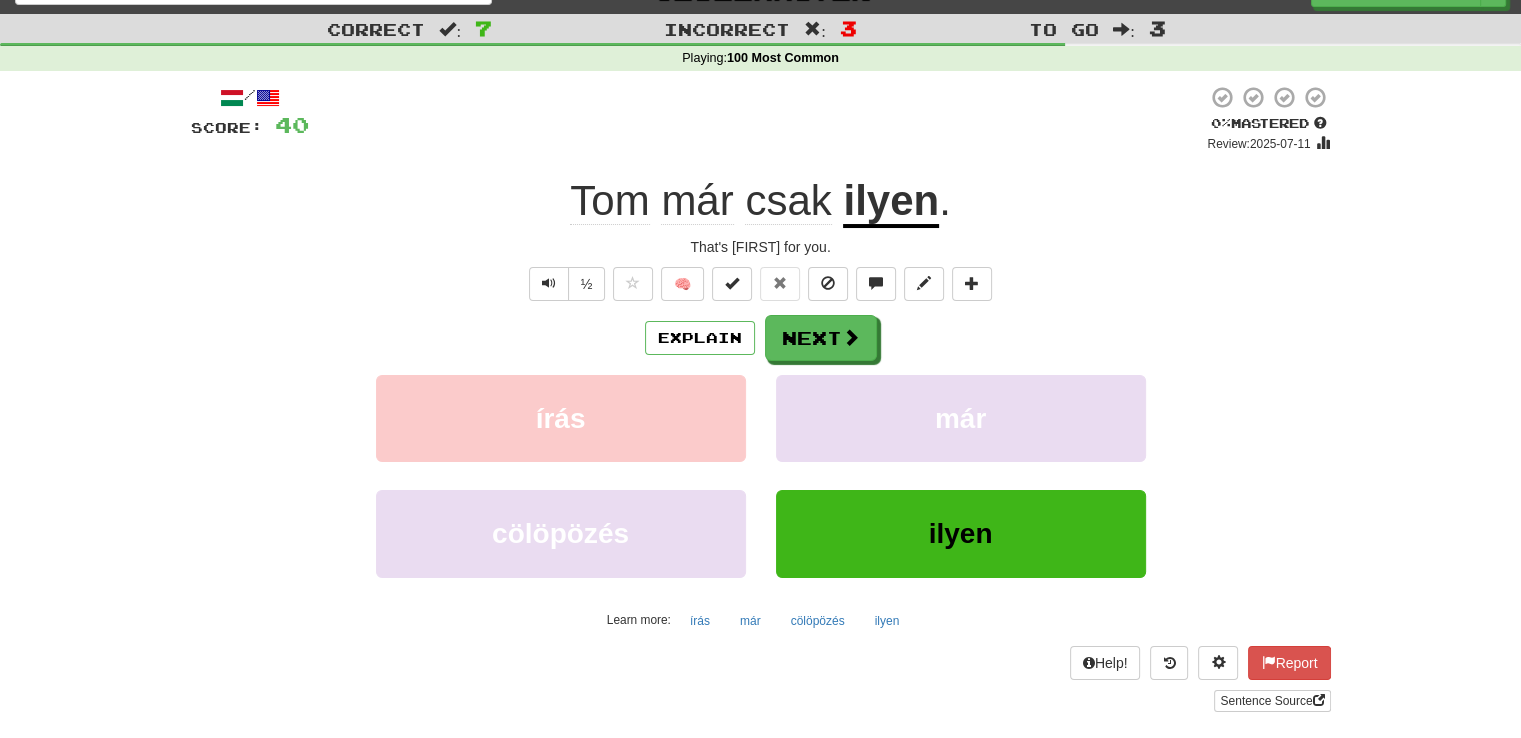 click on "ilyen" at bounding box center [891, 202] 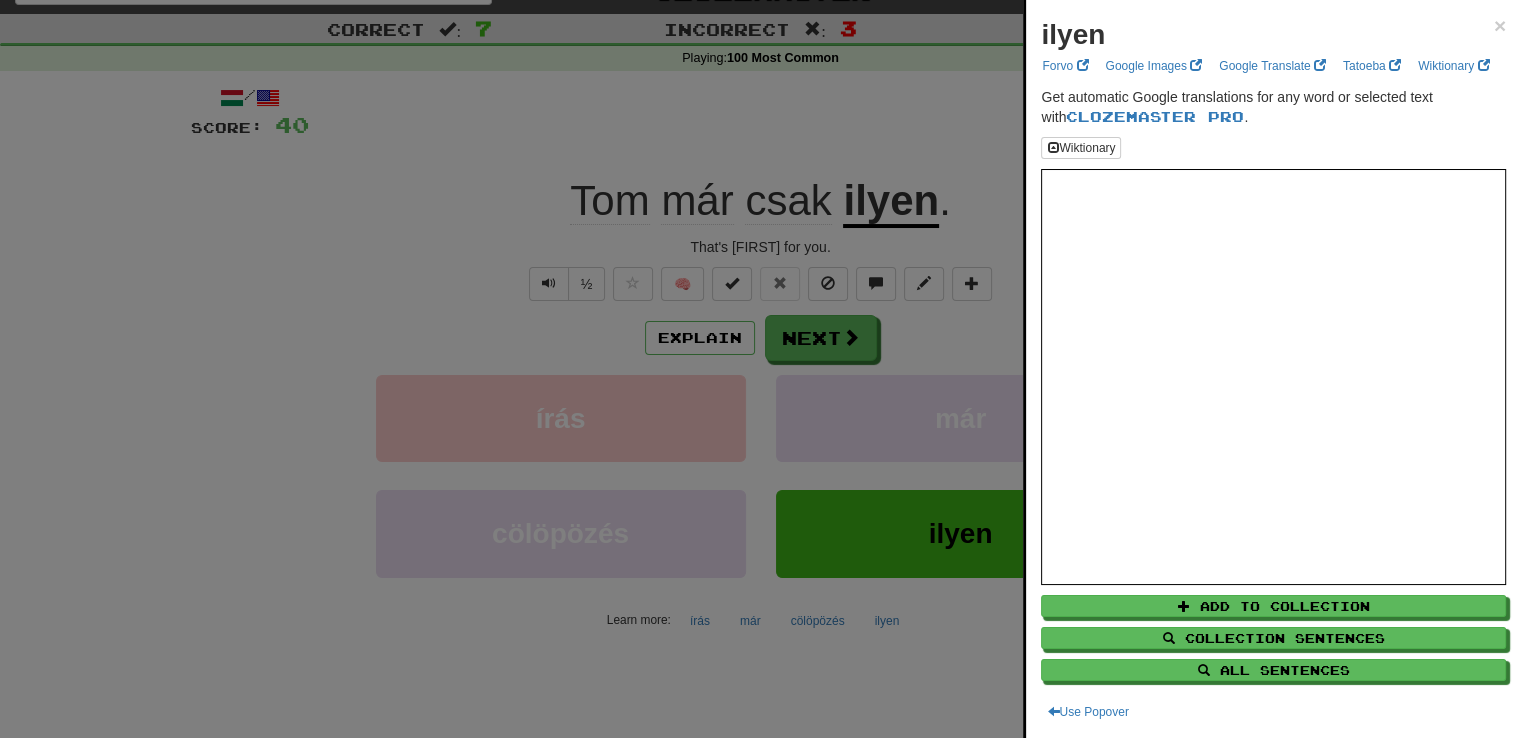 click at bounding box center [760, 369] 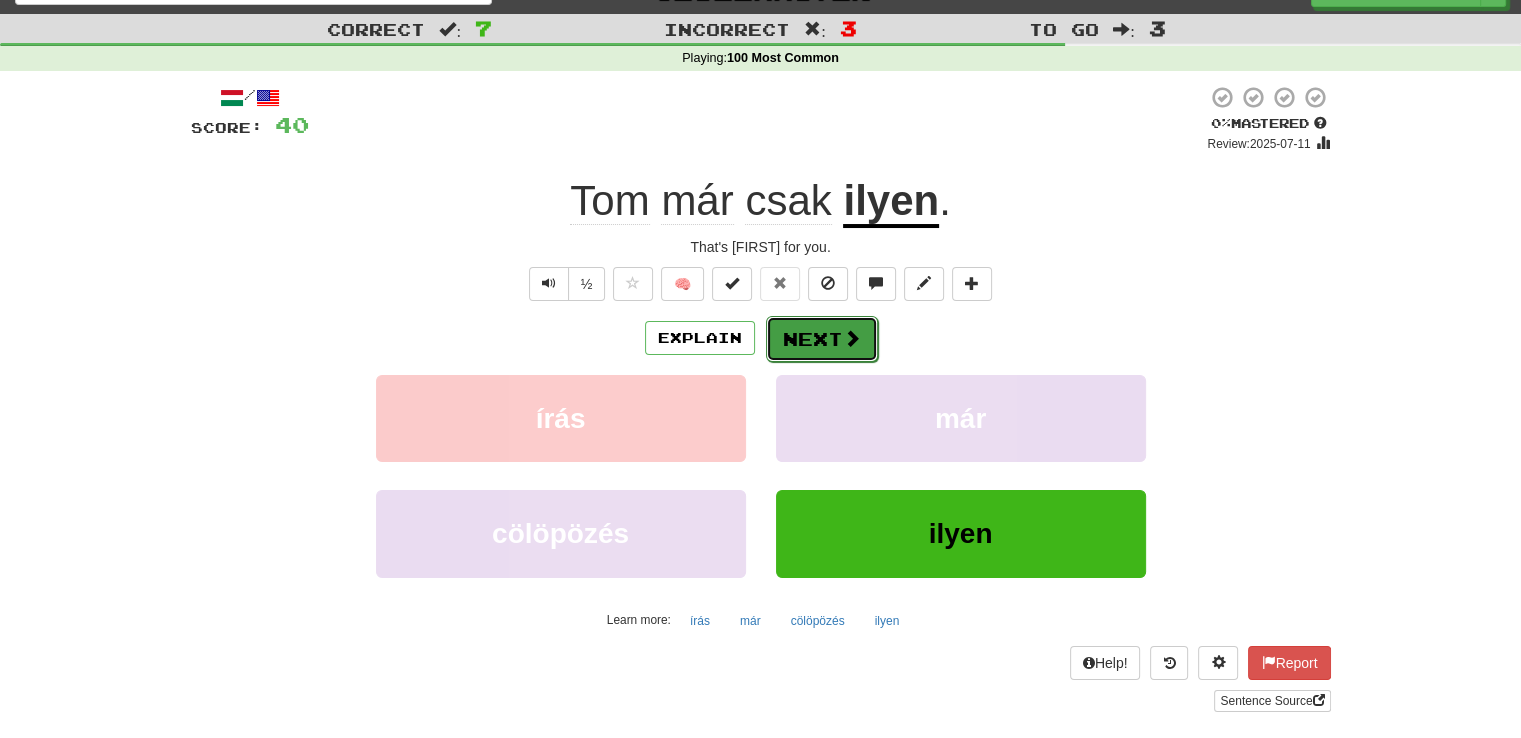 click on "Next" at bounding box center (822, 339) 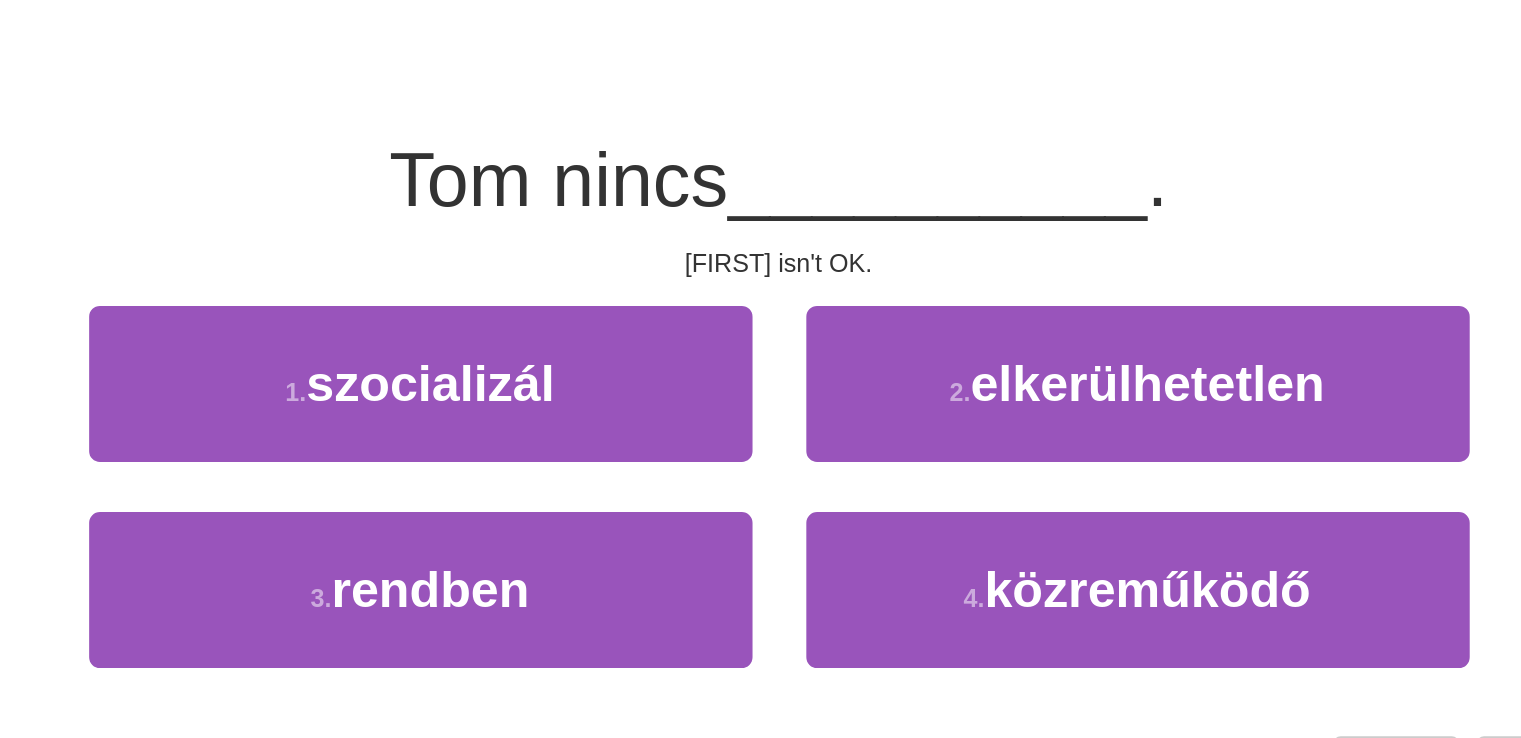 scroll, scrollTop: 37, scrollLeft: 0, axis: vertical 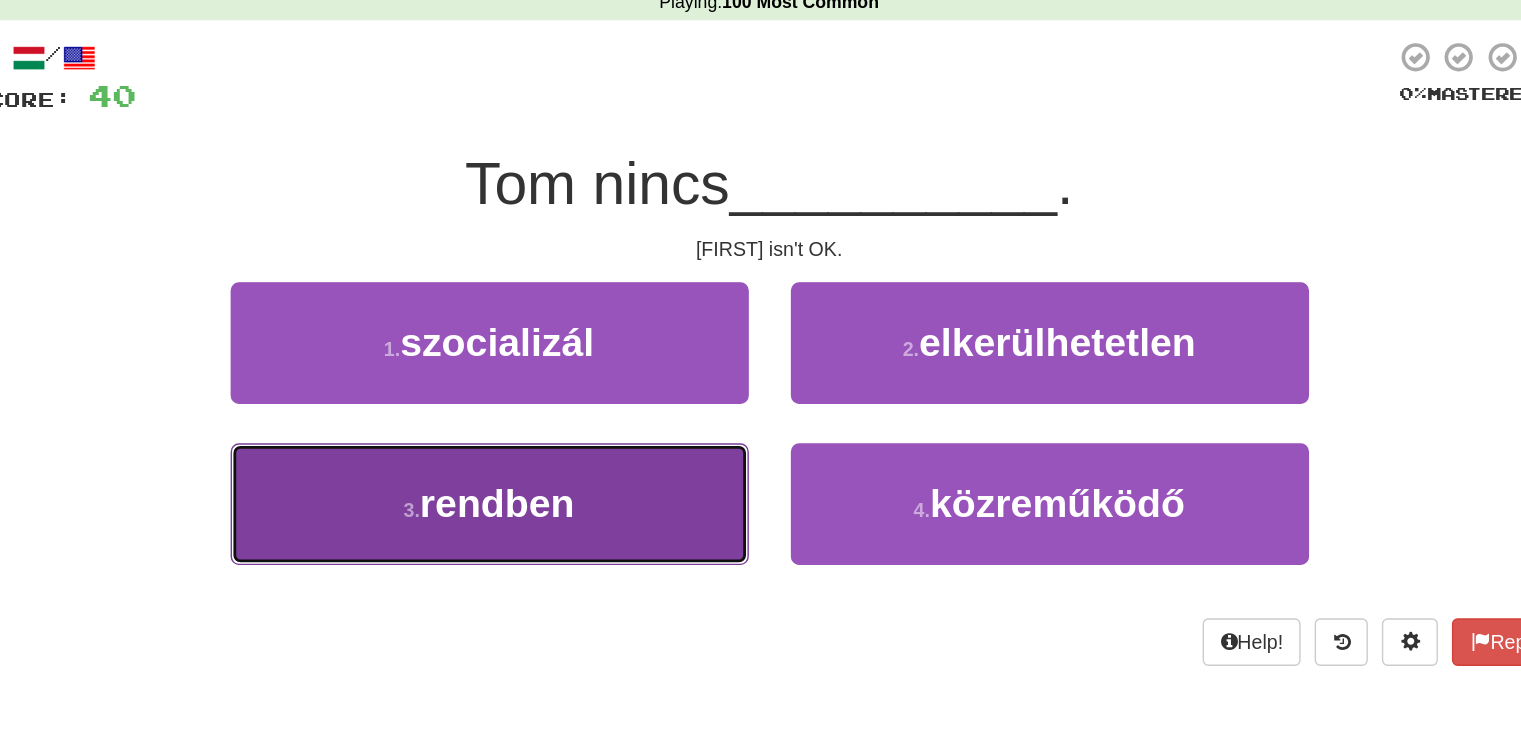 click on "3 .  rendben" at bounding box center [561, 416] 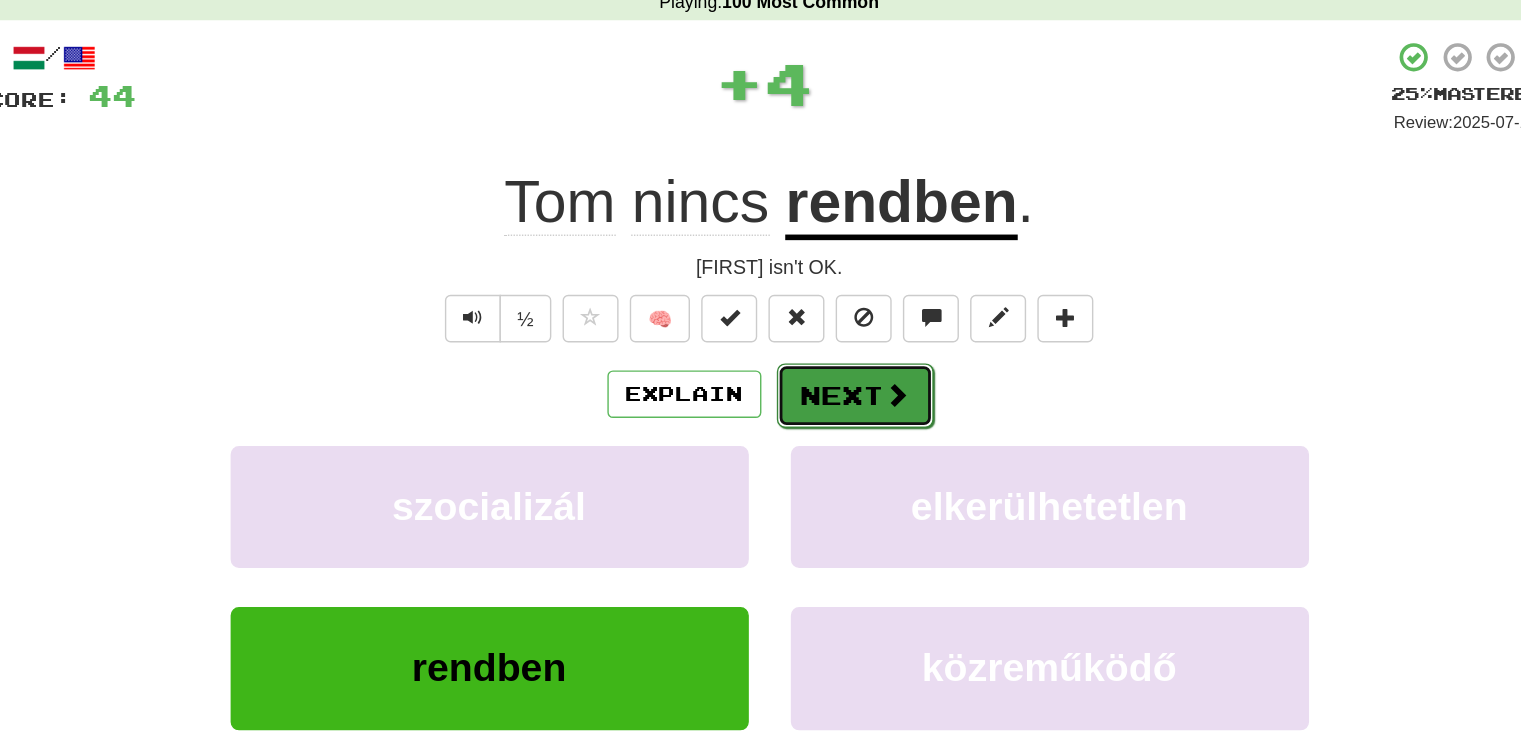click at bounding box center [852, 338] 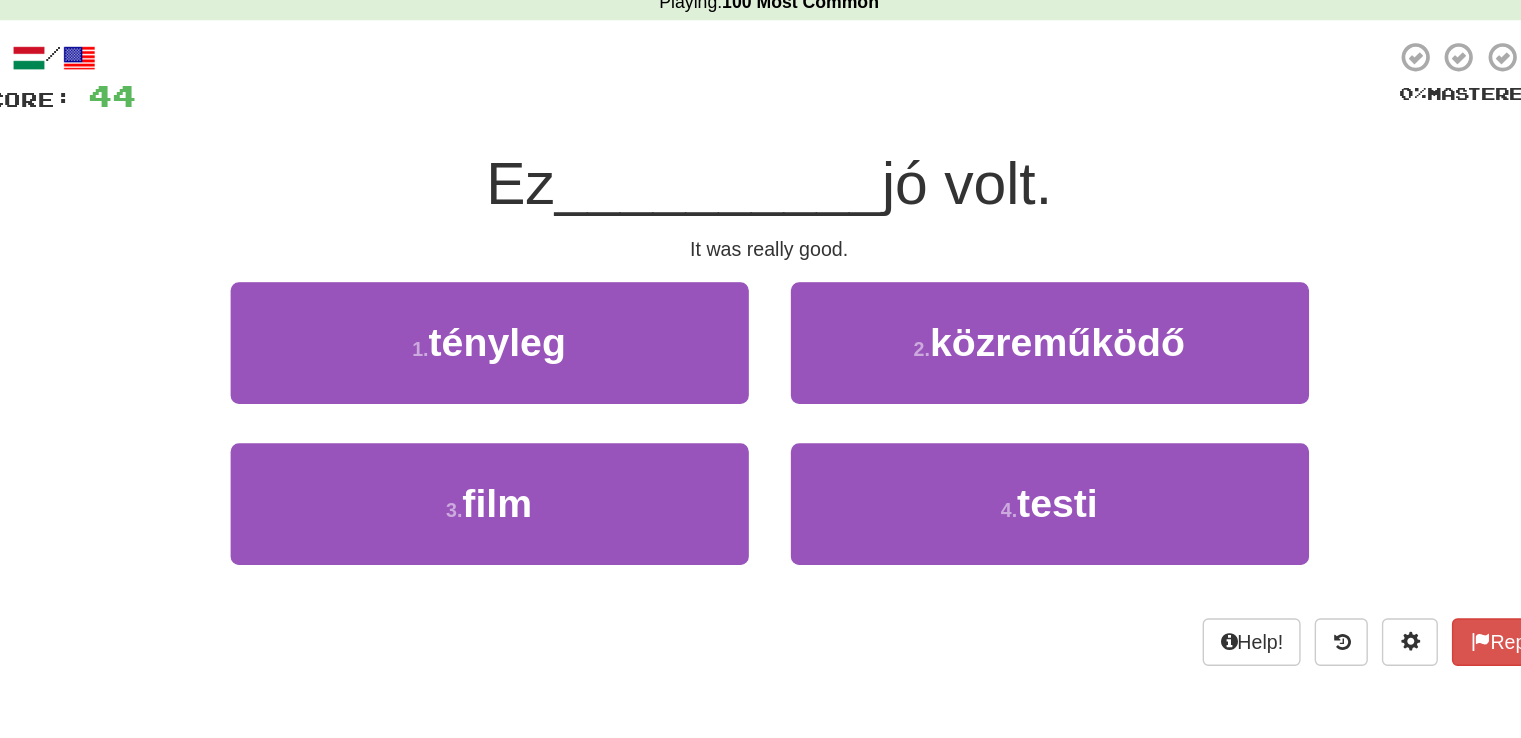 scroll, scrollTop: 37, scrollLeft: 0, axis: vertical 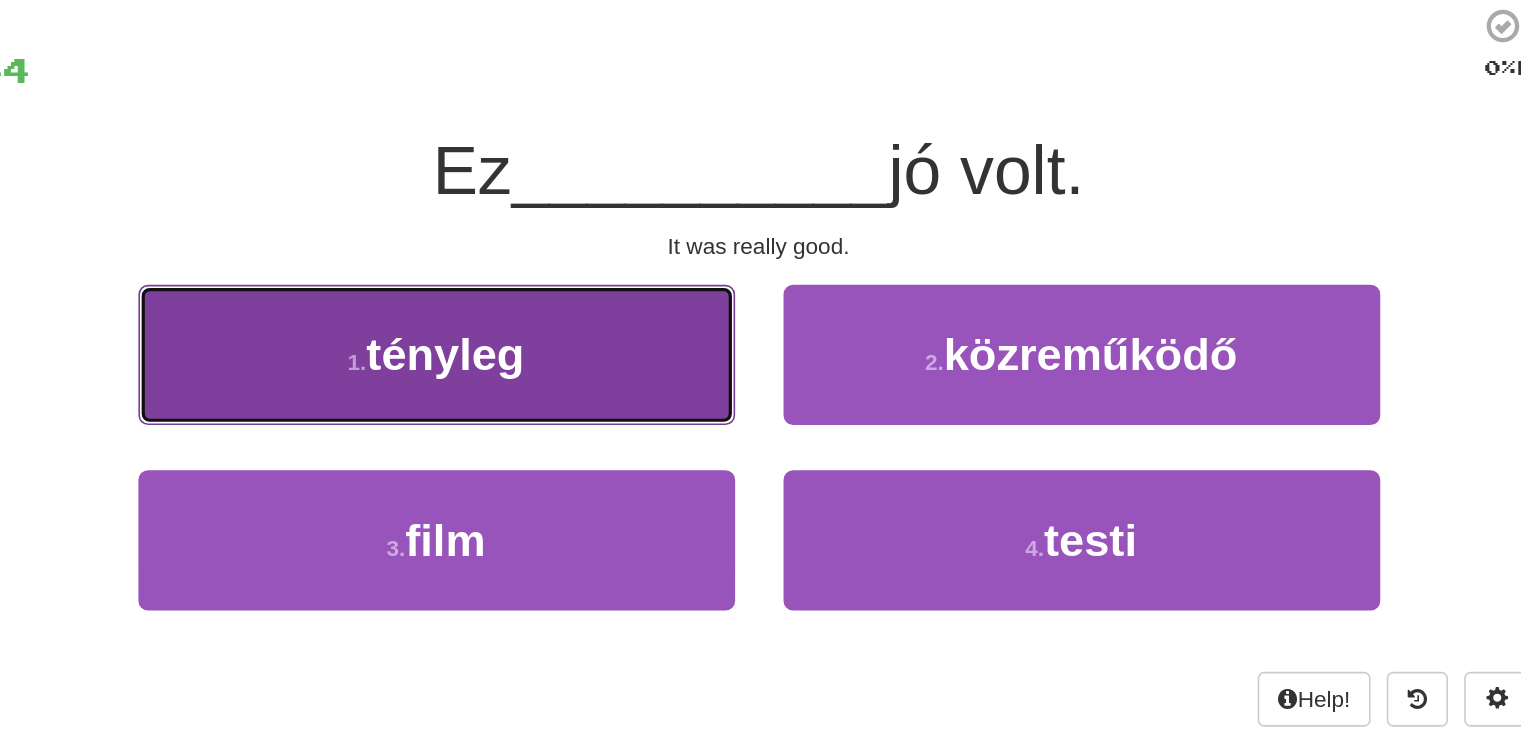 click on "1 .  tényleg" at bounding box center [561, 301] 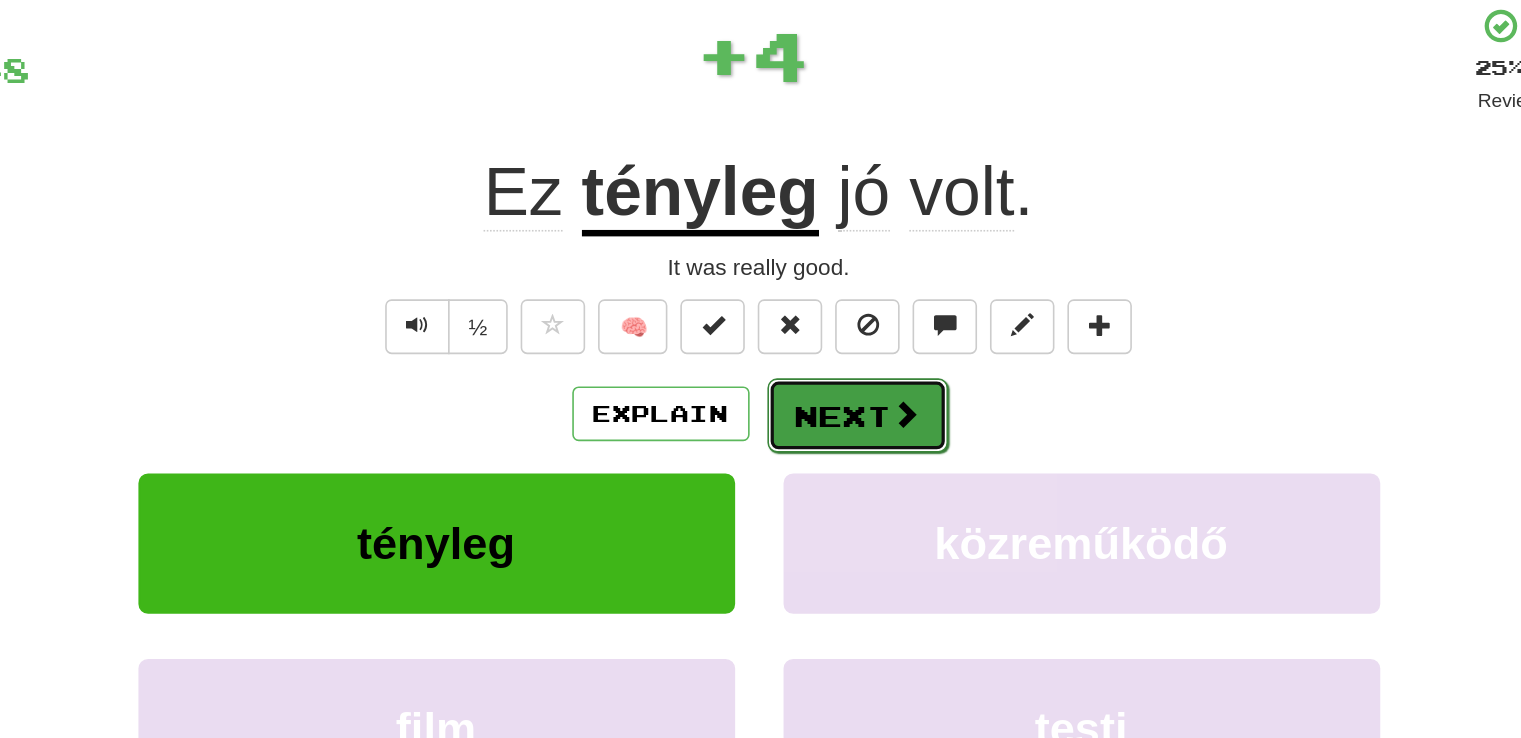 click on "Next" at bounding box center (822, 339) 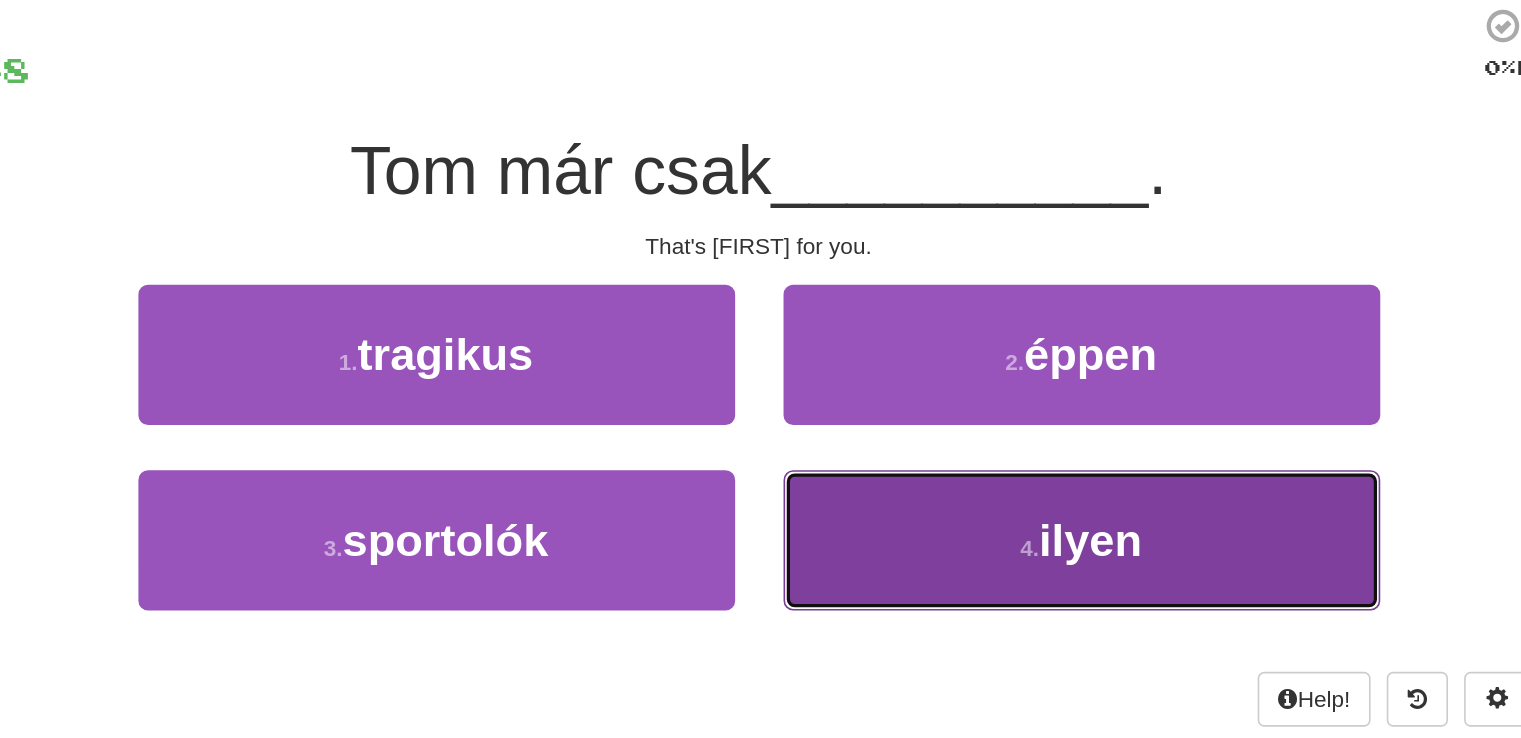 click on "4 .  ilyen" at bounding box center [961, 416] 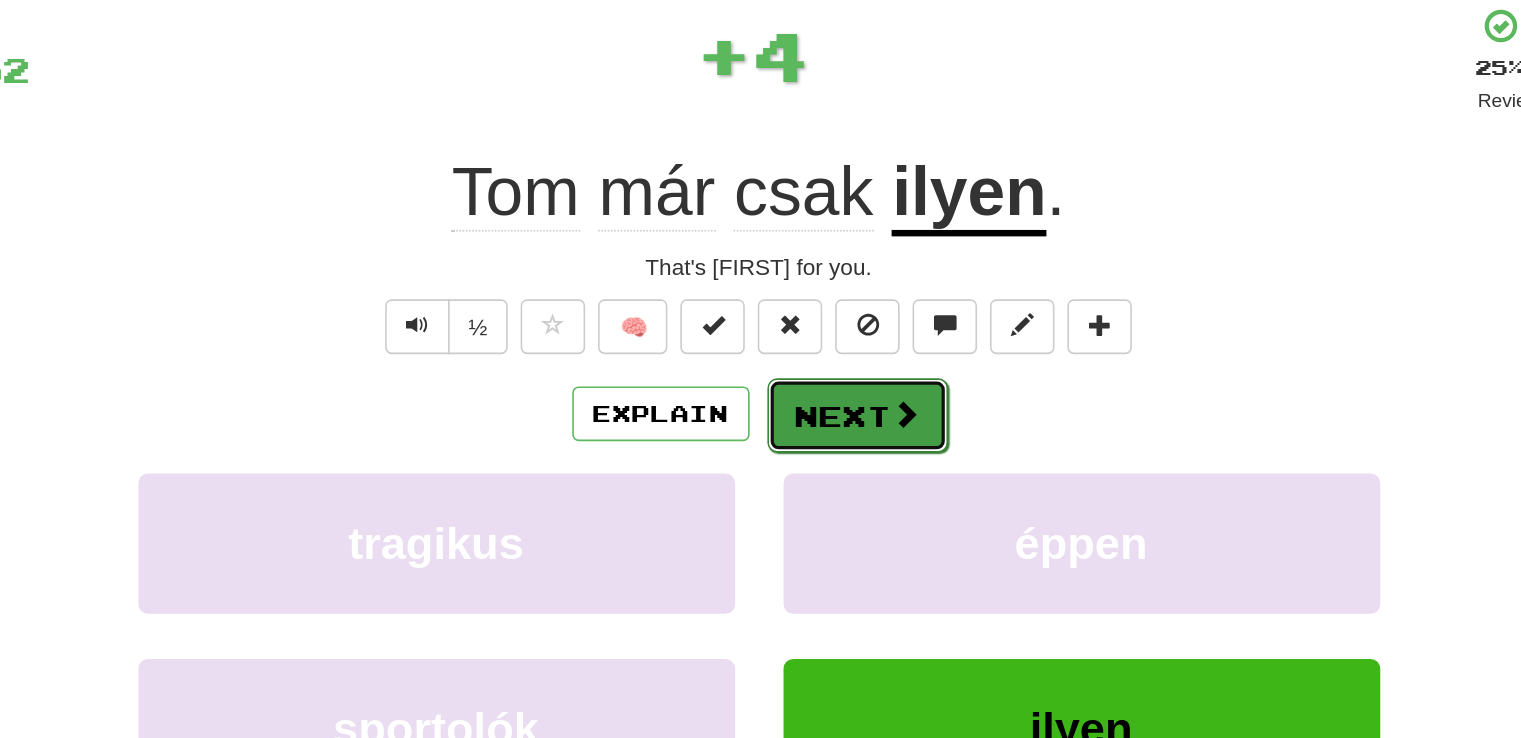 click on "Next" at bounding box center [822, 339] 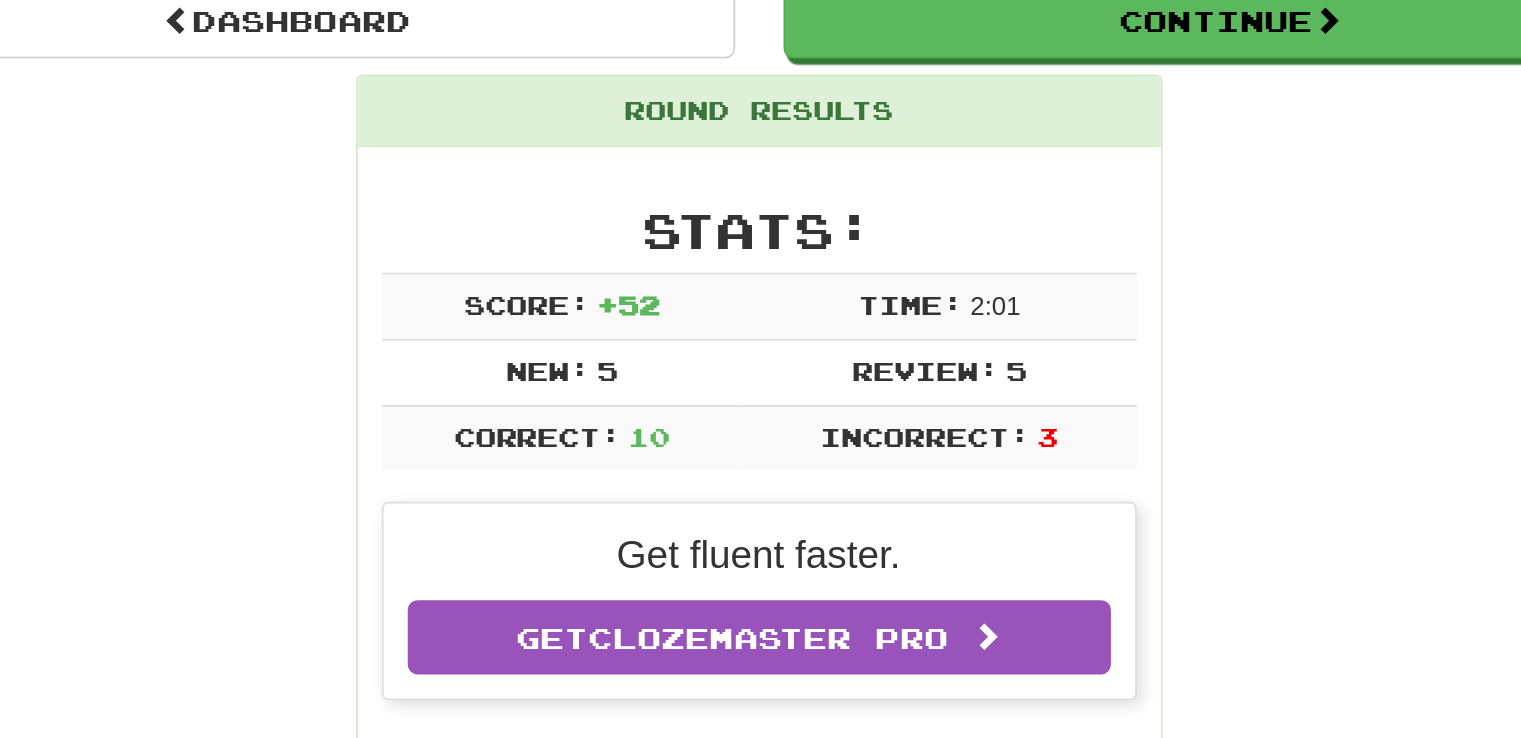 scroll, scrollTop: 124, scrollLeft: 0, axis: vertical 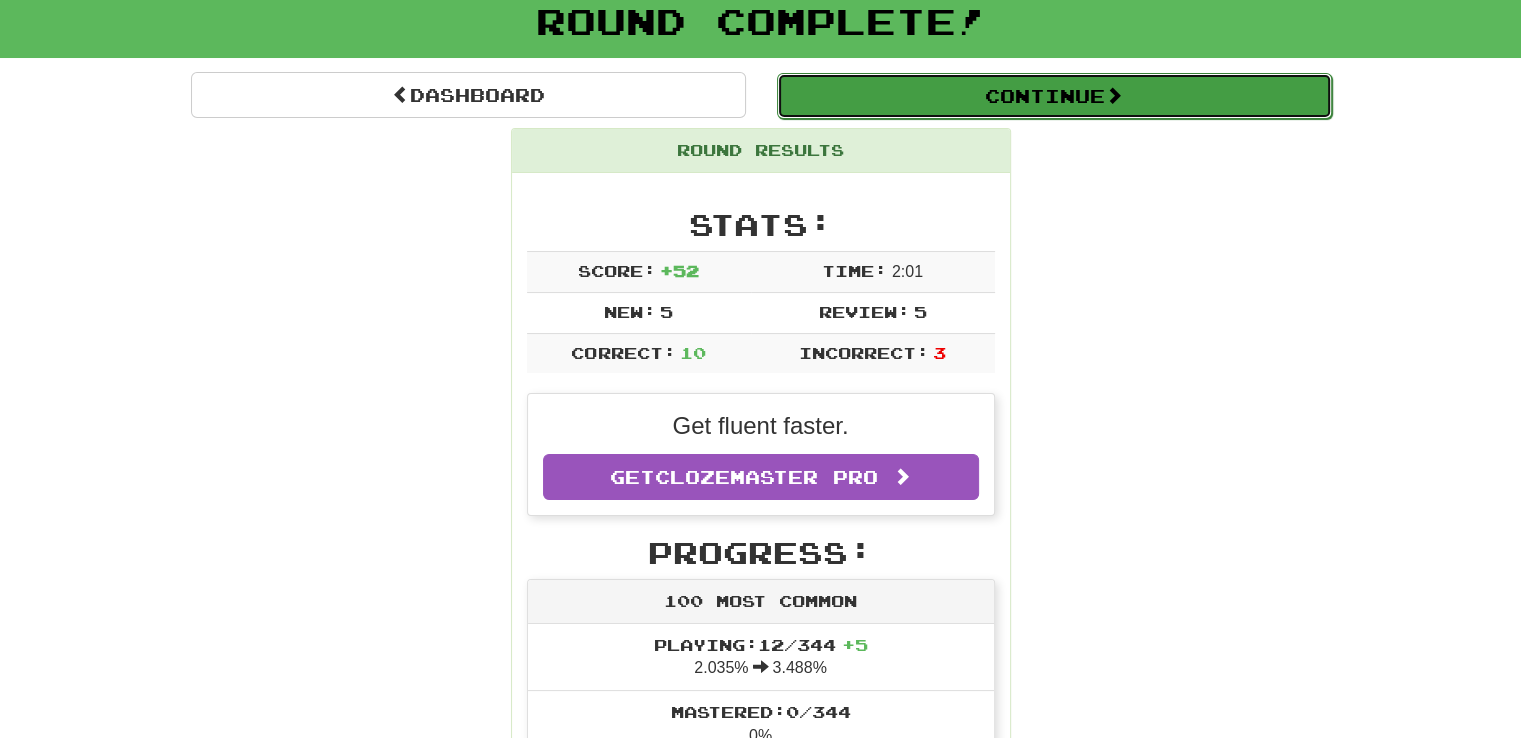click on "Continue" at bounding box center [1054, 96] 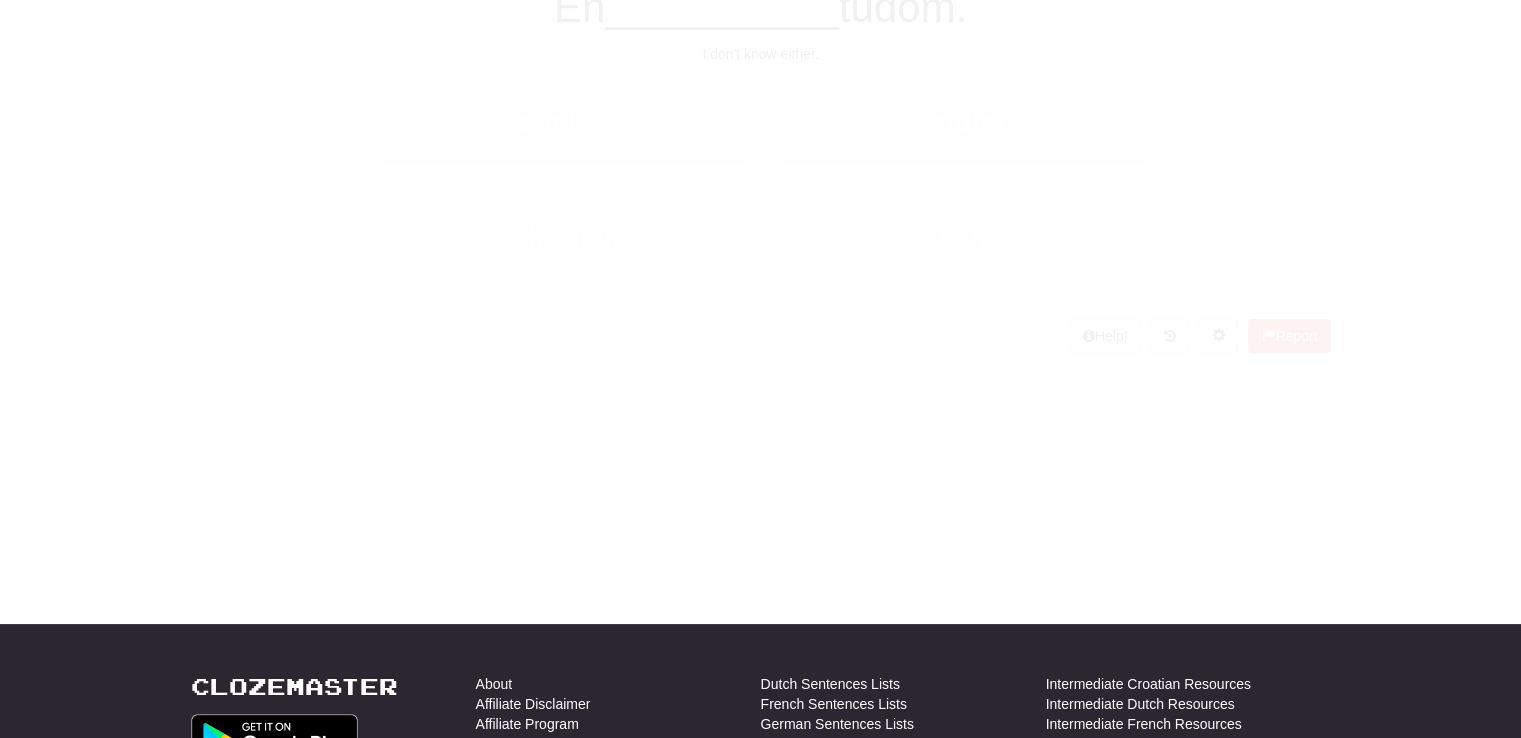 scroll, scrollTop: 124, scrollLeft: 0, axis: vertical 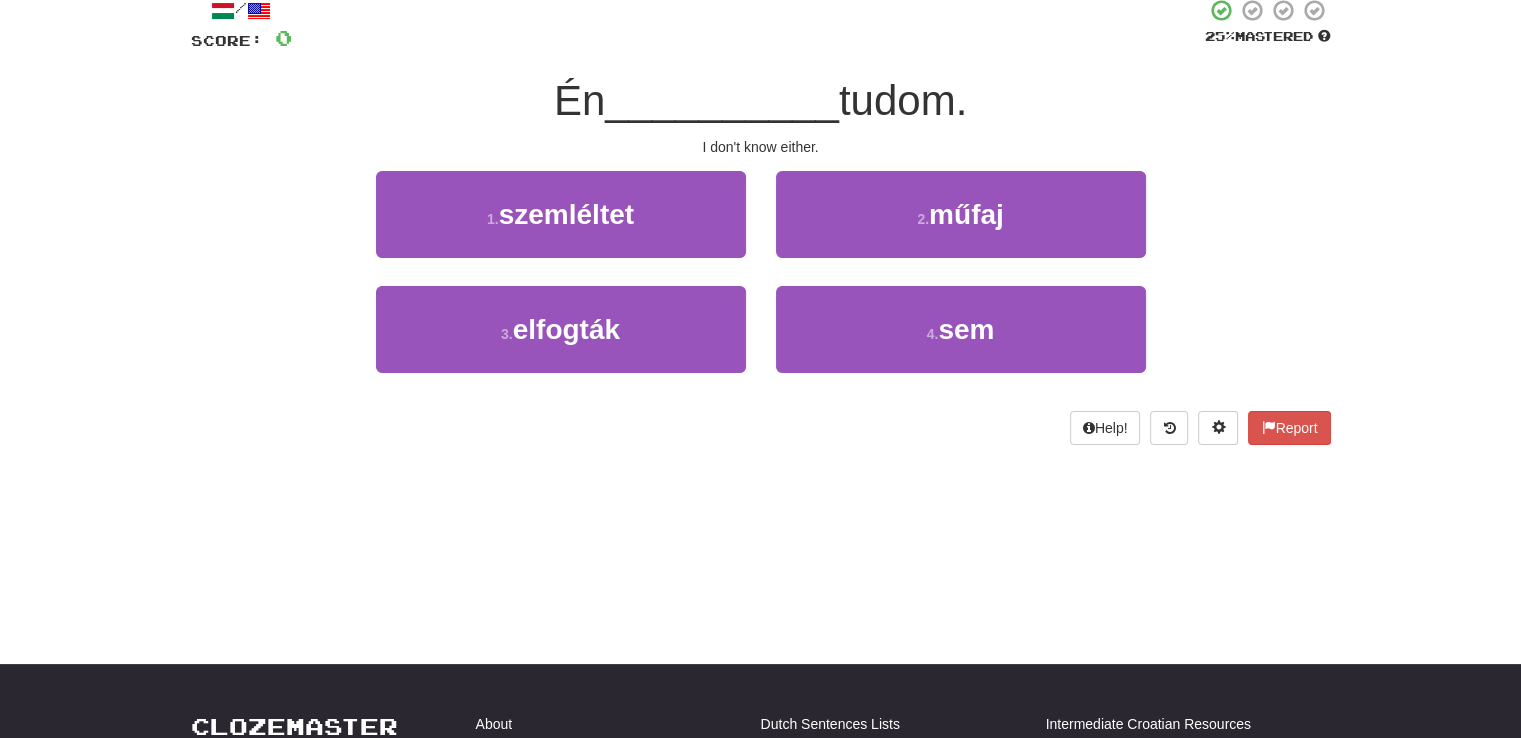 click on "Score:   0" at bounding box center (241, 38) 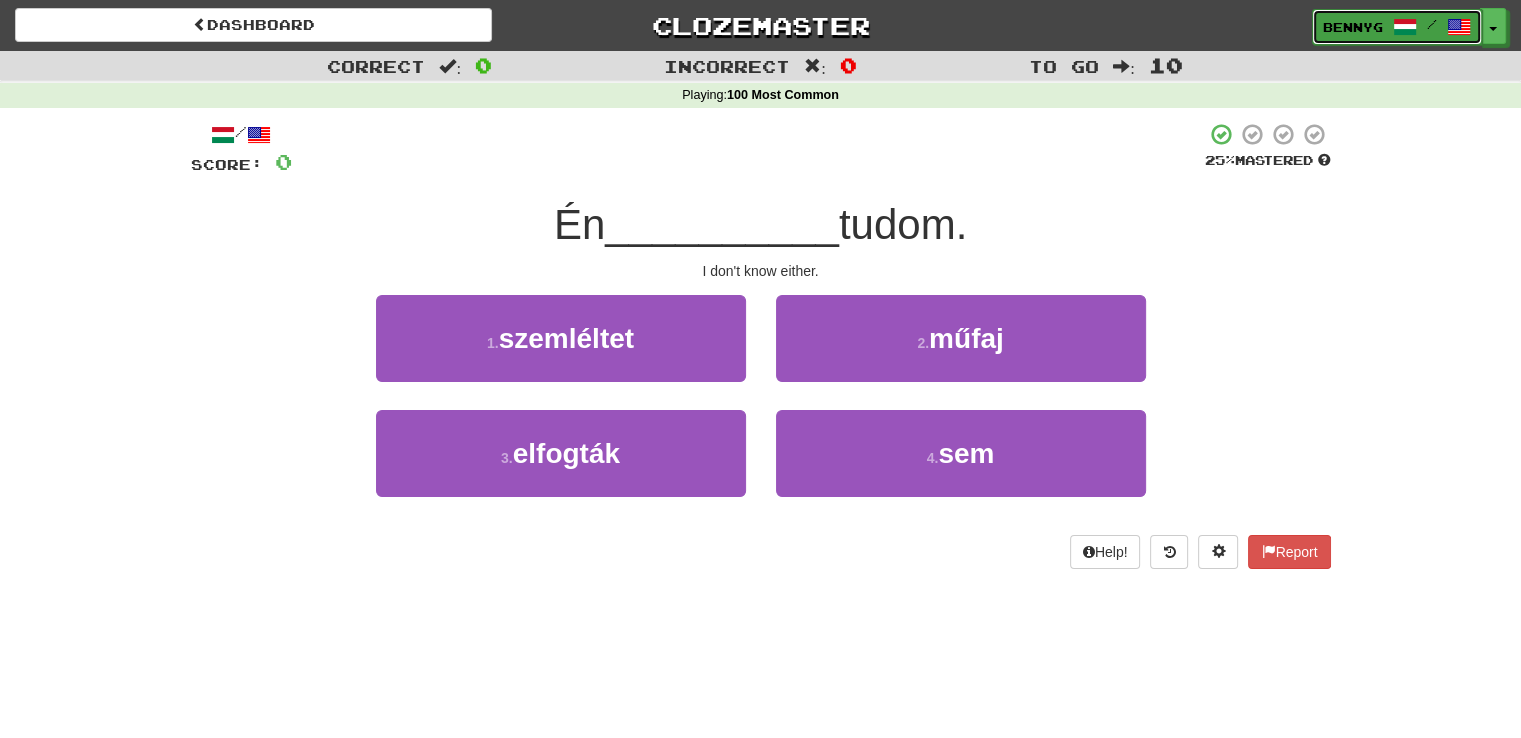 click on "BennyG
/" at bounding box center (1397, 27) 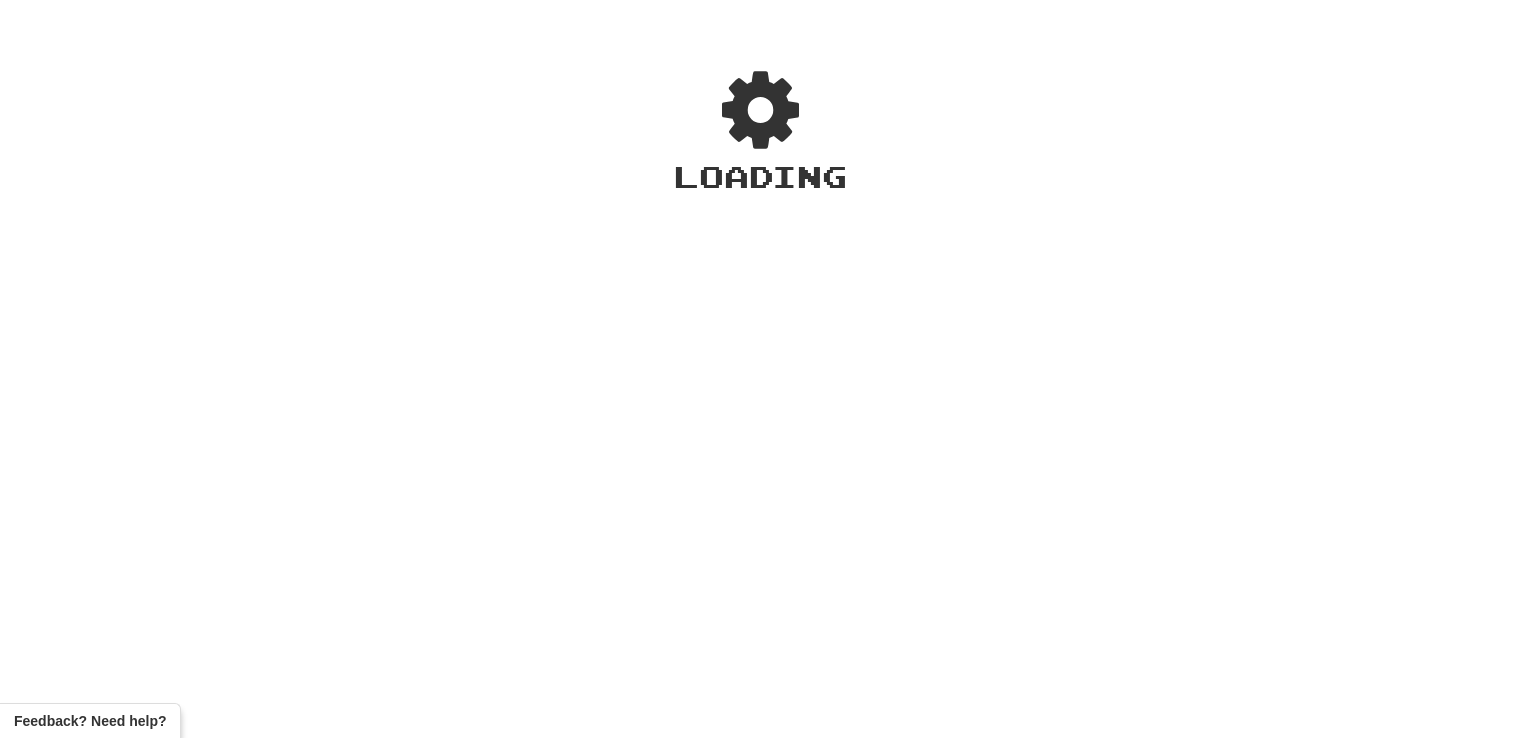 scroll, scrollTop: 0, scrollLeft: 0, axis: both 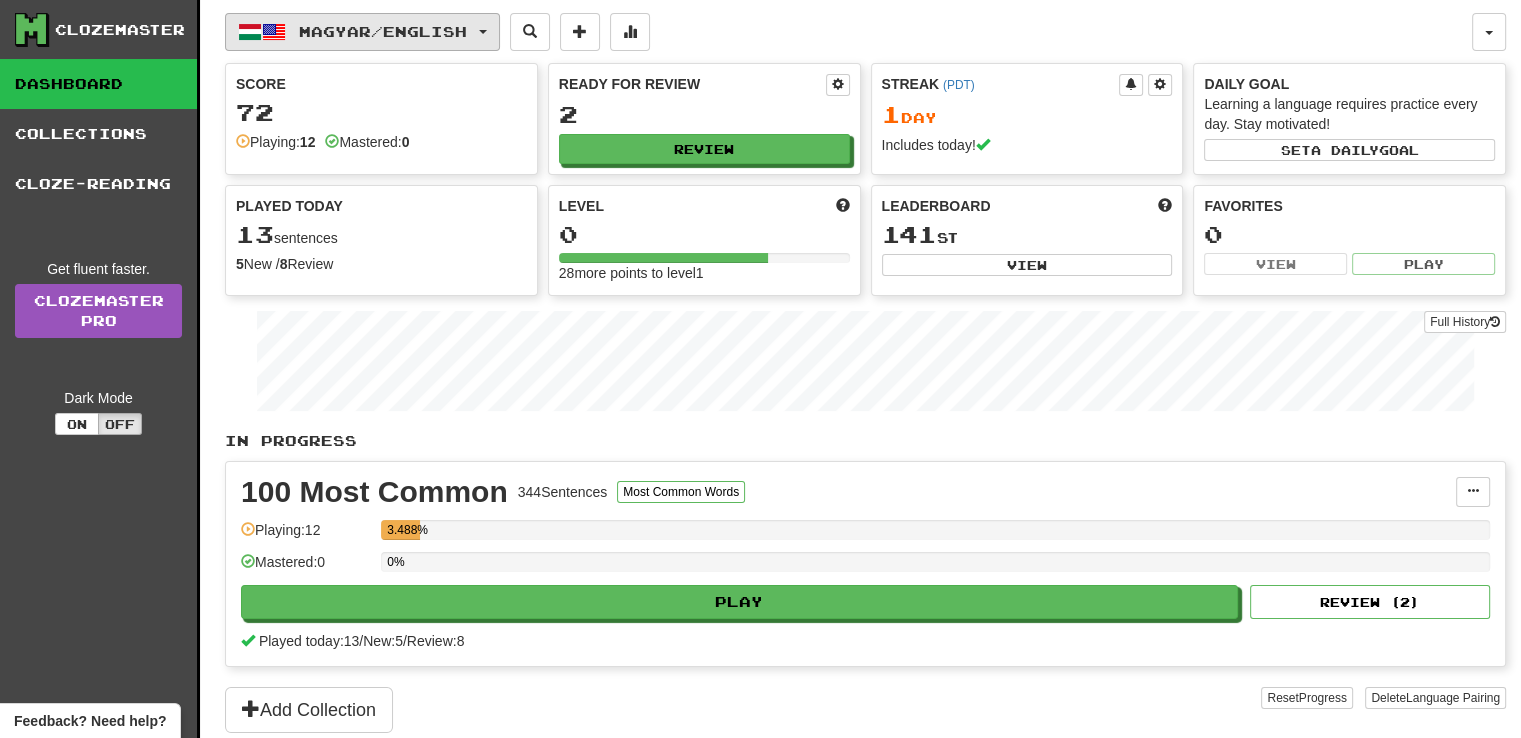 click on "Magyar  /  English" at bounding box center (383, 31) 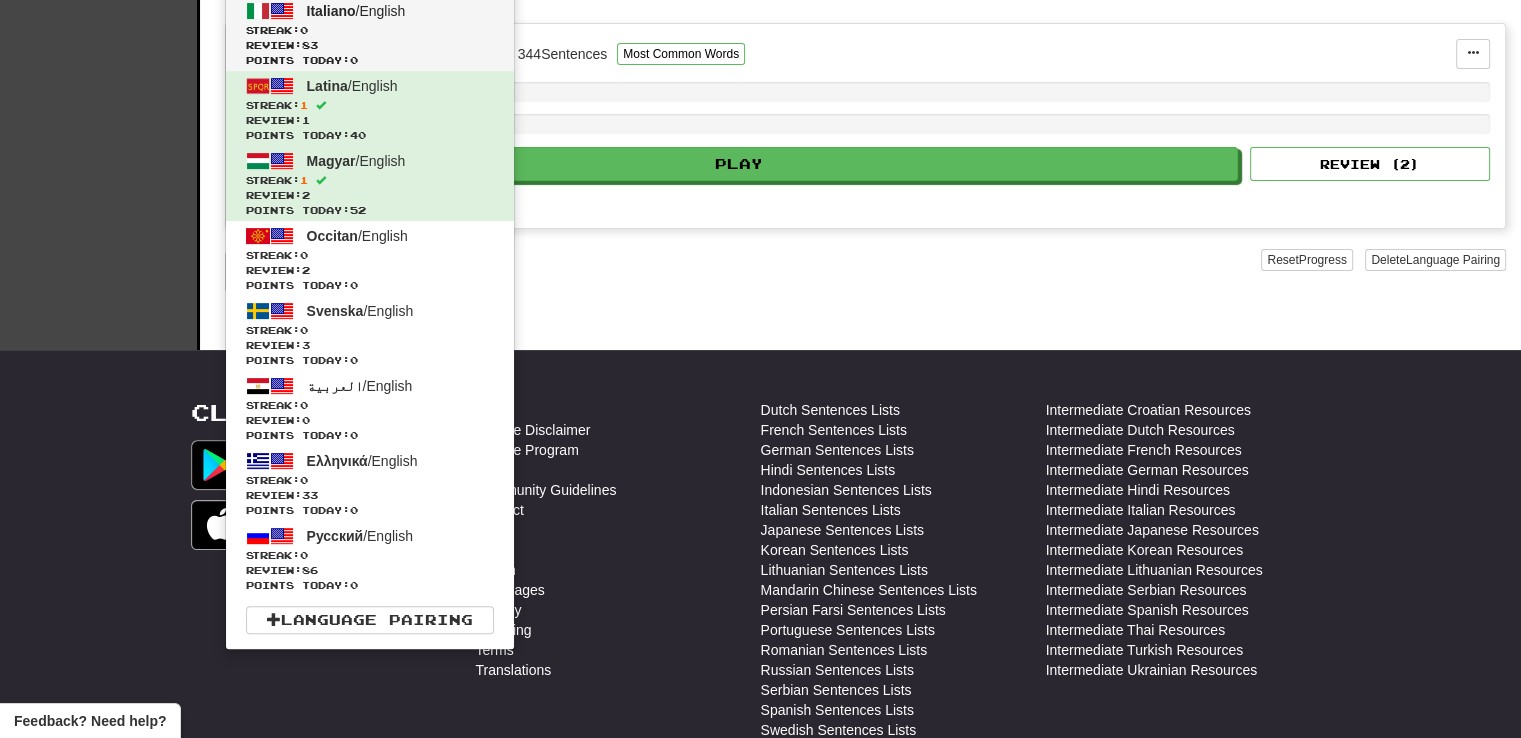 scroll, scrollTop: 439, scrollLeft: 0, axis: vertical 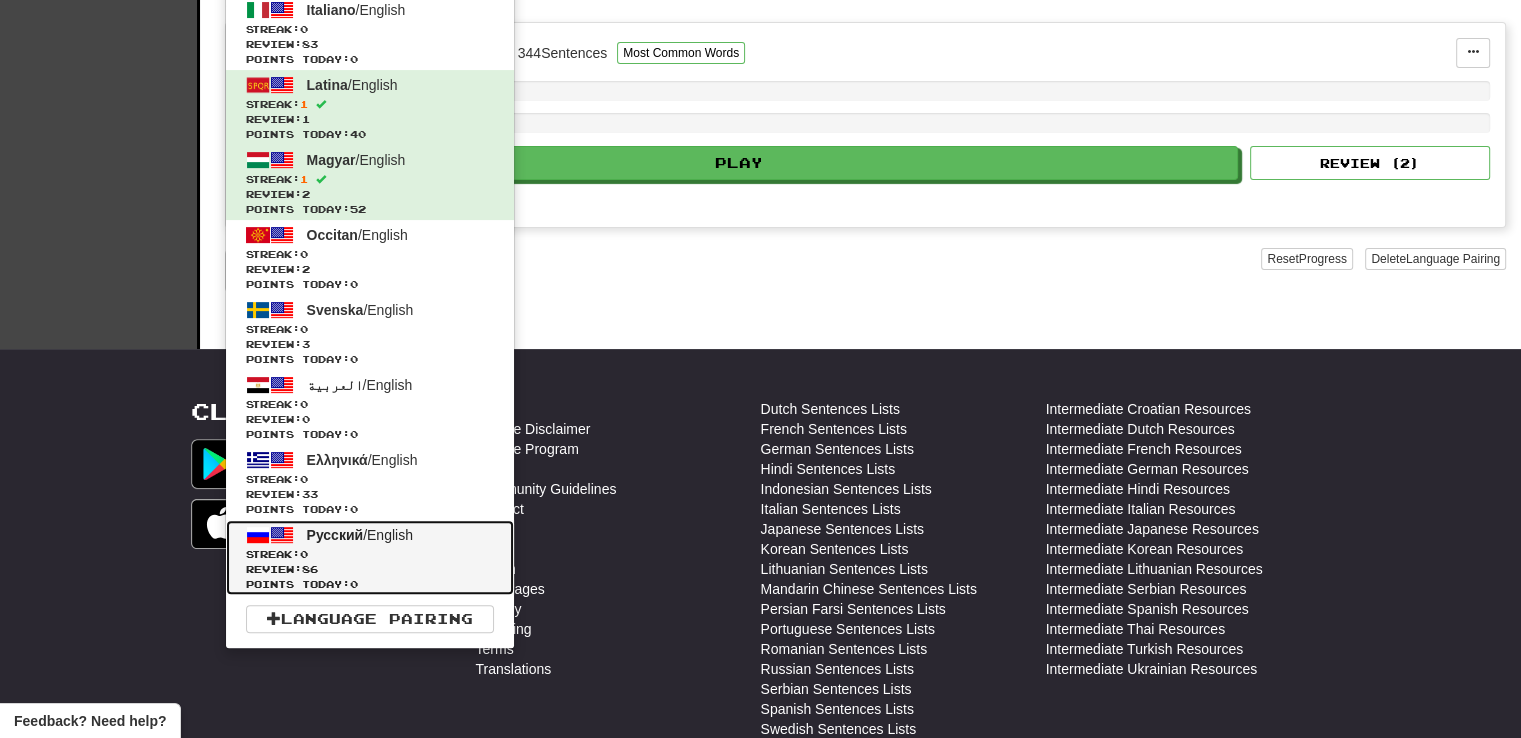 click on "Streak:  0" at bounding box center (370, 554) 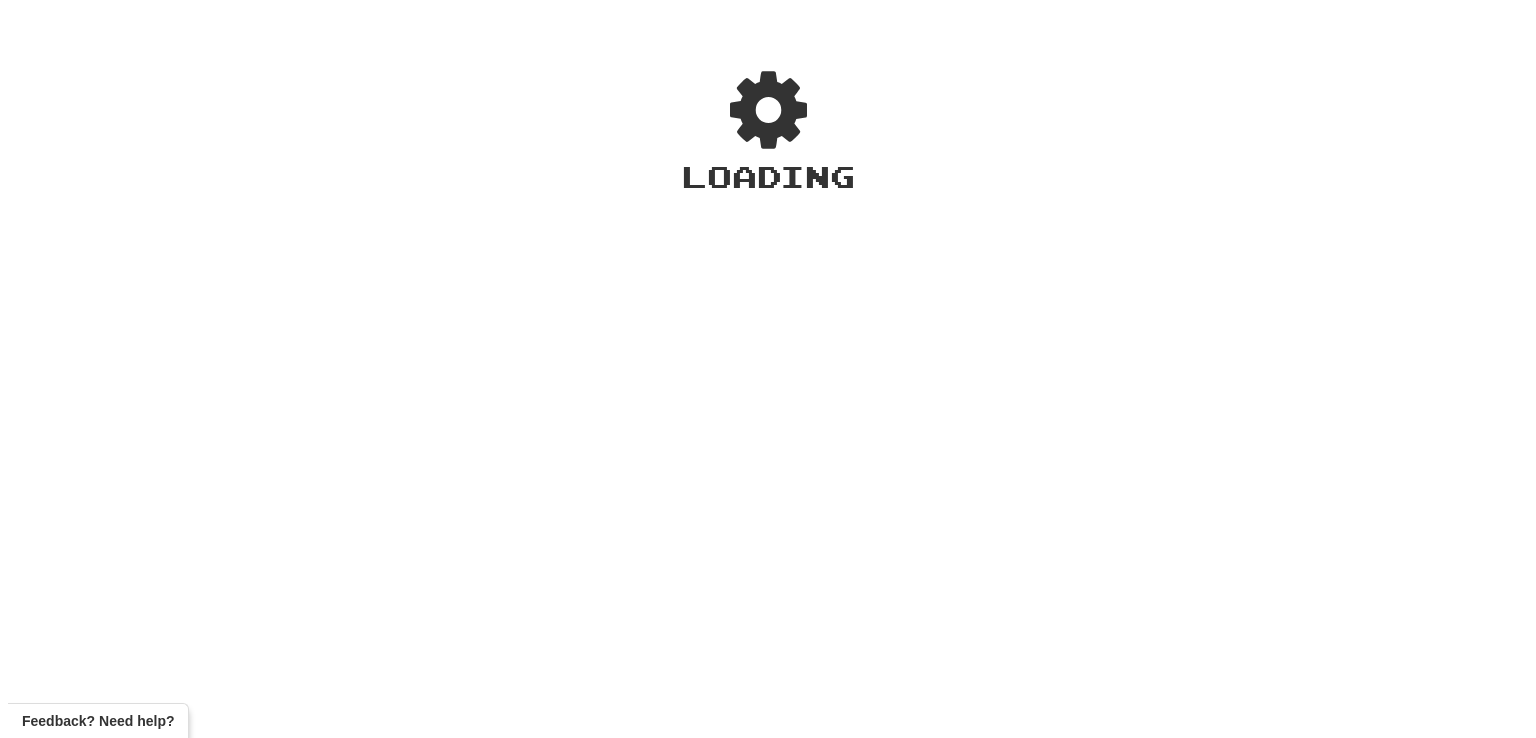 scroll, scrollTop: 0, scrollLeft: 0, axis: both 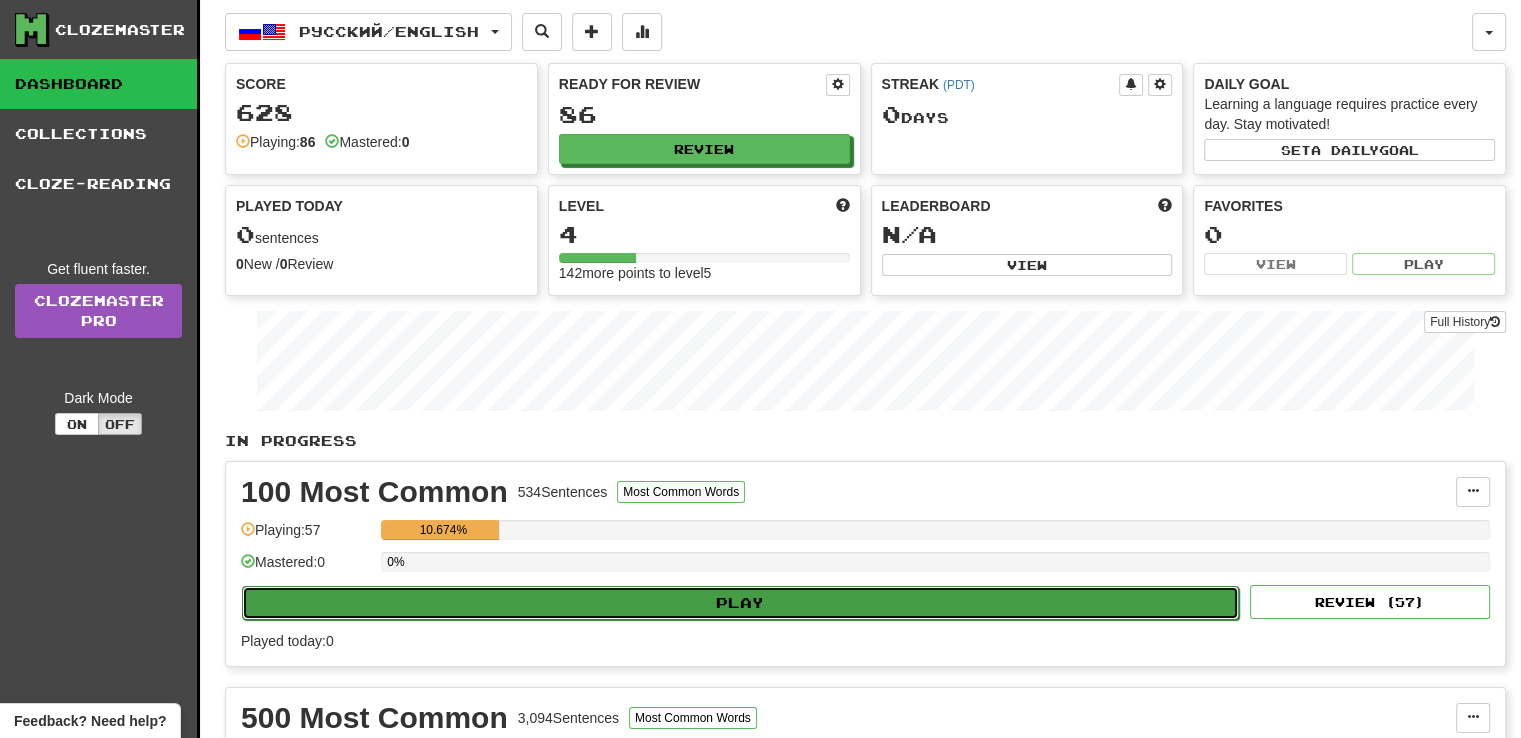 click on "Play" at bounding box center [740, 603] 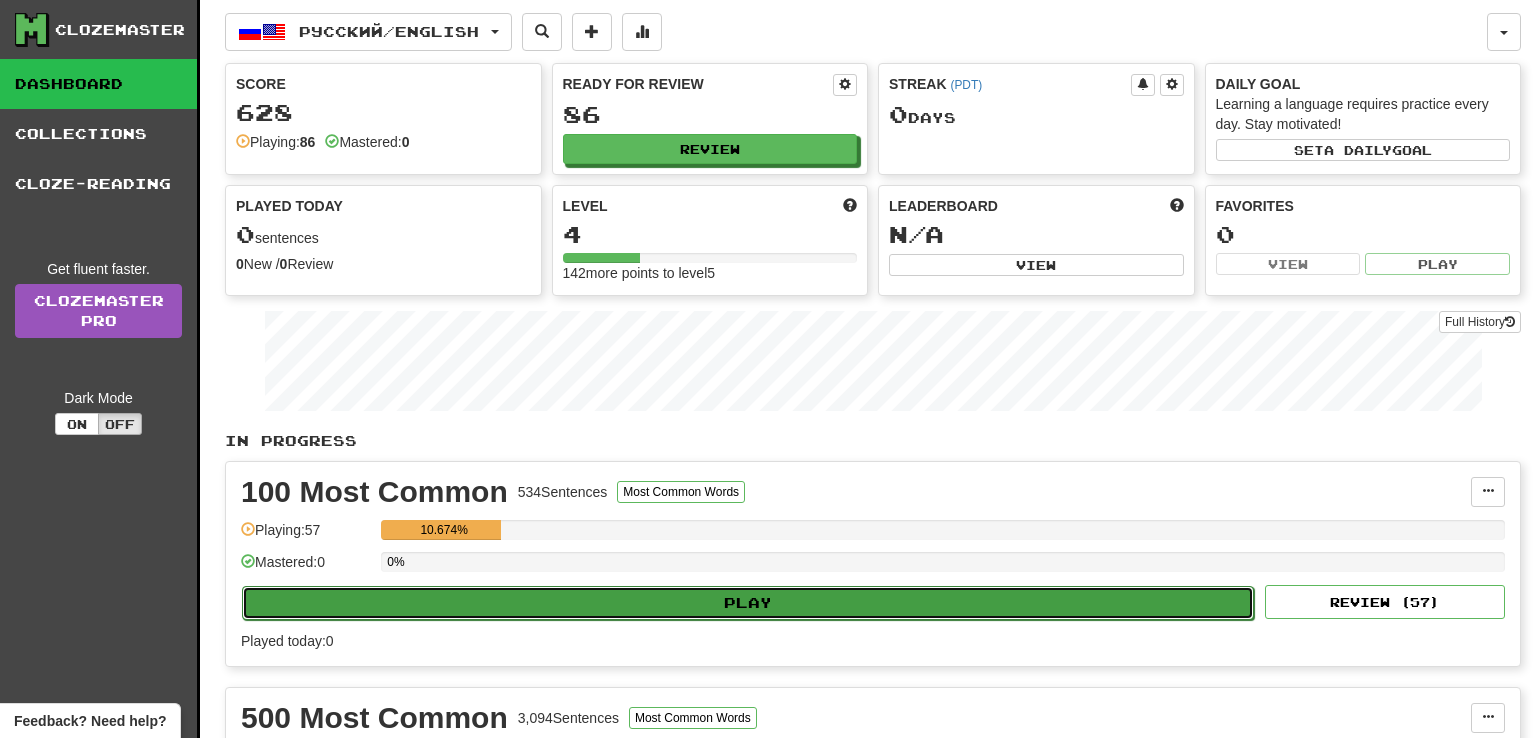select on "**" 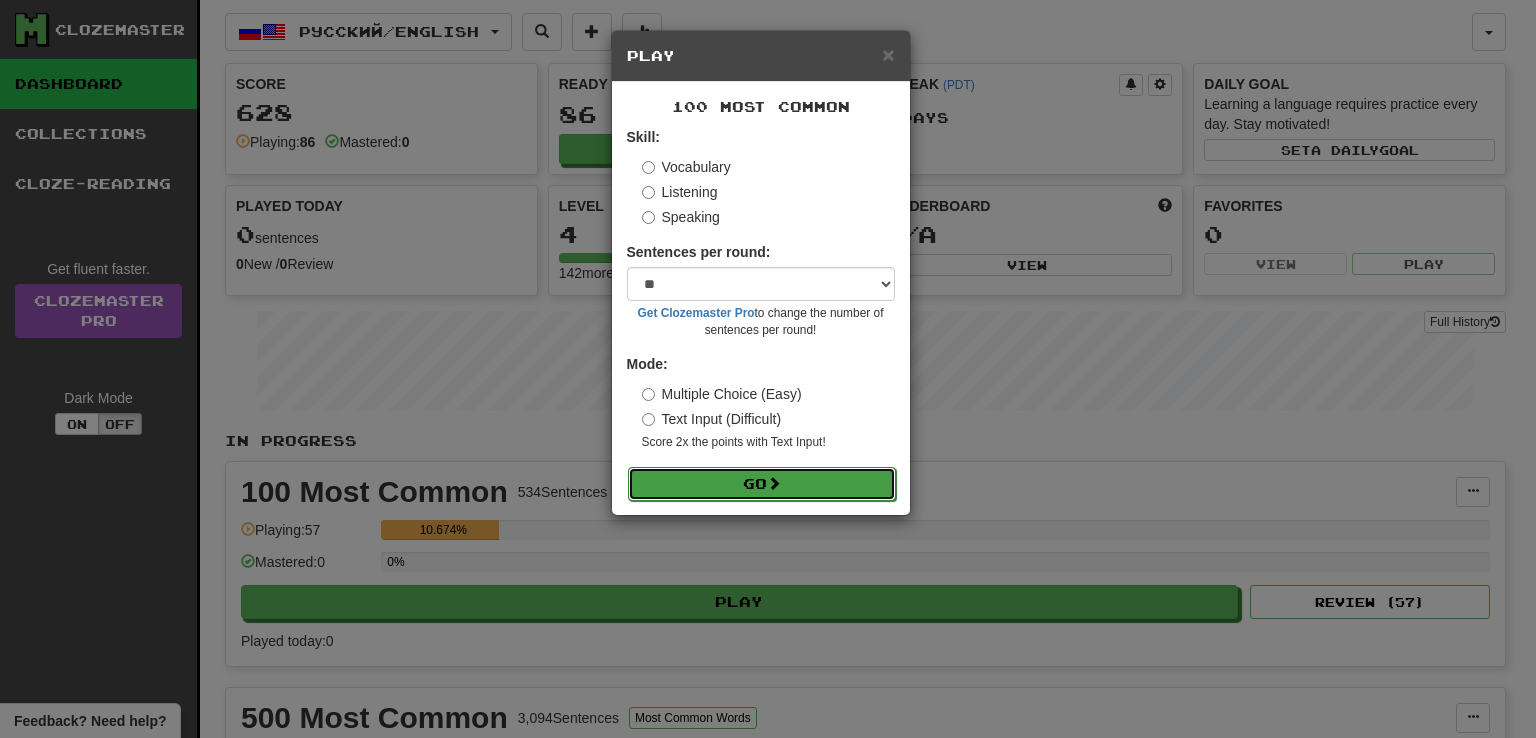click on "Go" at bounding box center [762, 484] 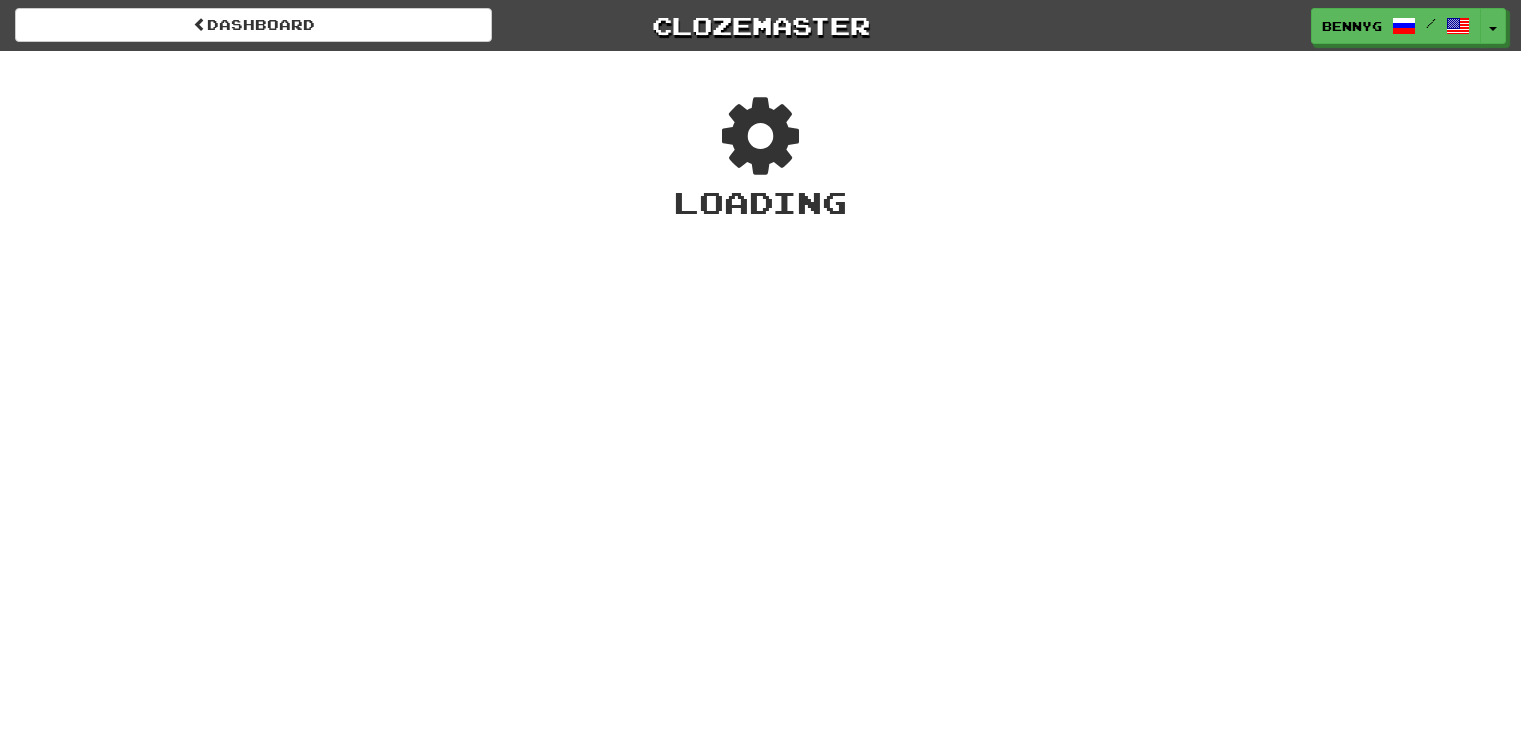 scroll, scrollTop: 0, scrollLeft: 0, axis: both 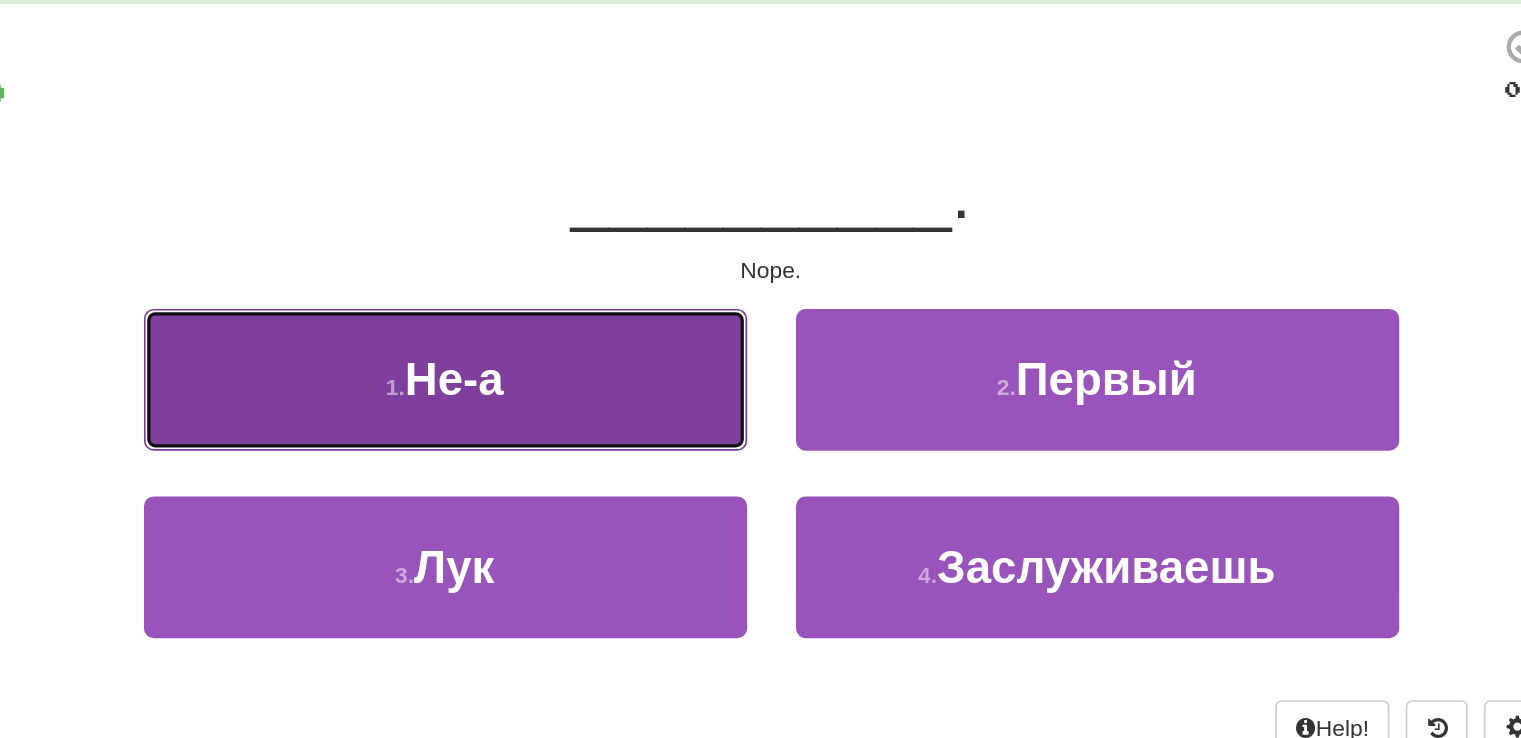 click on "1 .  Не-а" at bounding box center (561, 338) 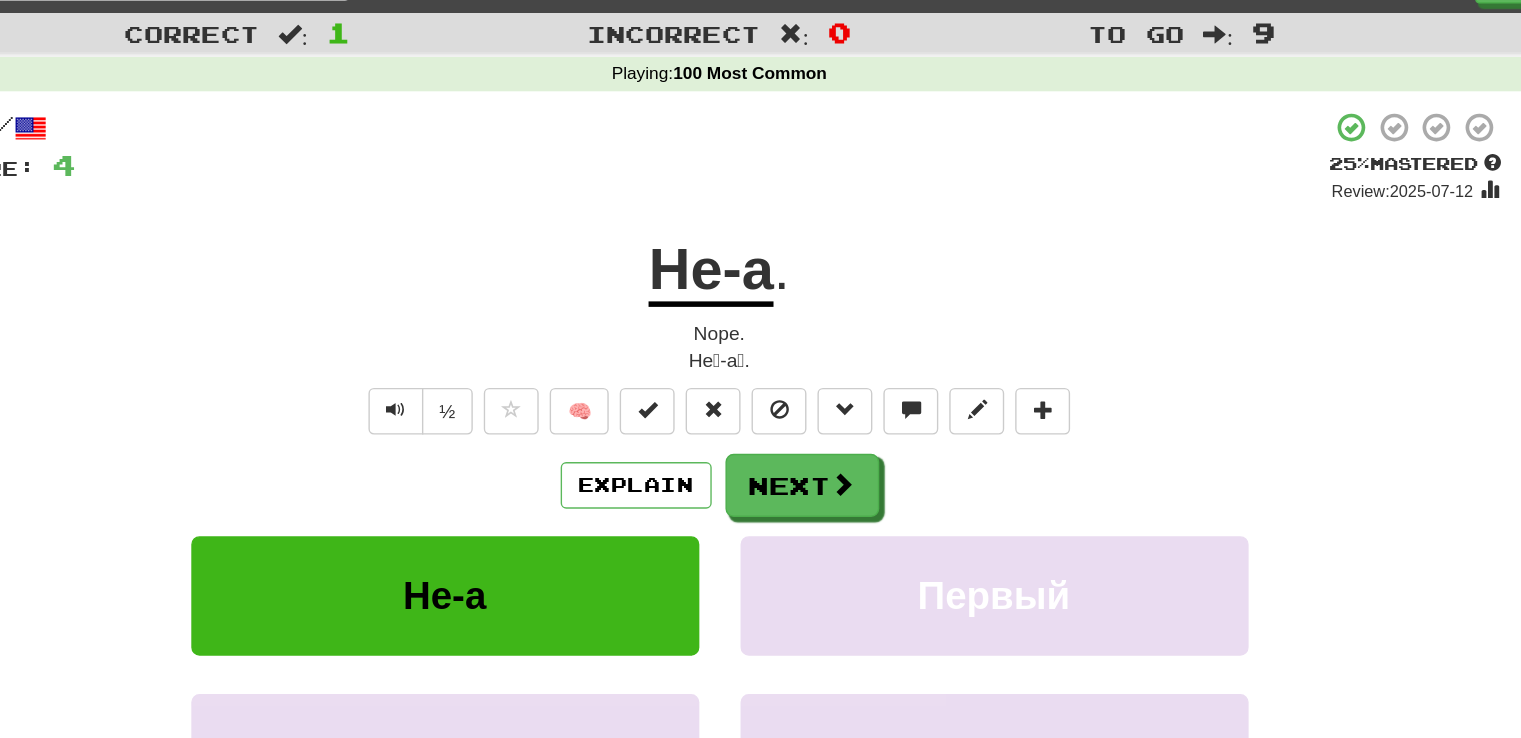 click on "Не-а" at bounding box center [754, 239] 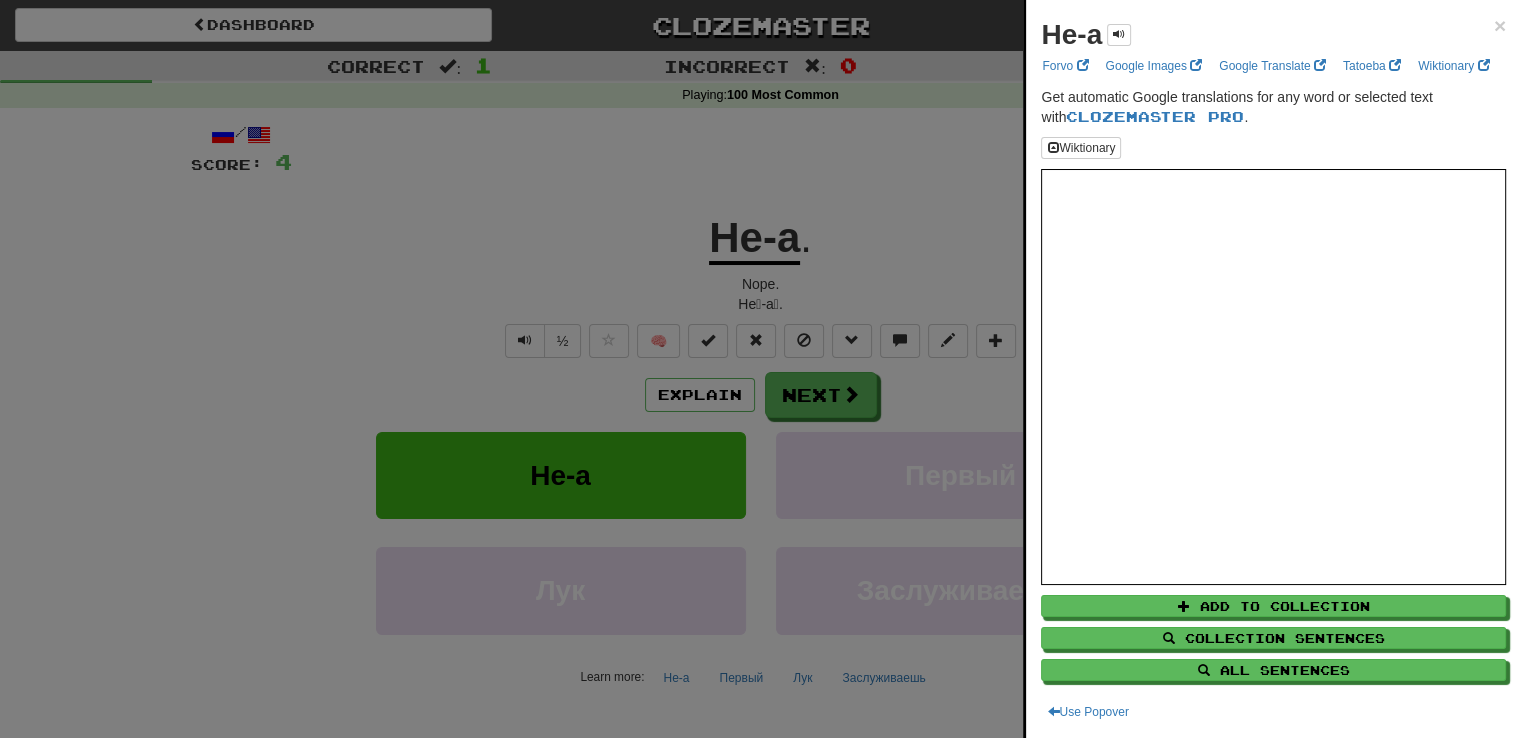 click at bounding box center [760, 369] 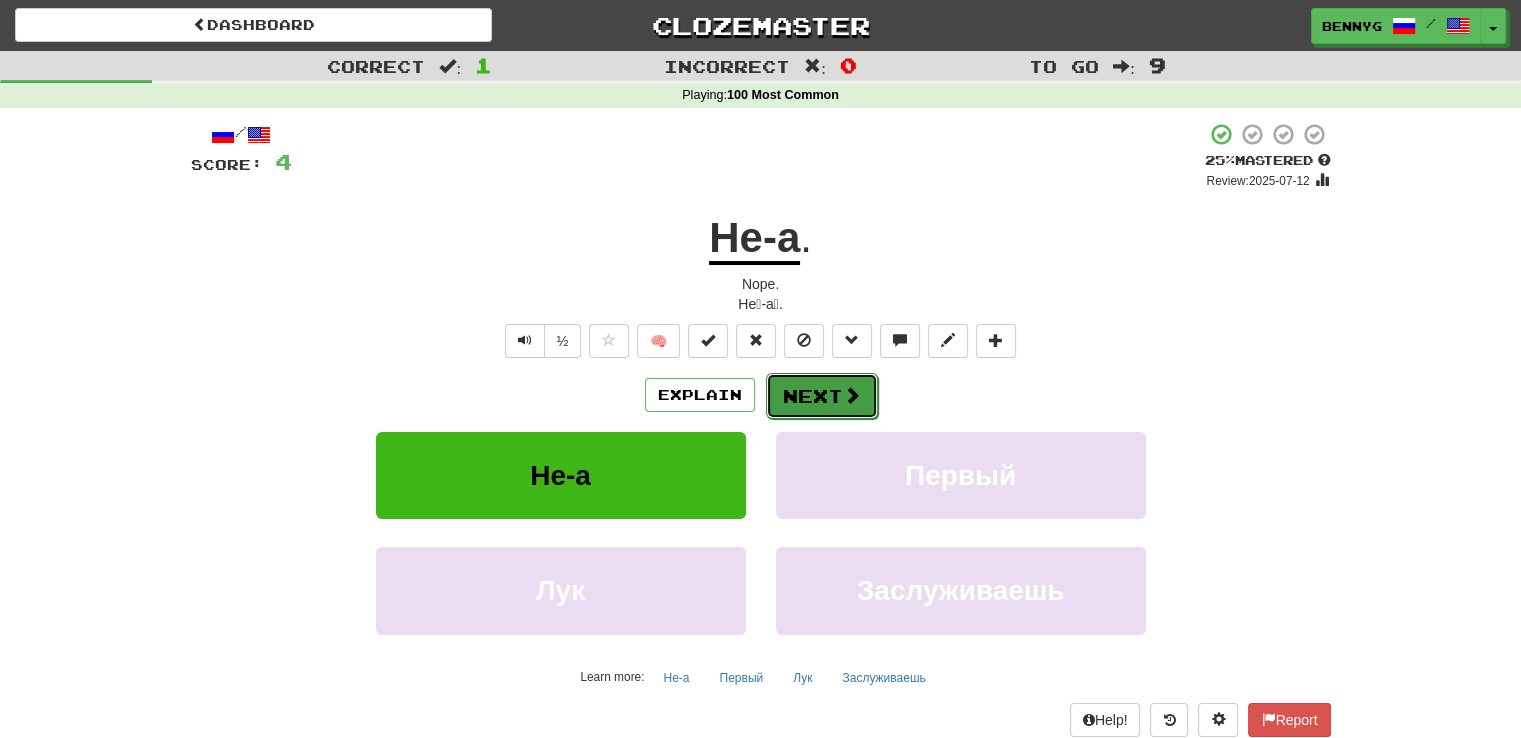 click at bounding box center (852, 395) 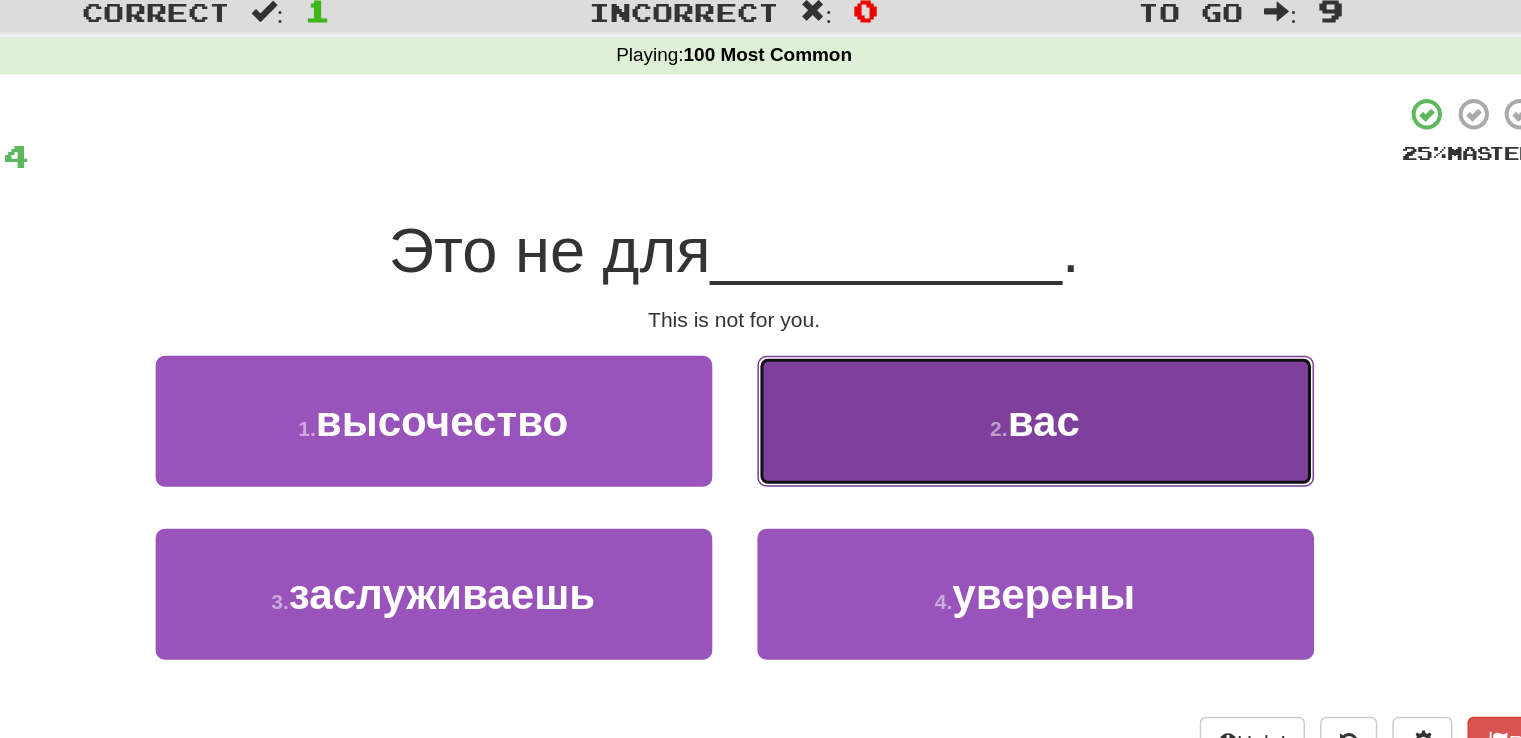 click on "2 .  вас" at bounding box center (961, 338) 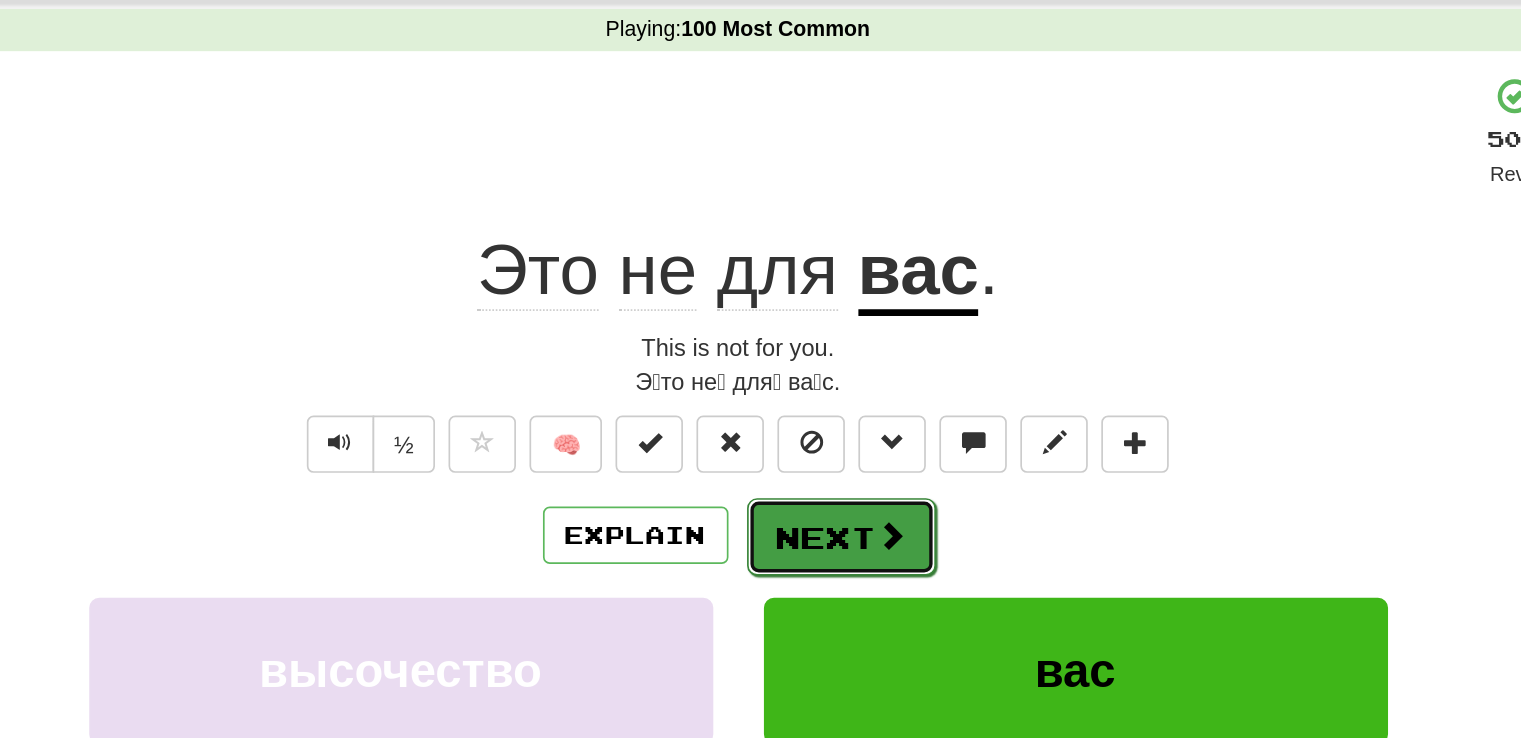 click on "Next" at bounding box center [822, 396] 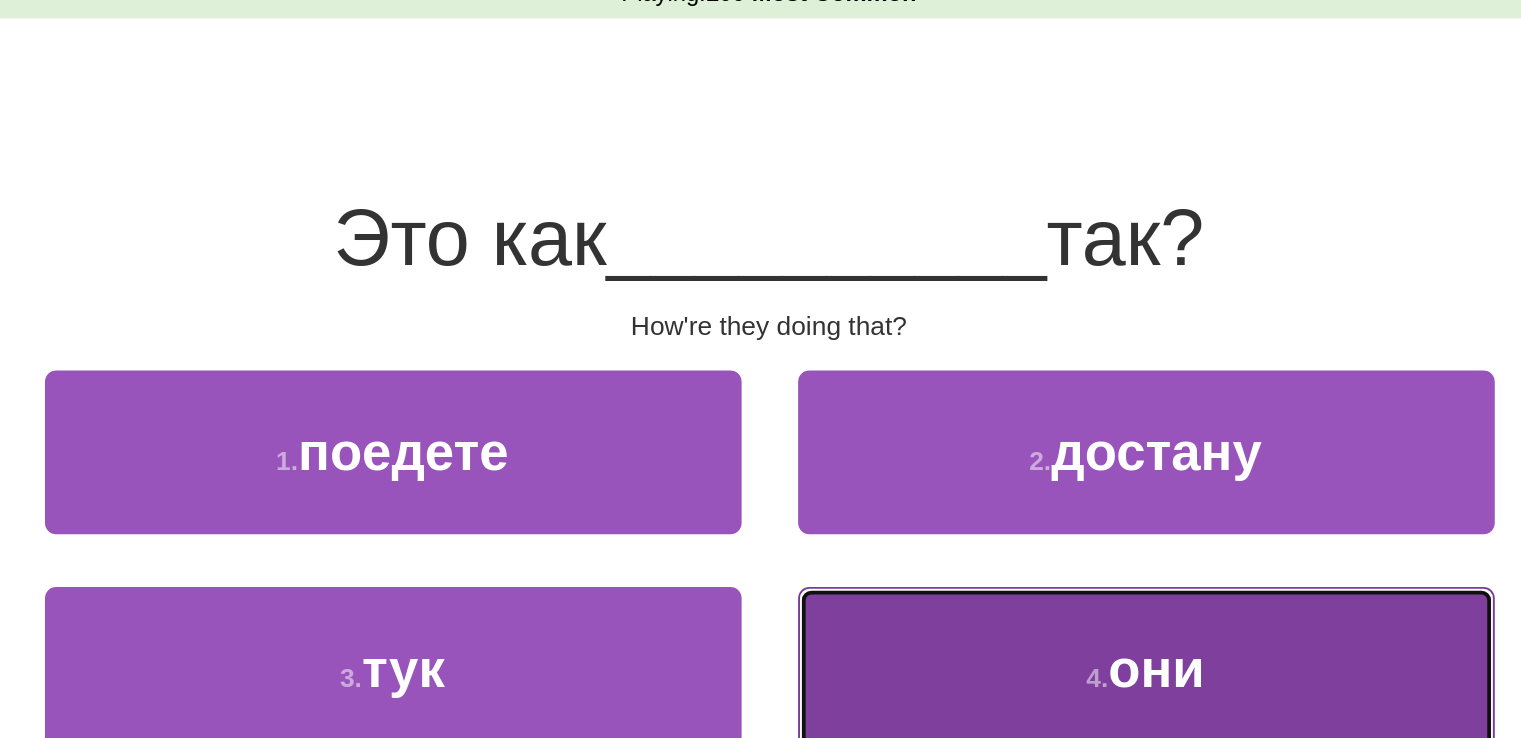 click on "4 .  они" at bounding box center [961, 453] 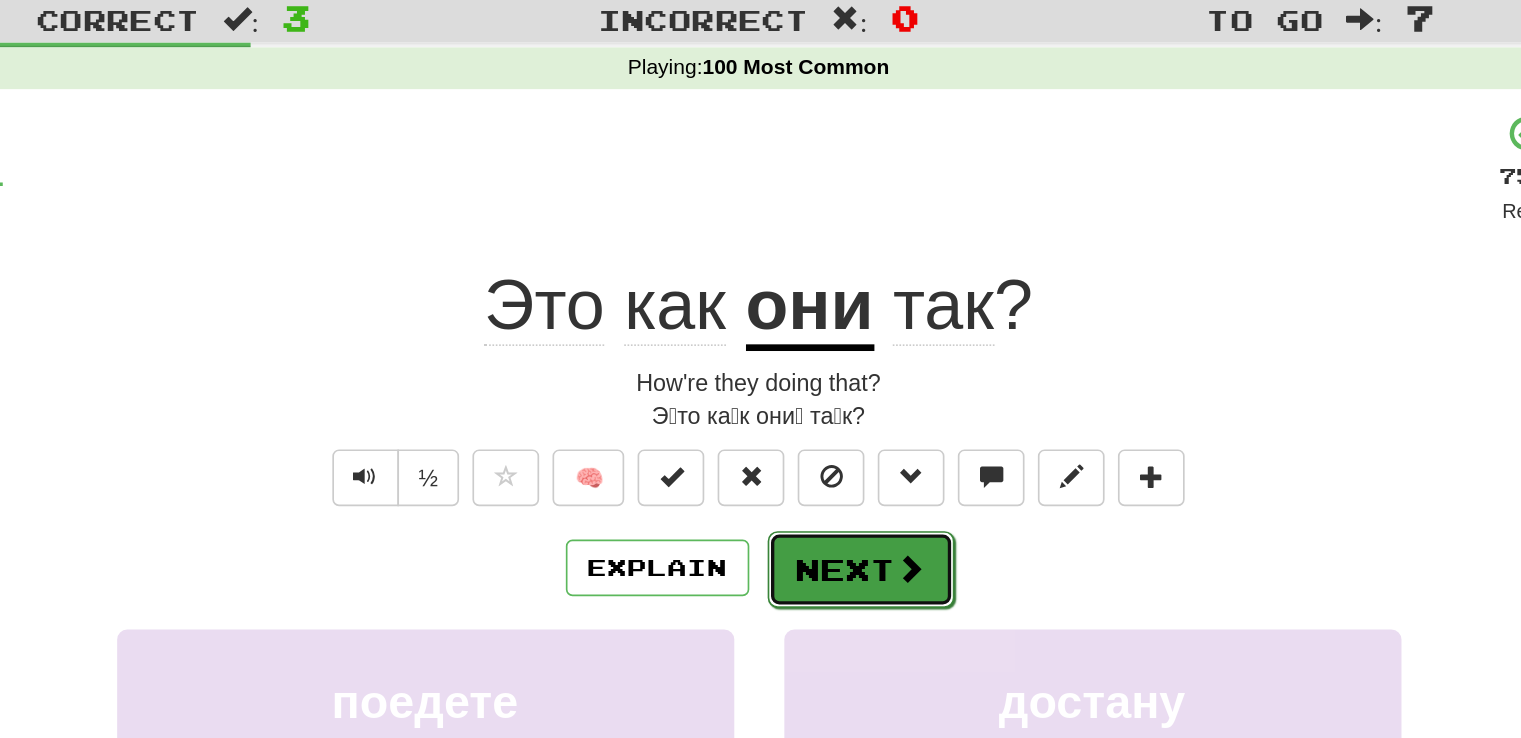 click on "Next" at bounding box center [822, 396] 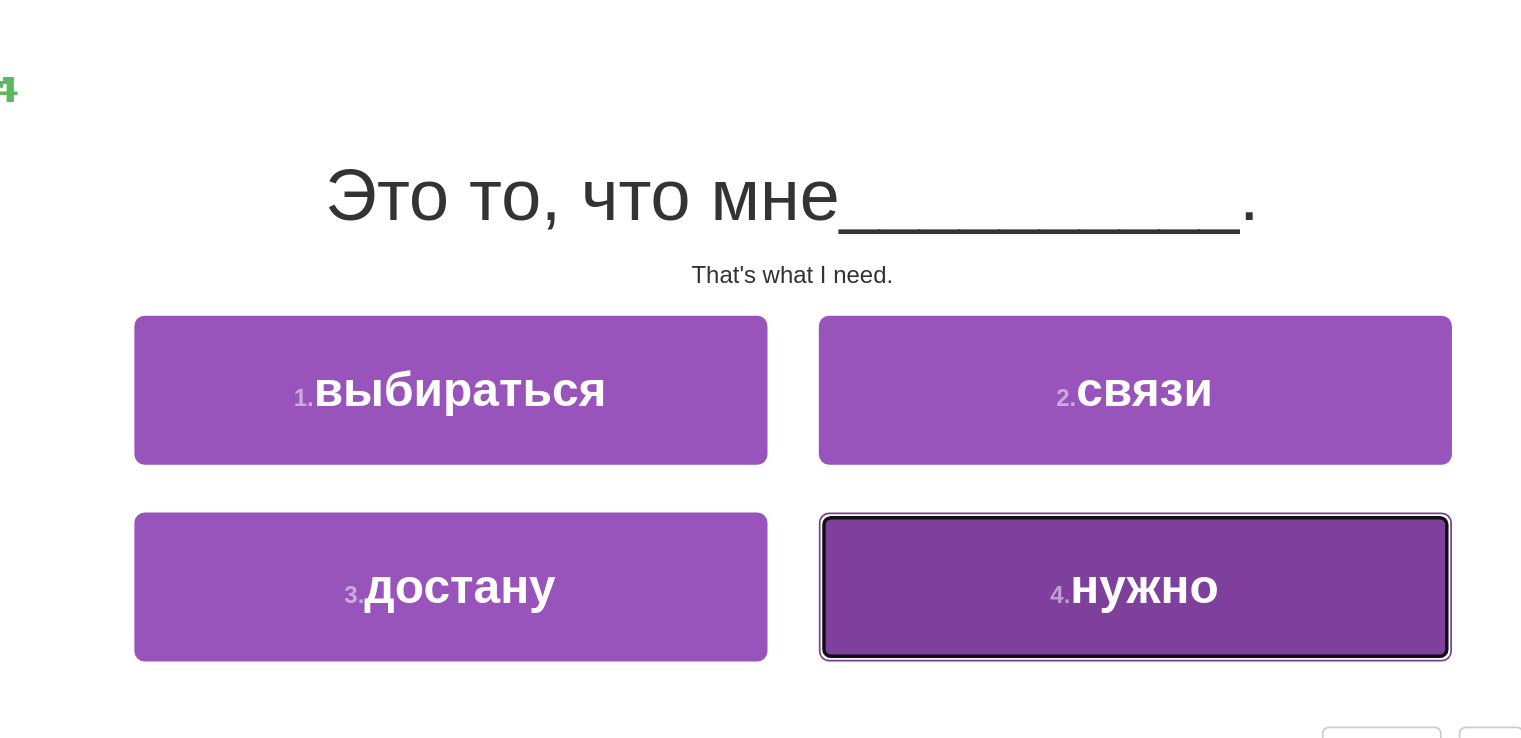 click on "4 .  нужно" at bounding box center (961, 453) 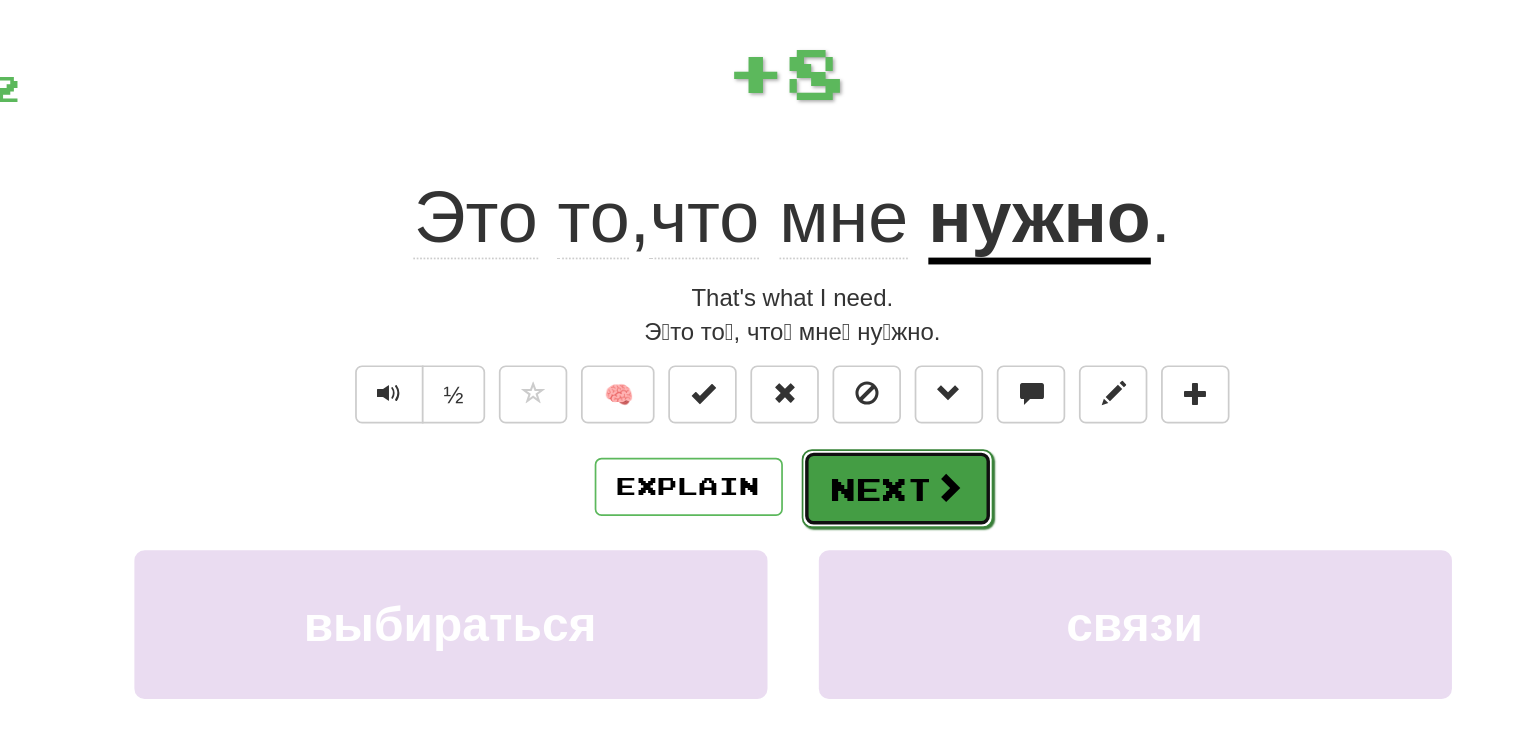 click on "Next" at bounding box center (822, 396) 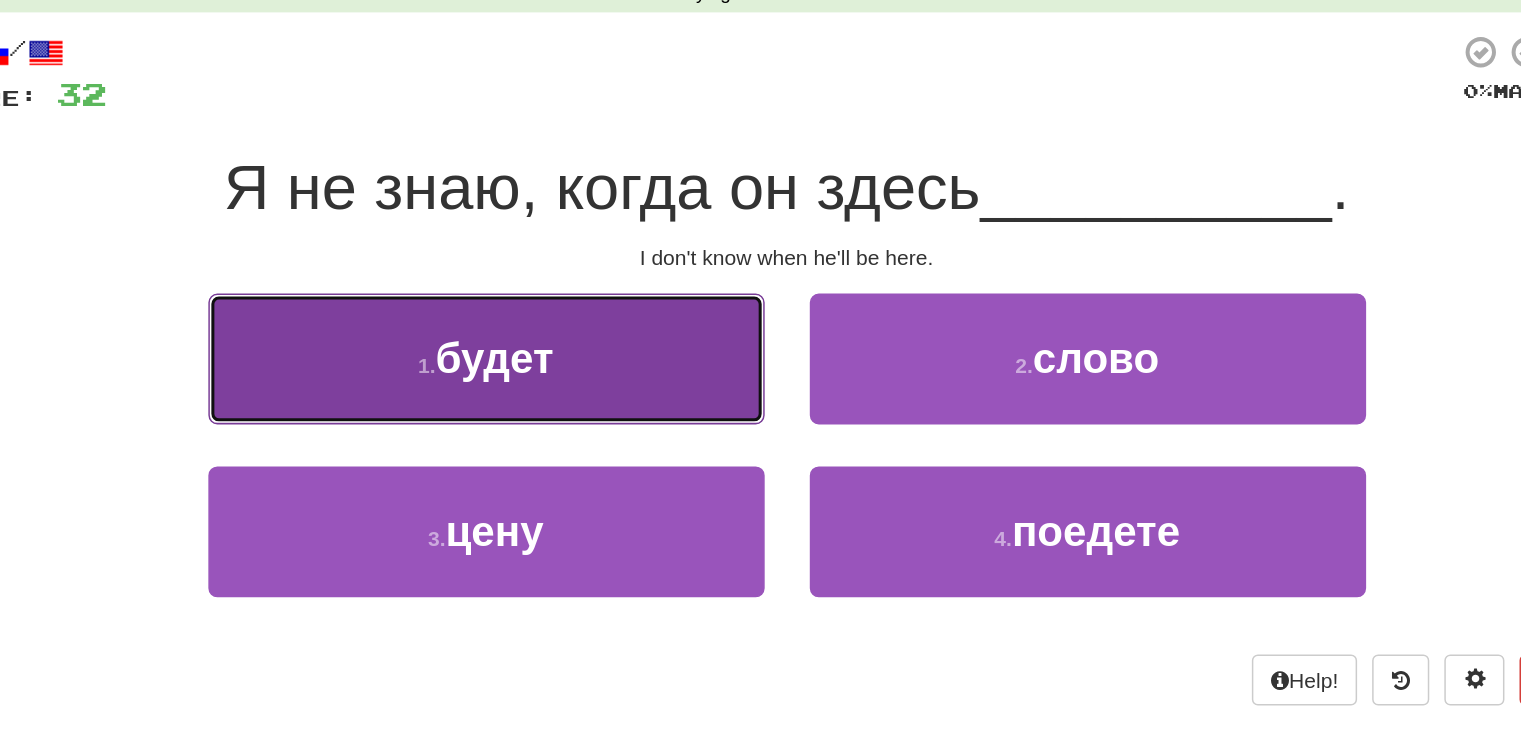 click on "1 .  будет" at bounding box center (561, 338) 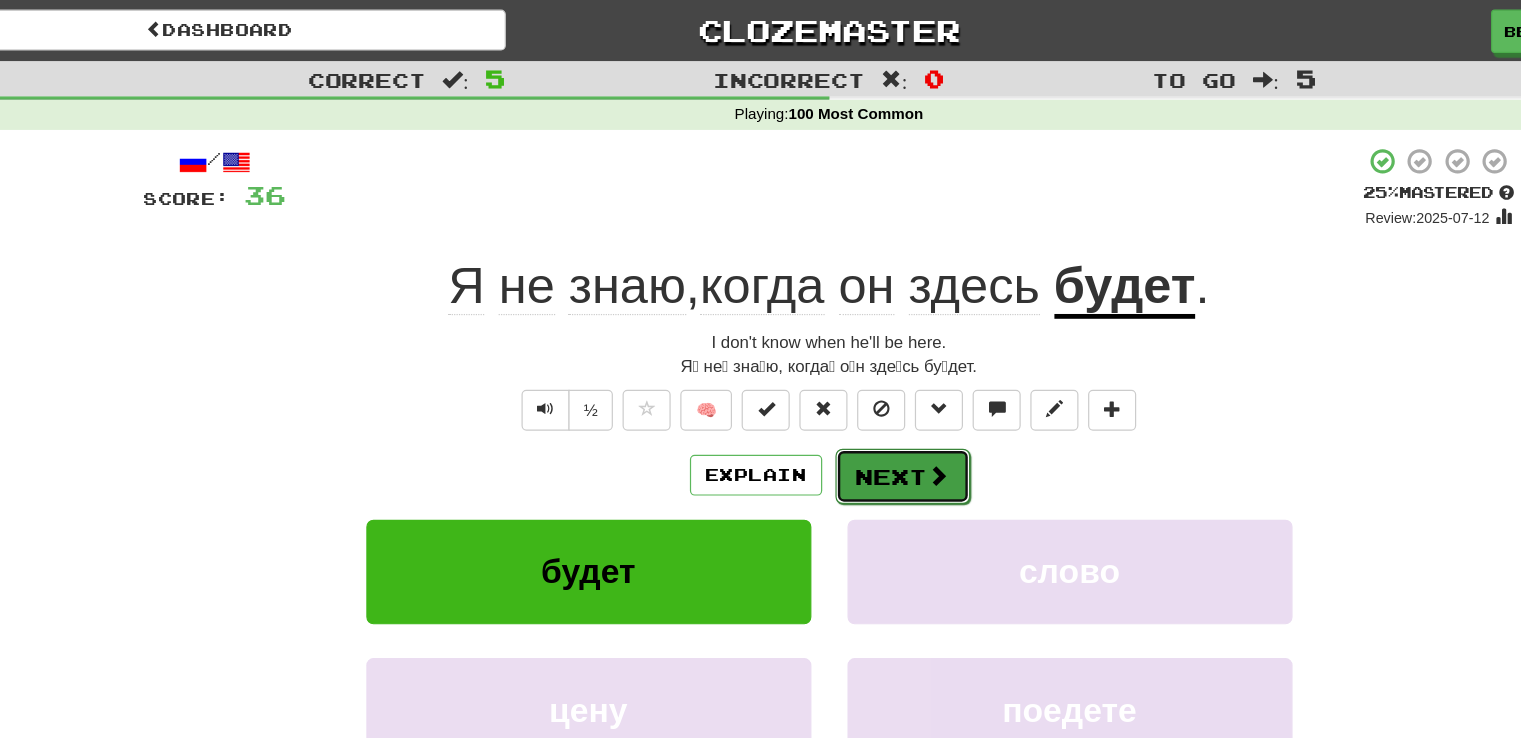 click on "Next" at bounding box center (822, 396) 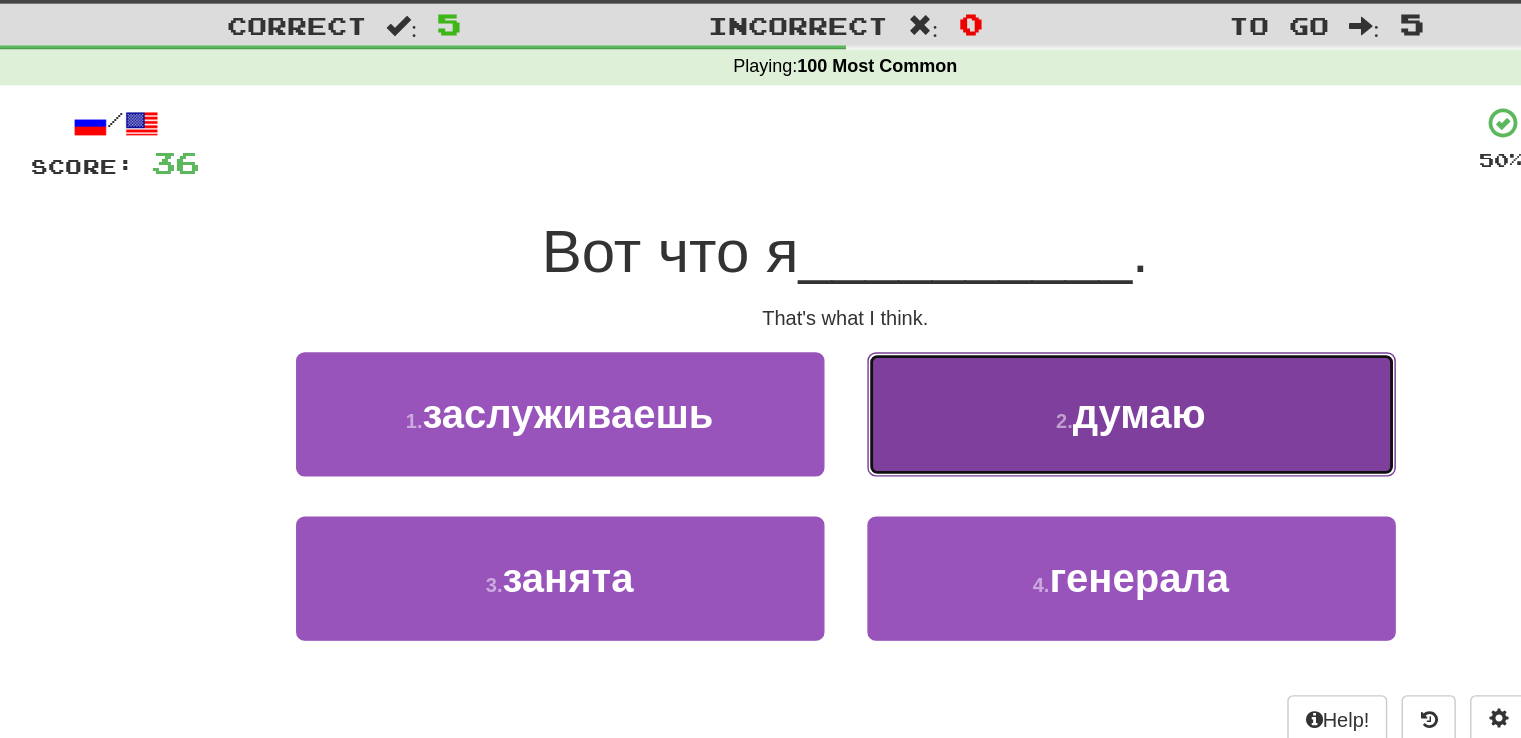 click on "2 .  думаю" at bounding box center (961, 338) 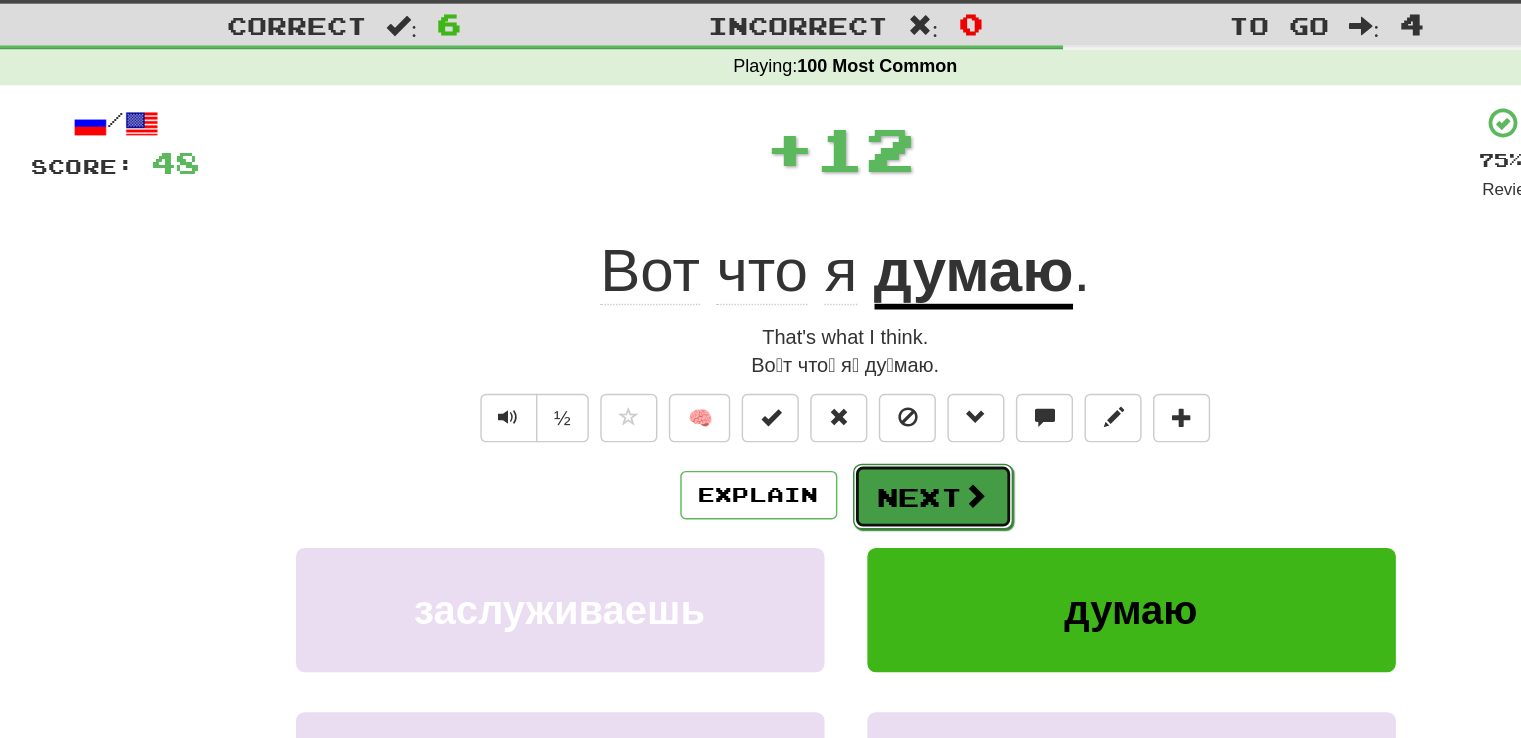 click on "Next" at bounding box center (822, 396) 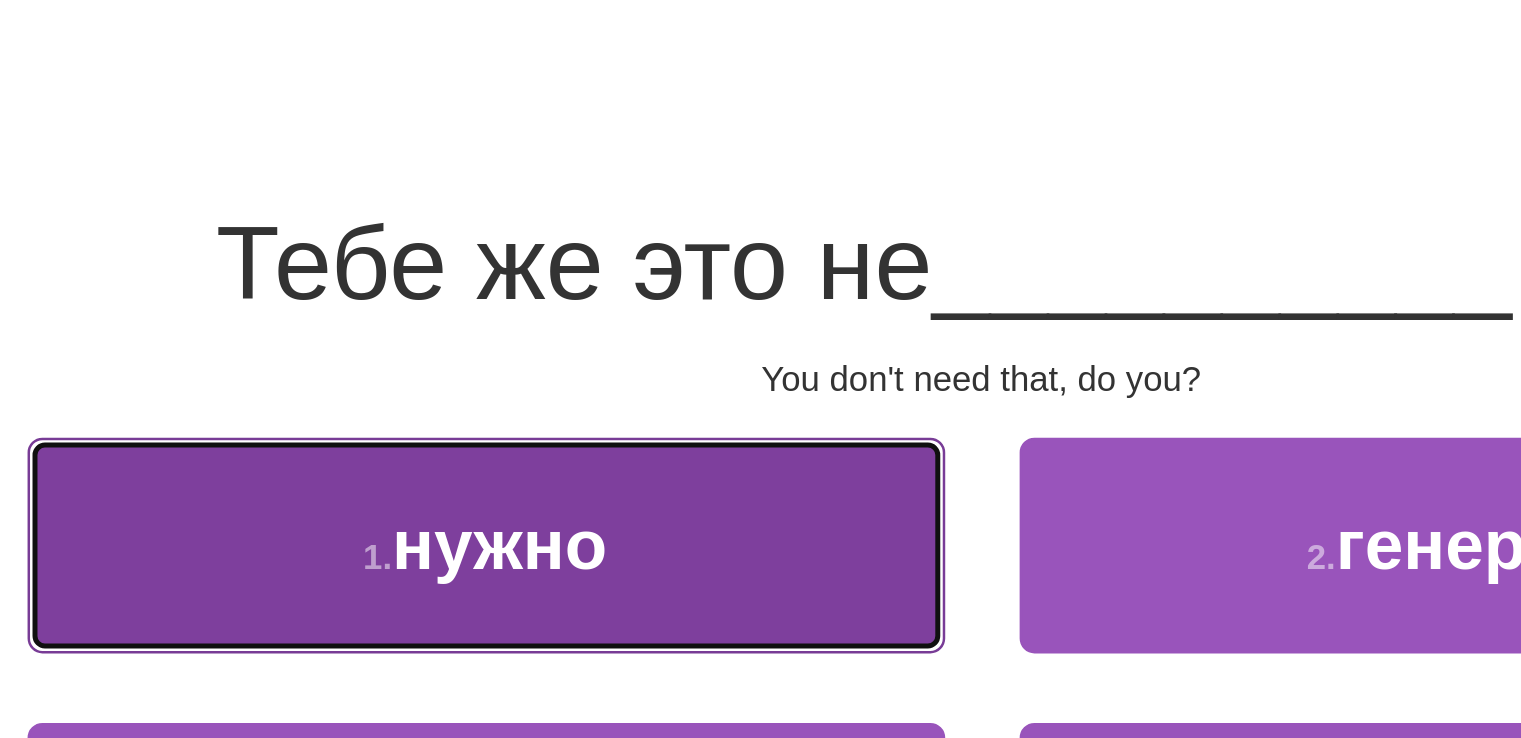 click on "1 .  нужно" at bounding box center (561, 338) 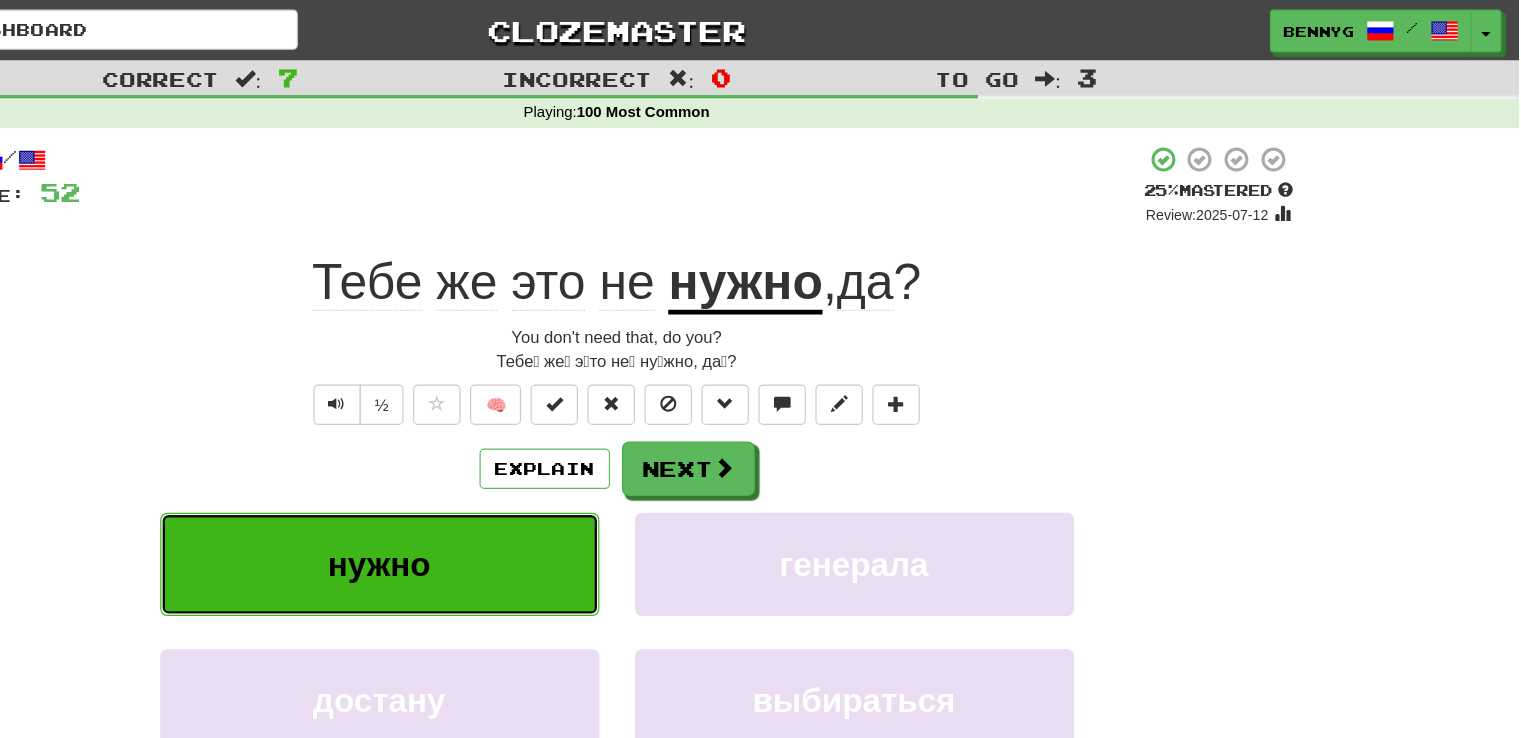 scroll, scrollTop: 0, scrollLeft: 0, axis: both 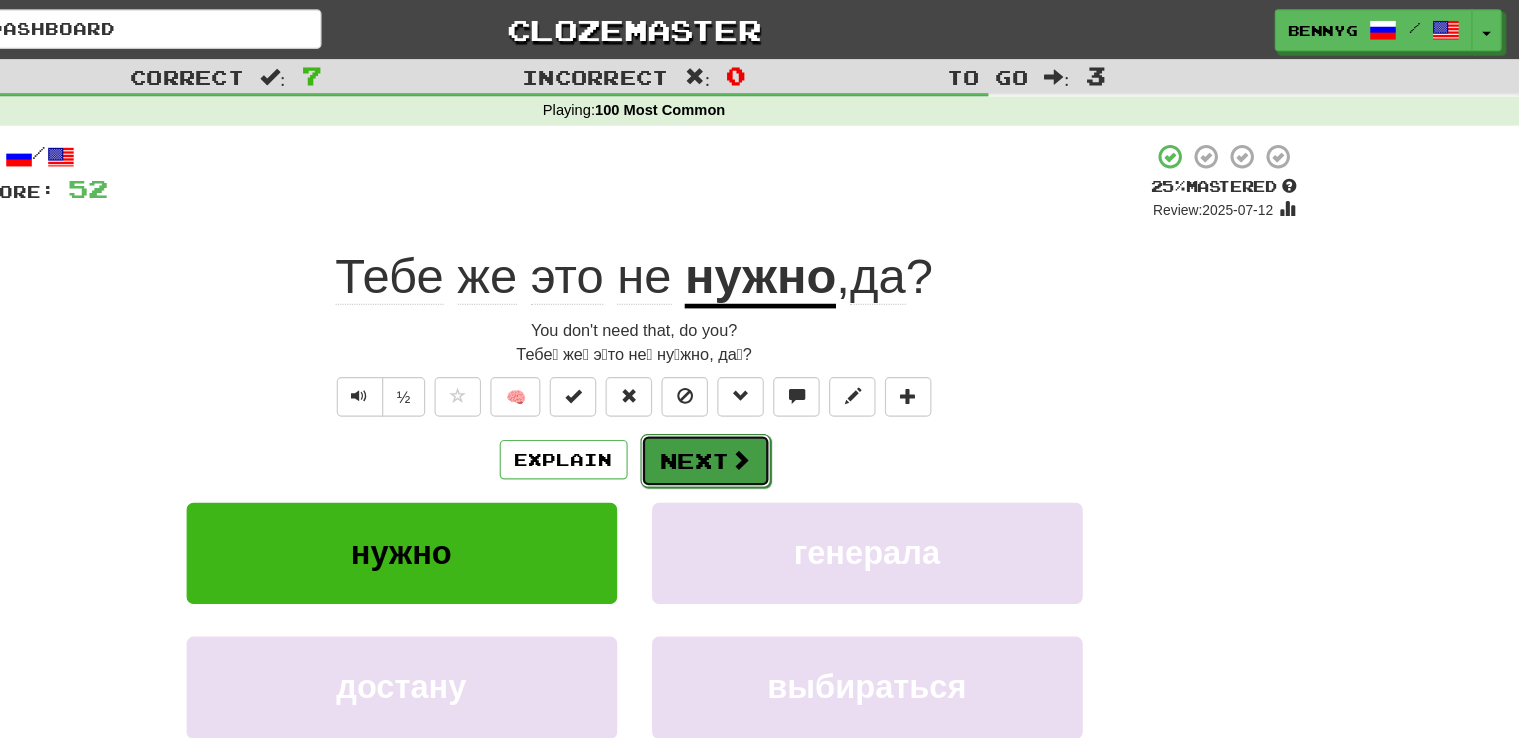 click on "Next" at bounding box center (822, 396) 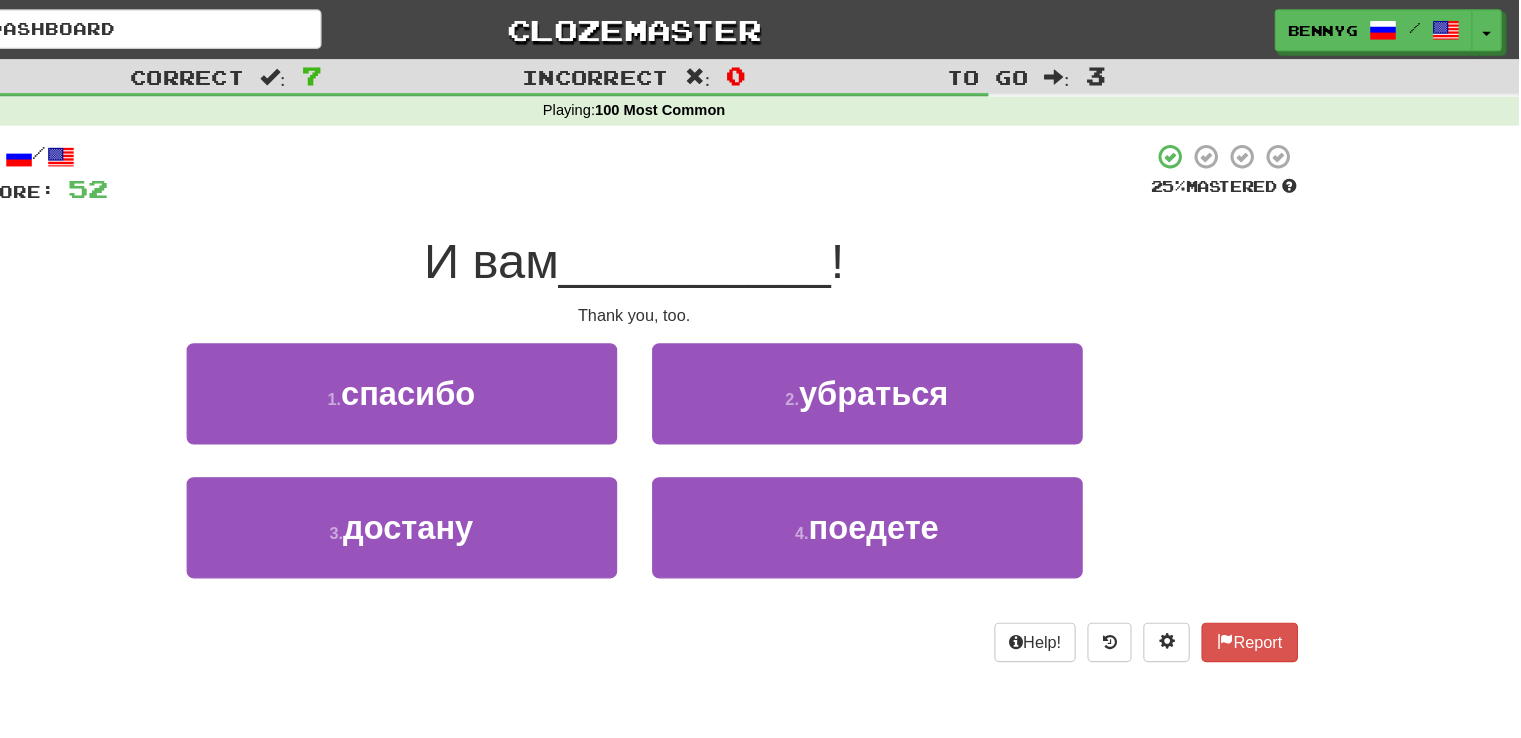 scroll, scrollTop: 0, scrollLeft: 0, axis: both 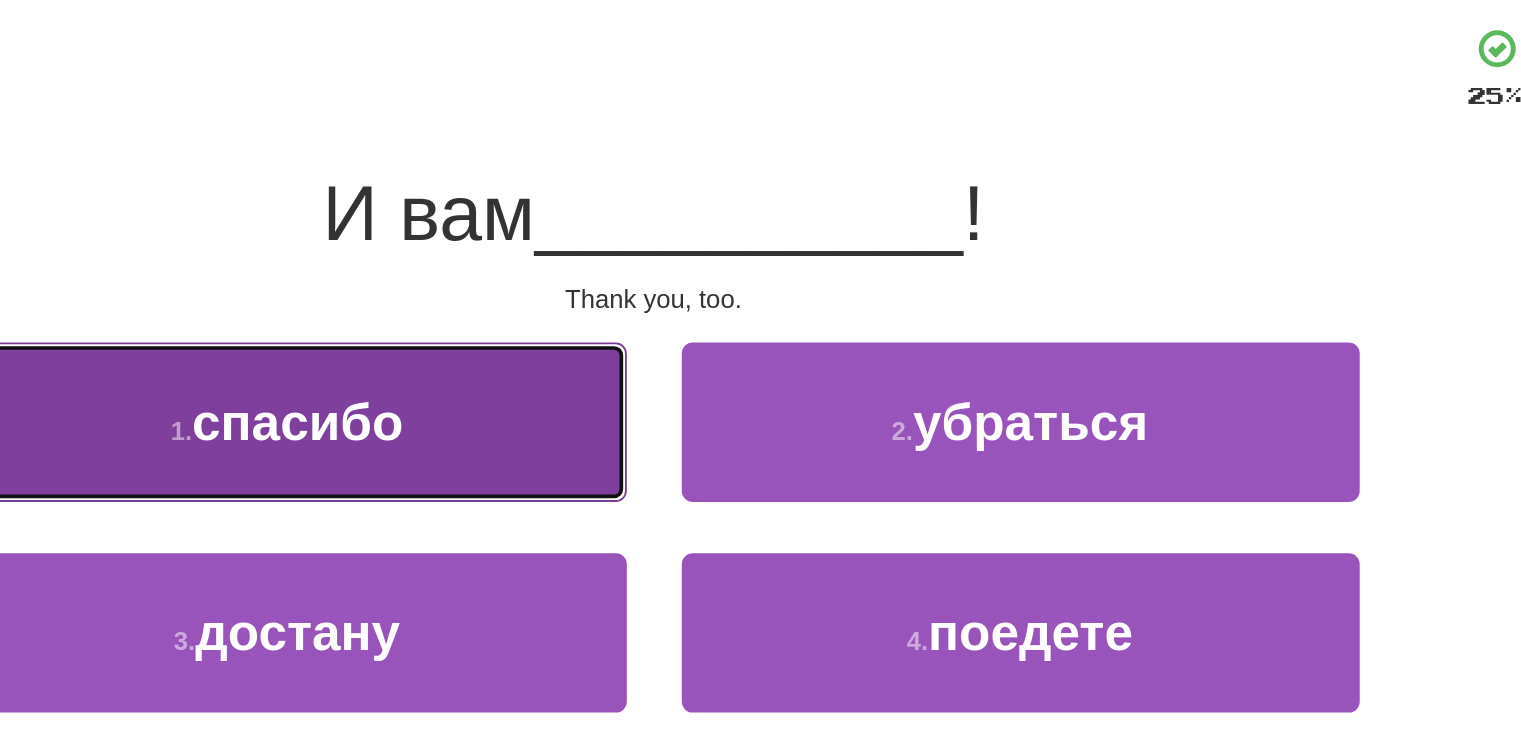 click on "1 .  спасибо" at bounding box center [561, 338] 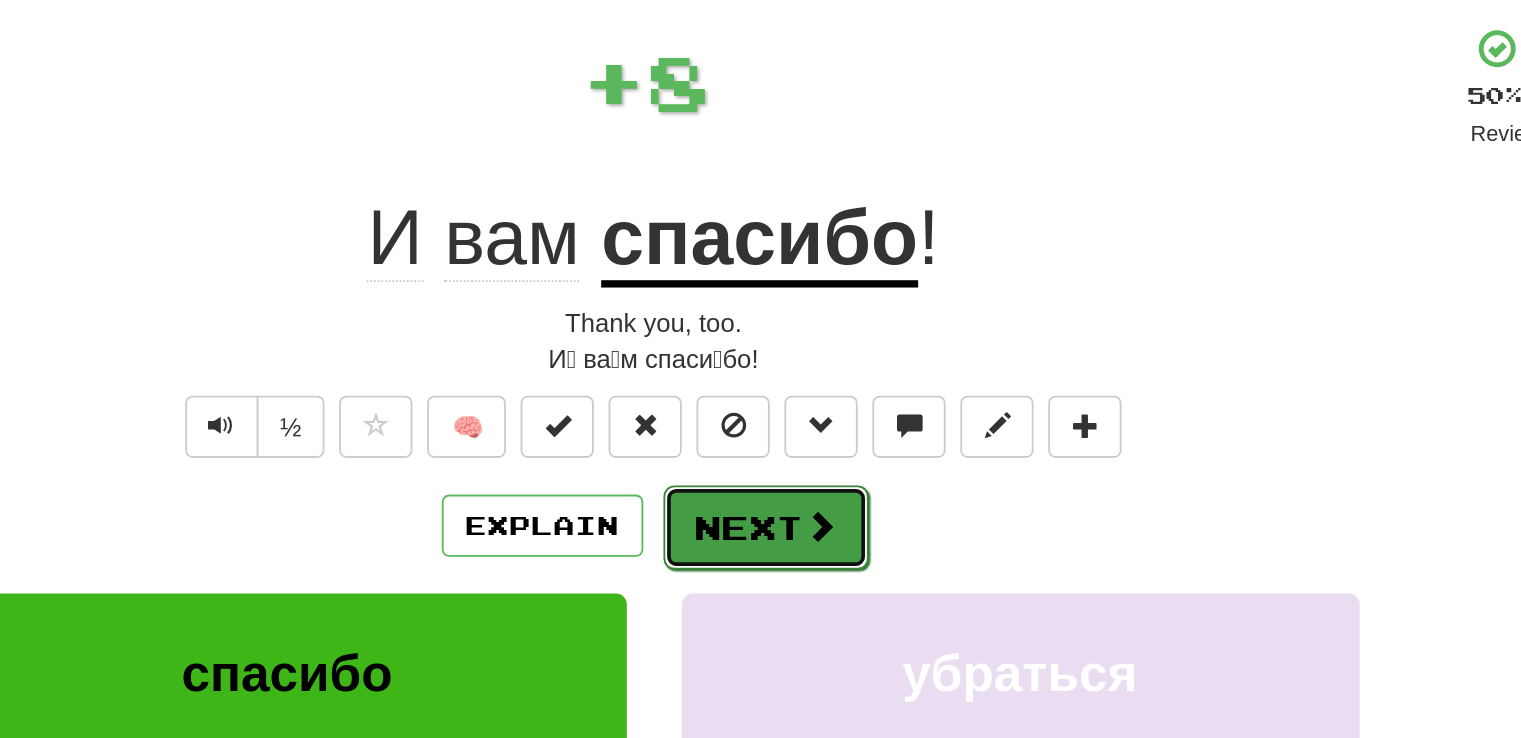 click on "Next" at bounding box center (822, 396) 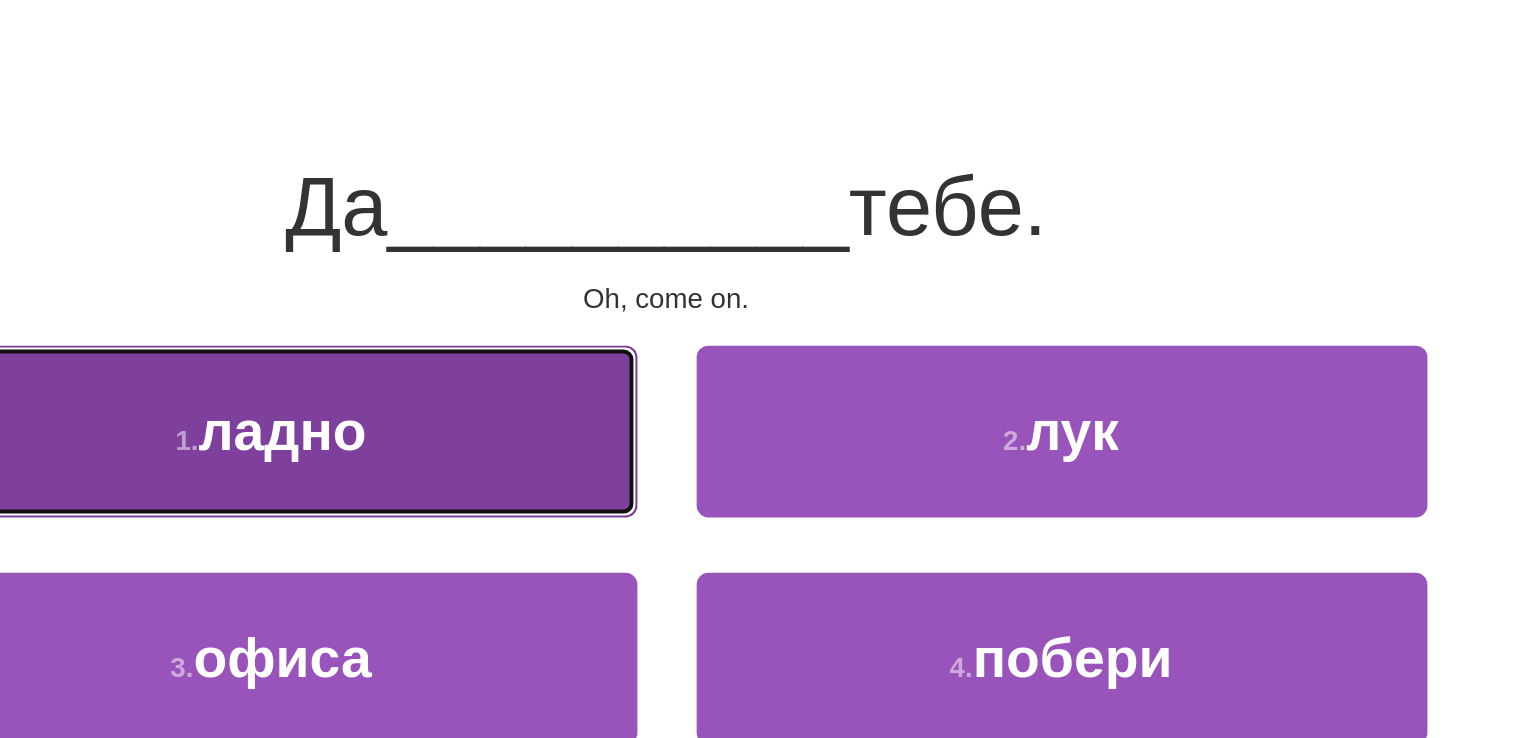 click on "1 .  ладно" at bounding box center [561, 338] 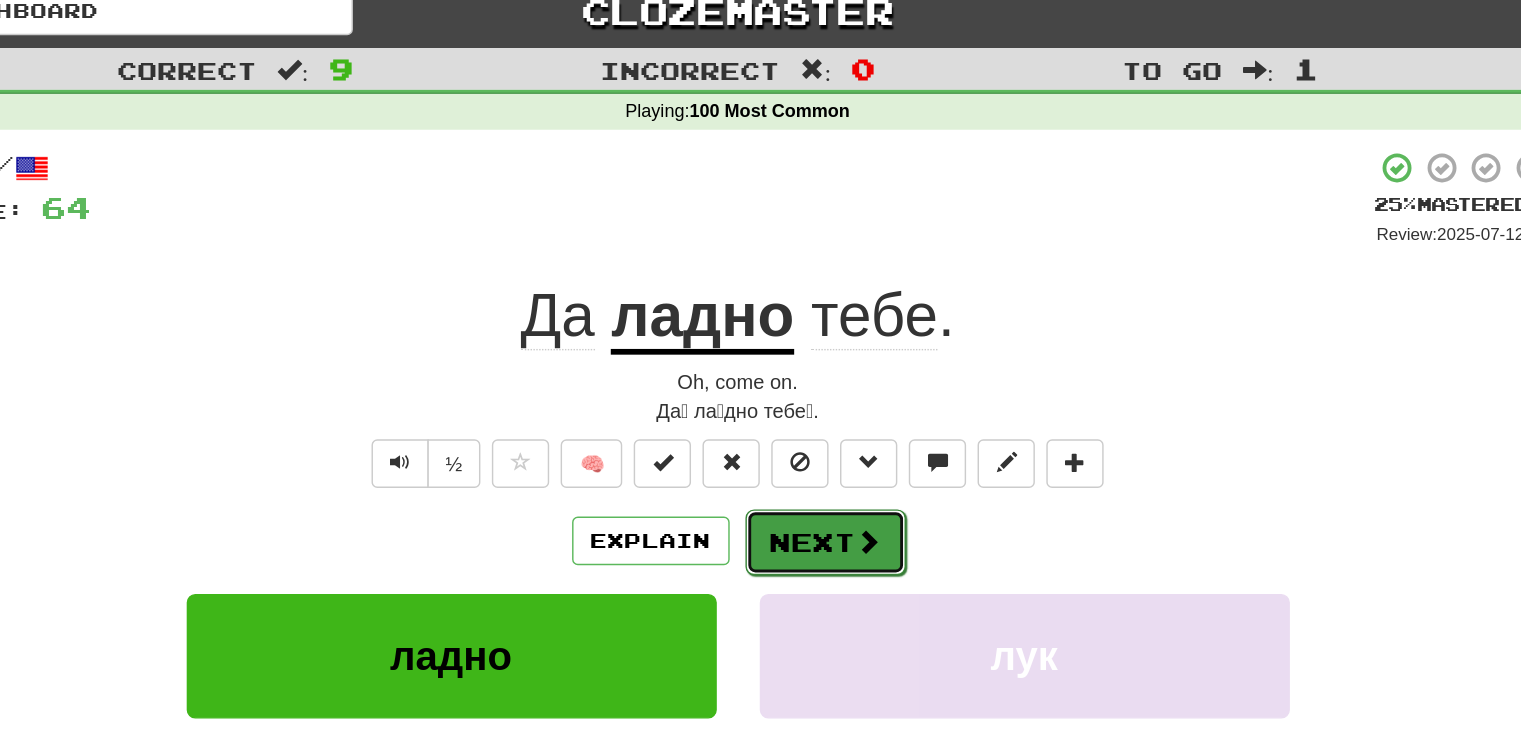 click at bounding box center (852, 395) 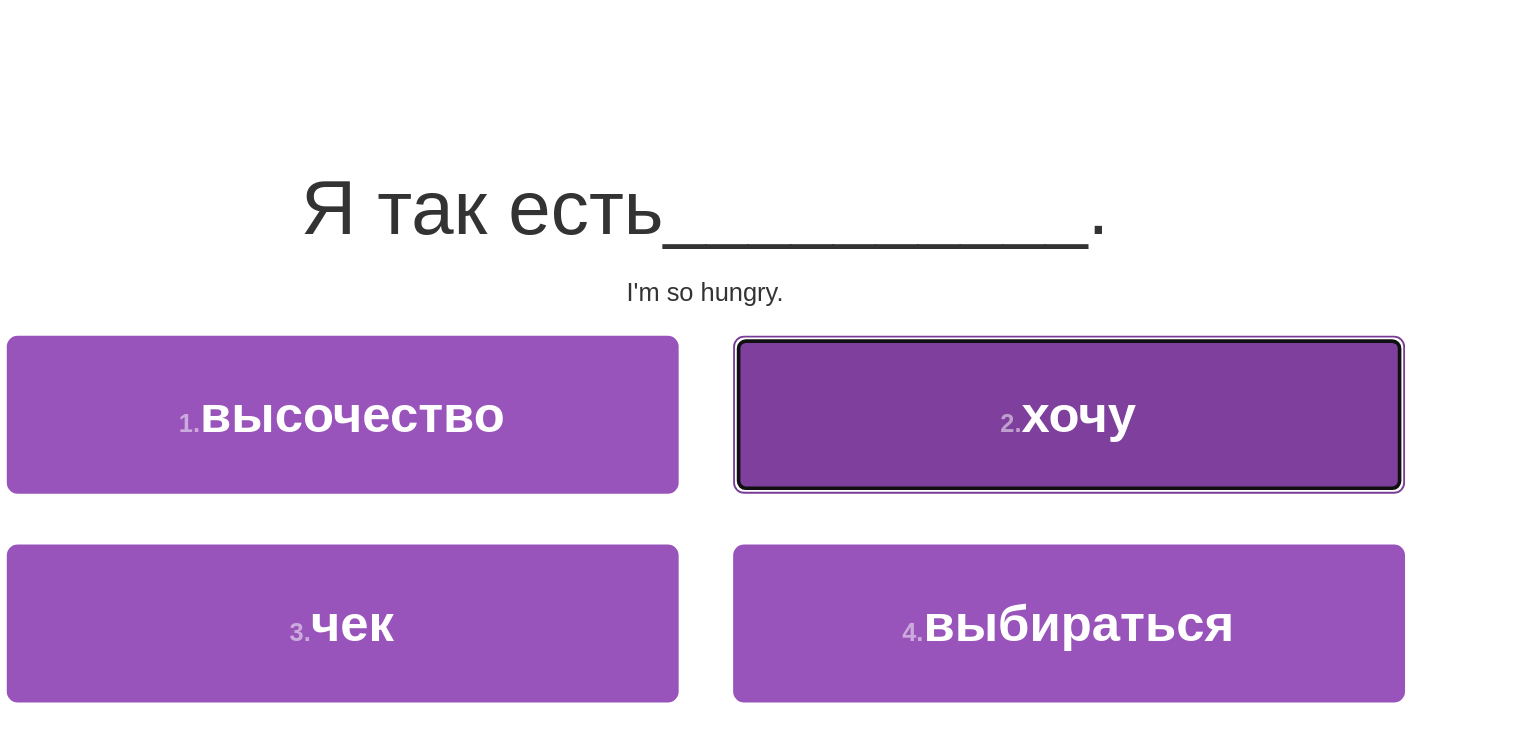 click on "2 .  хочу" at bounding box center [961, 338] 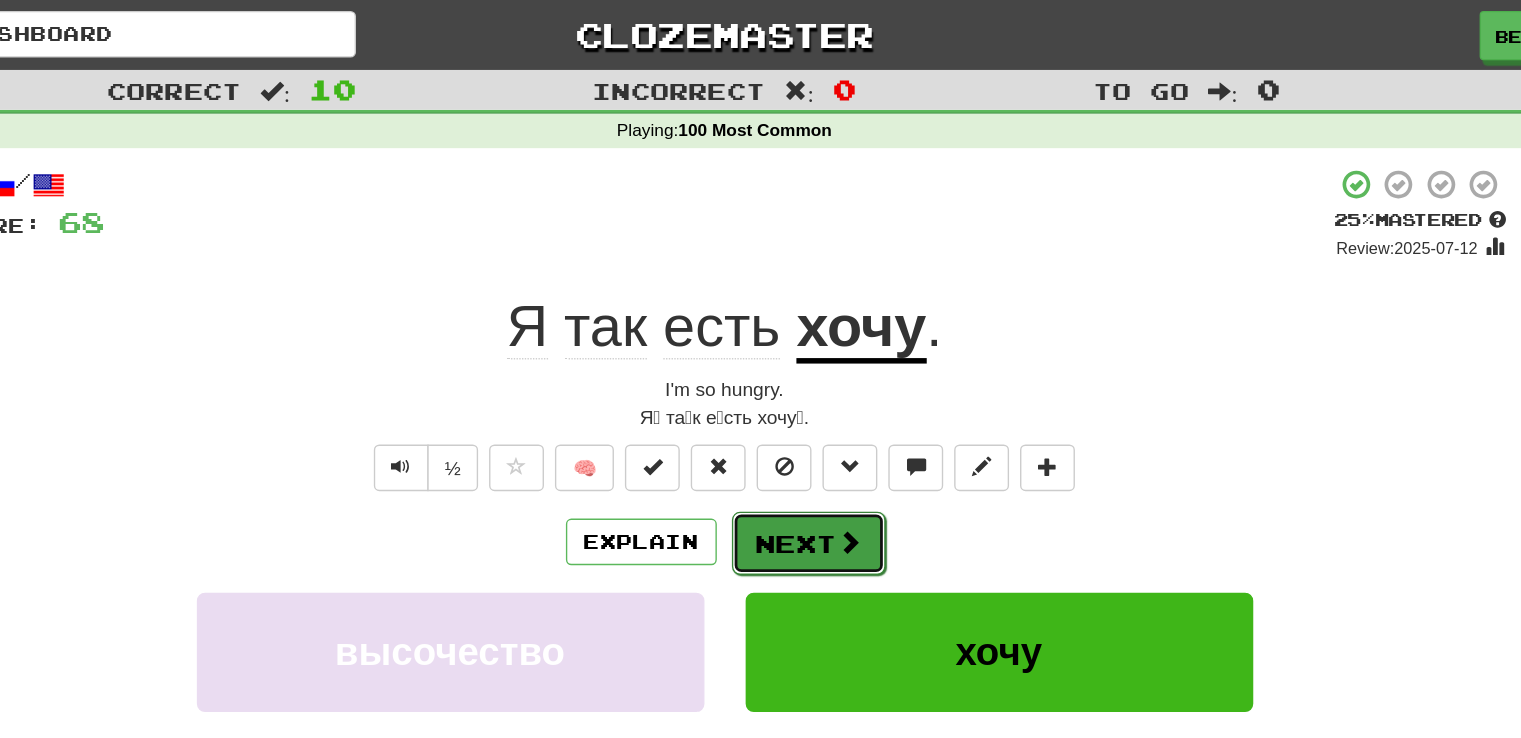 click on "Next" at bounding box center [822, 396] 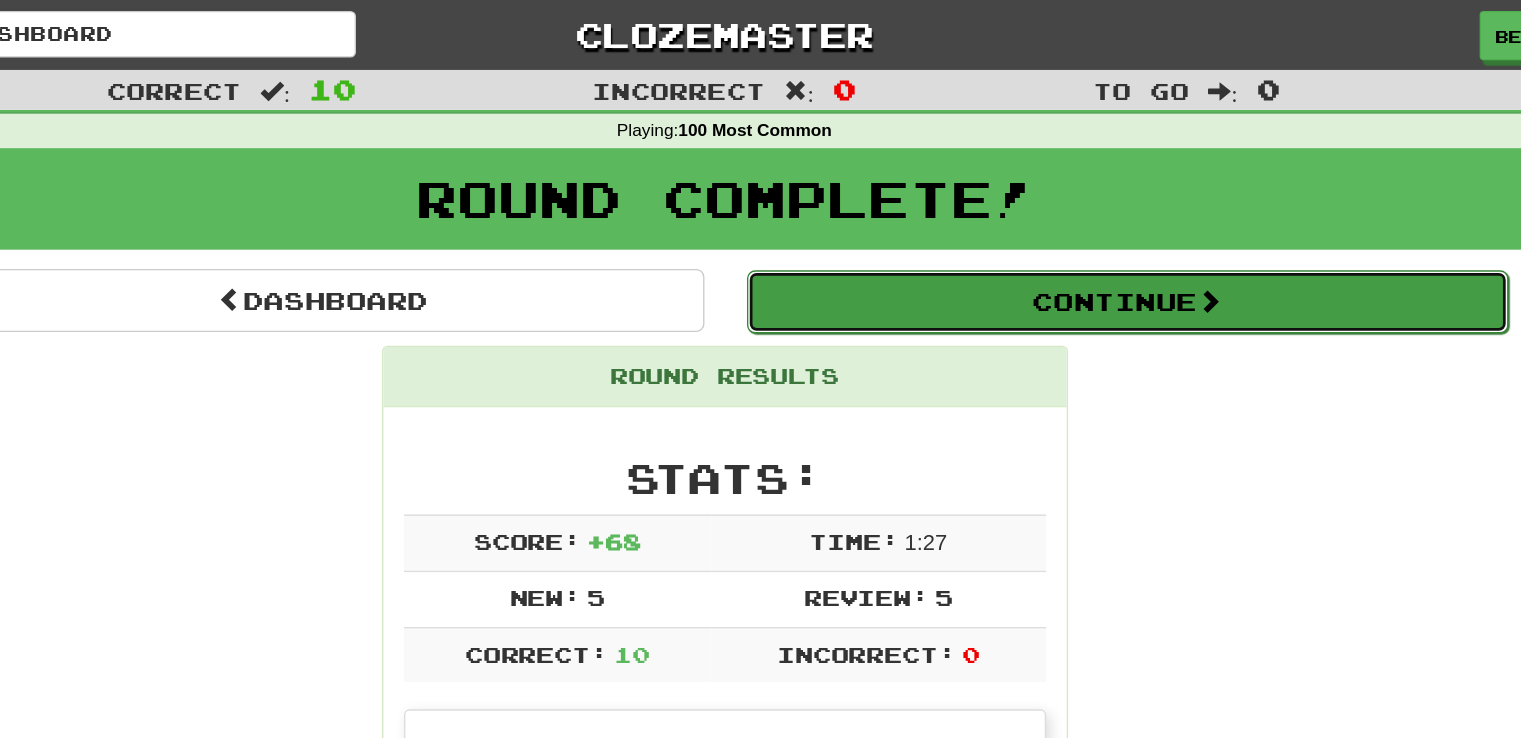 click on "Continue" at bounding box center (1054, 220) 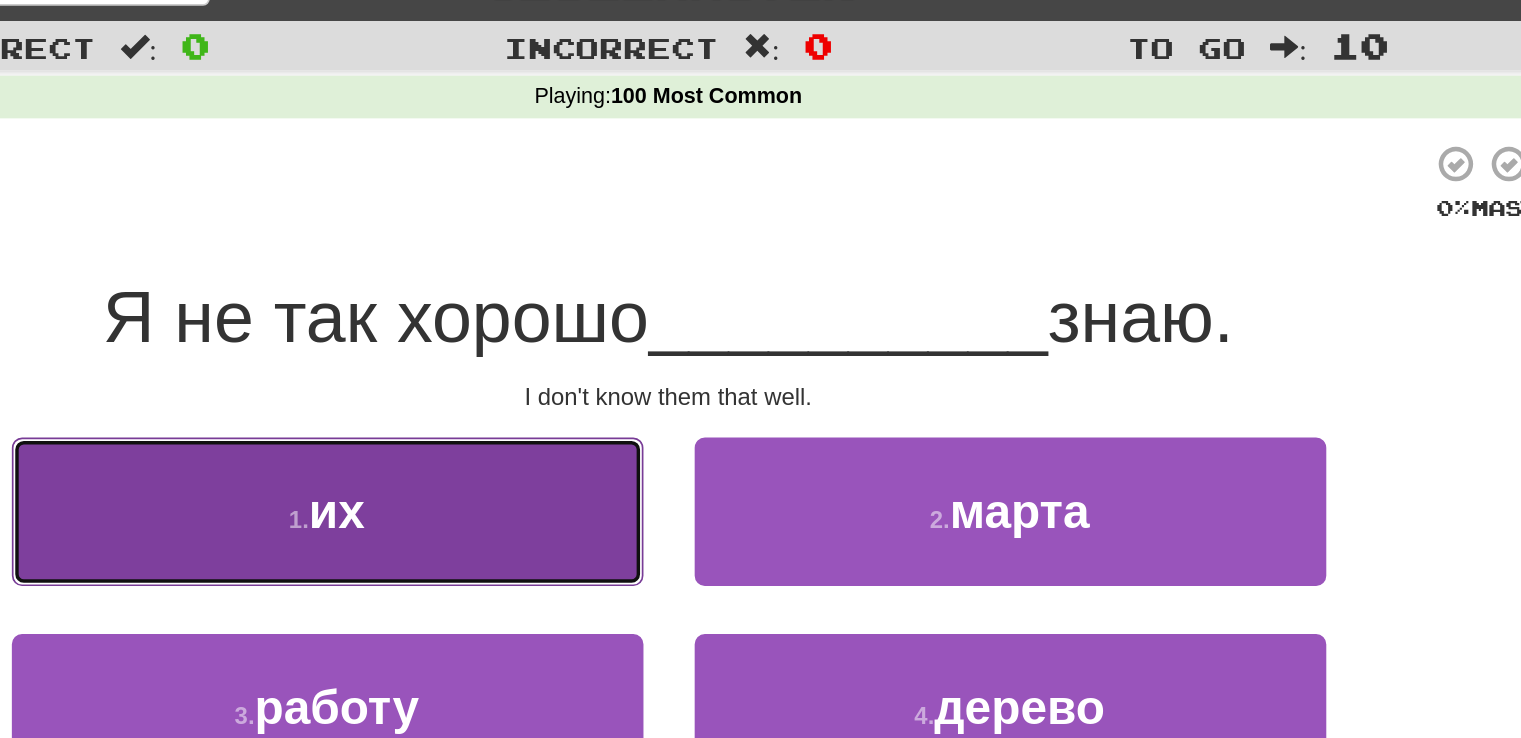 click on "1 .  их" at bounding box center [561, 338] 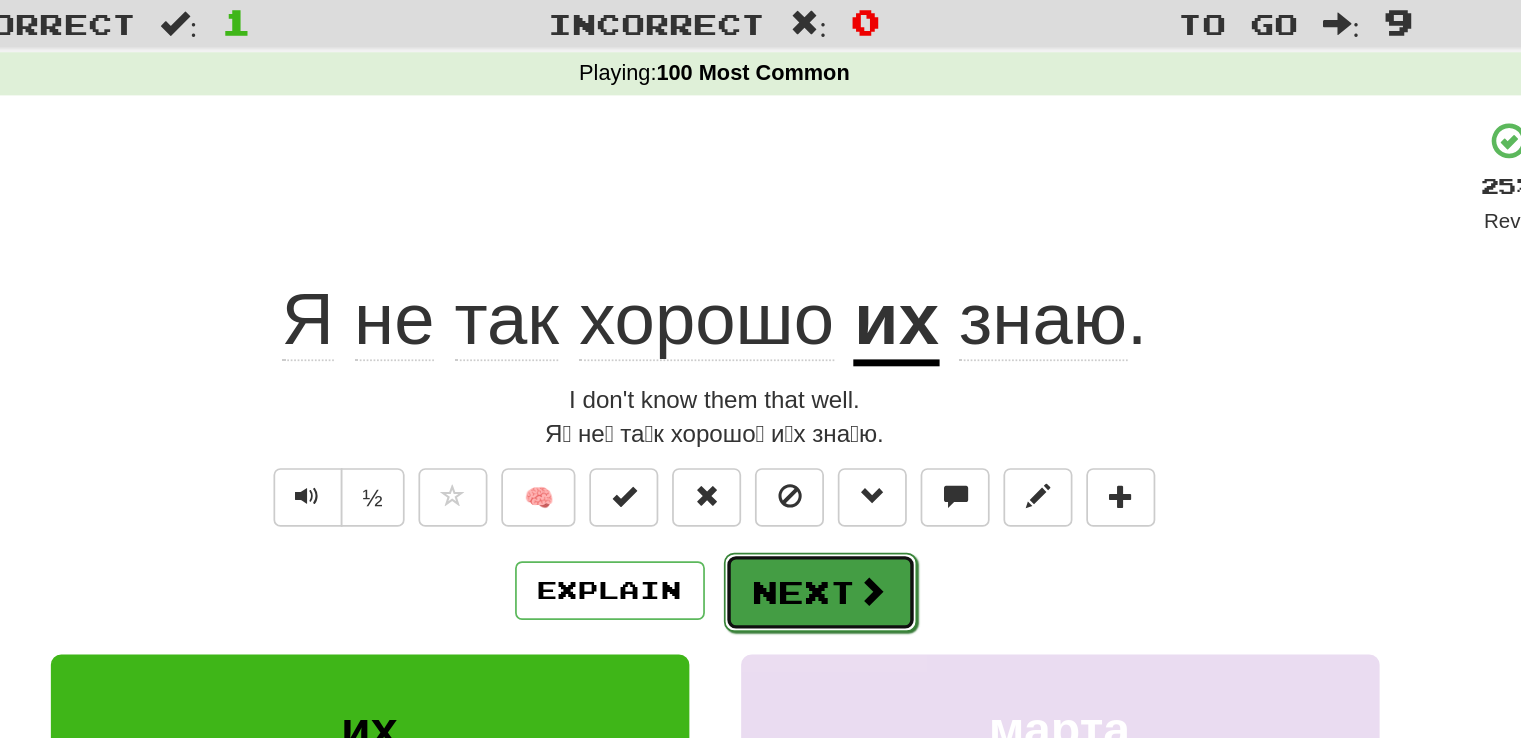 click on "Next" at bounding box center (822, 396) 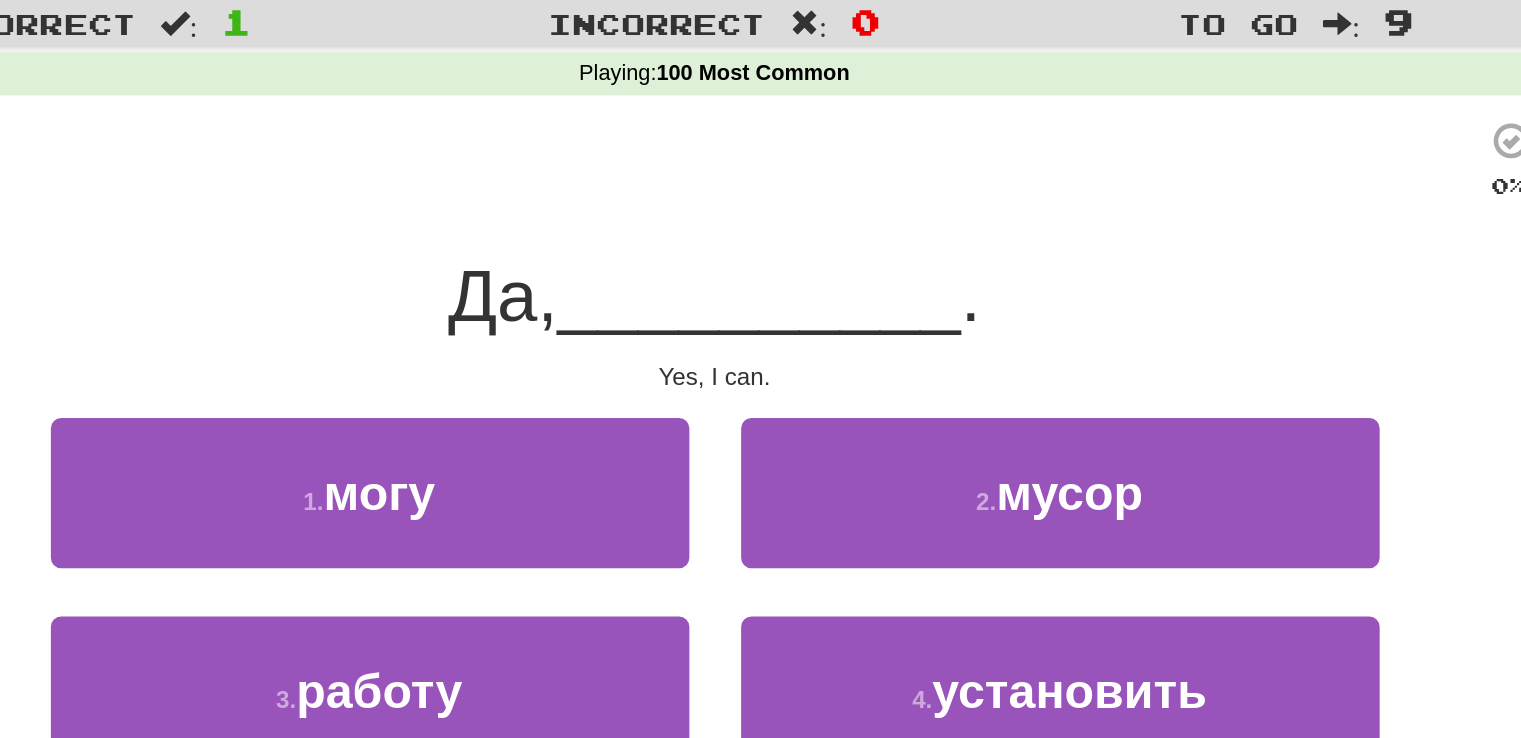click on "1 .  могу" at bounding box center [561, 352] 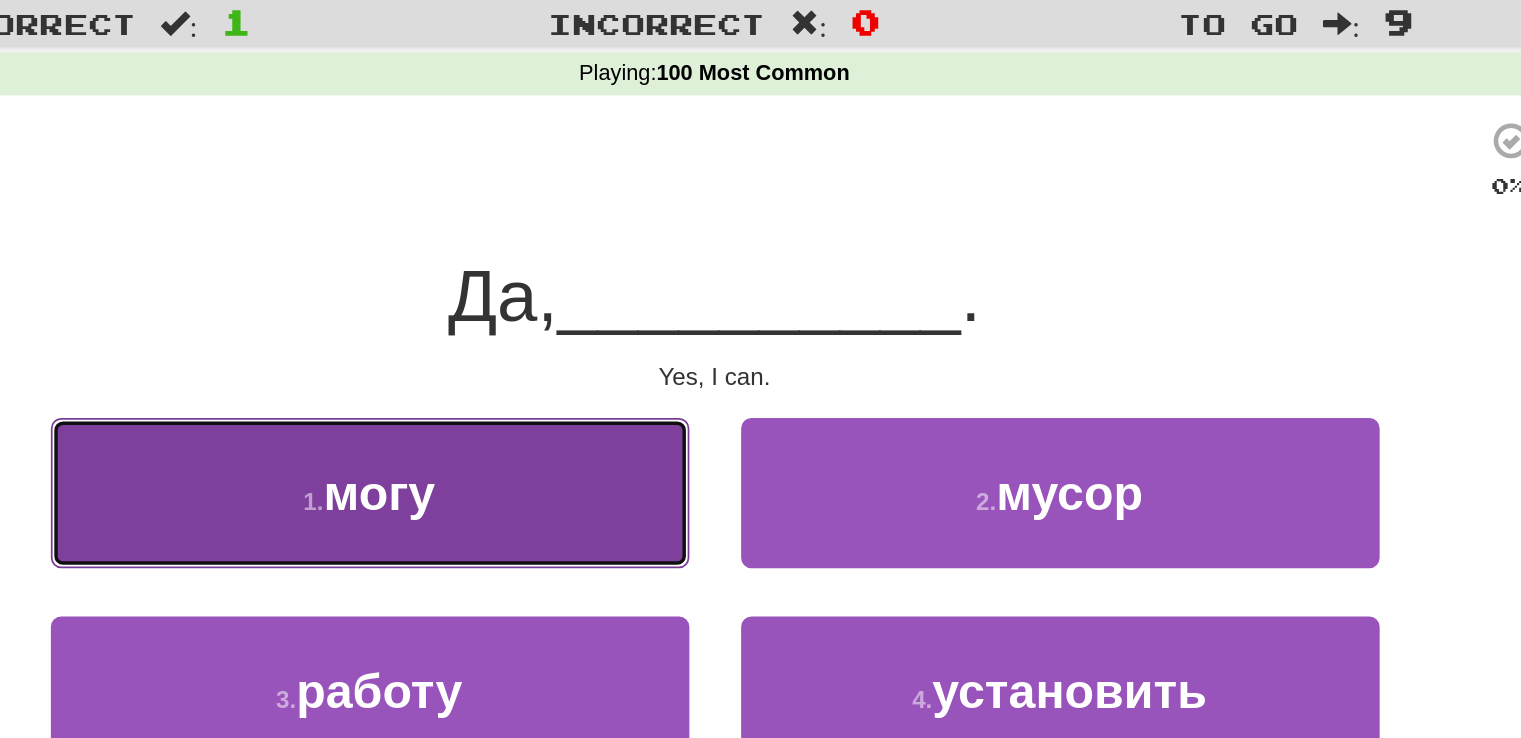 click on "1 .  могу" at bounding box center [561, 338] 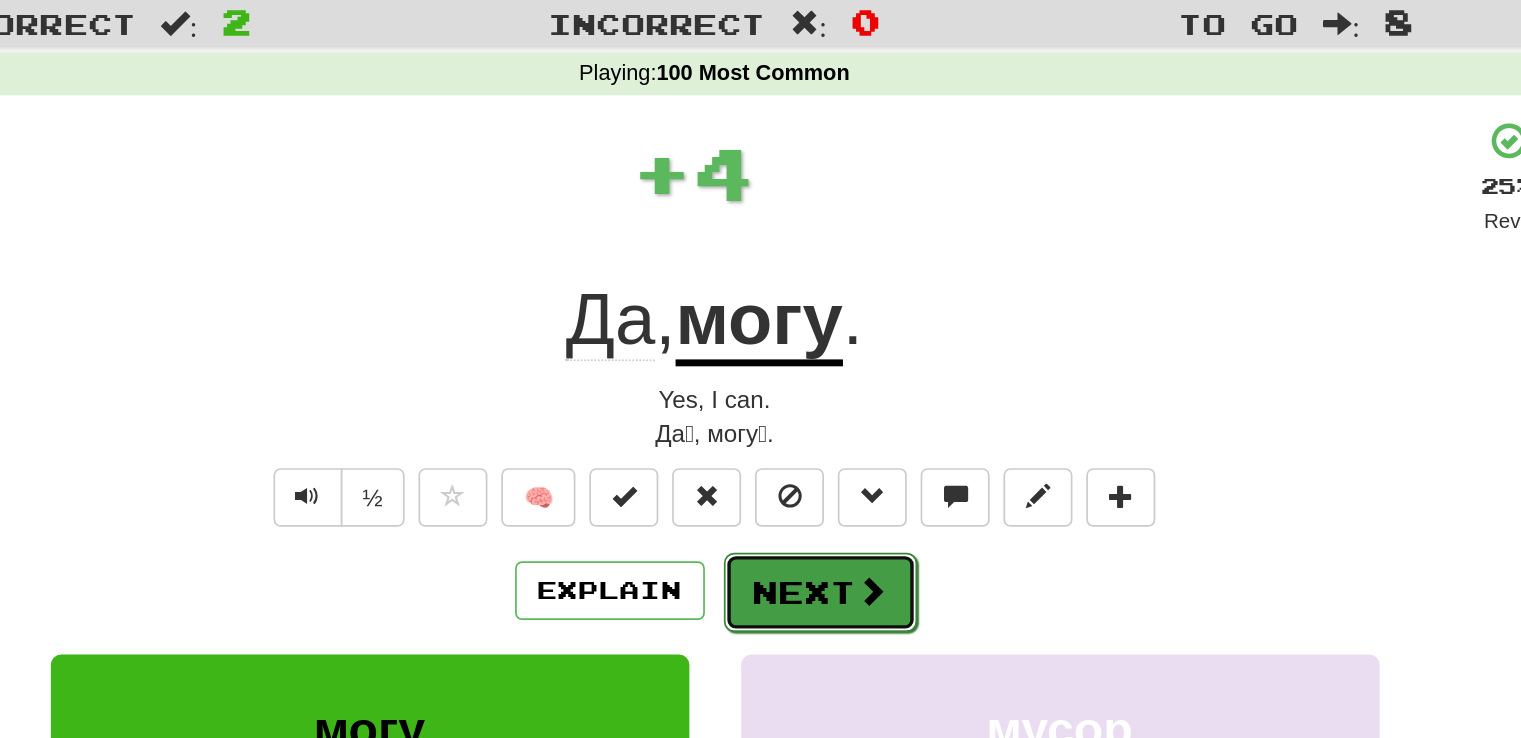 click on "Next" at bounding box center [822, 396] 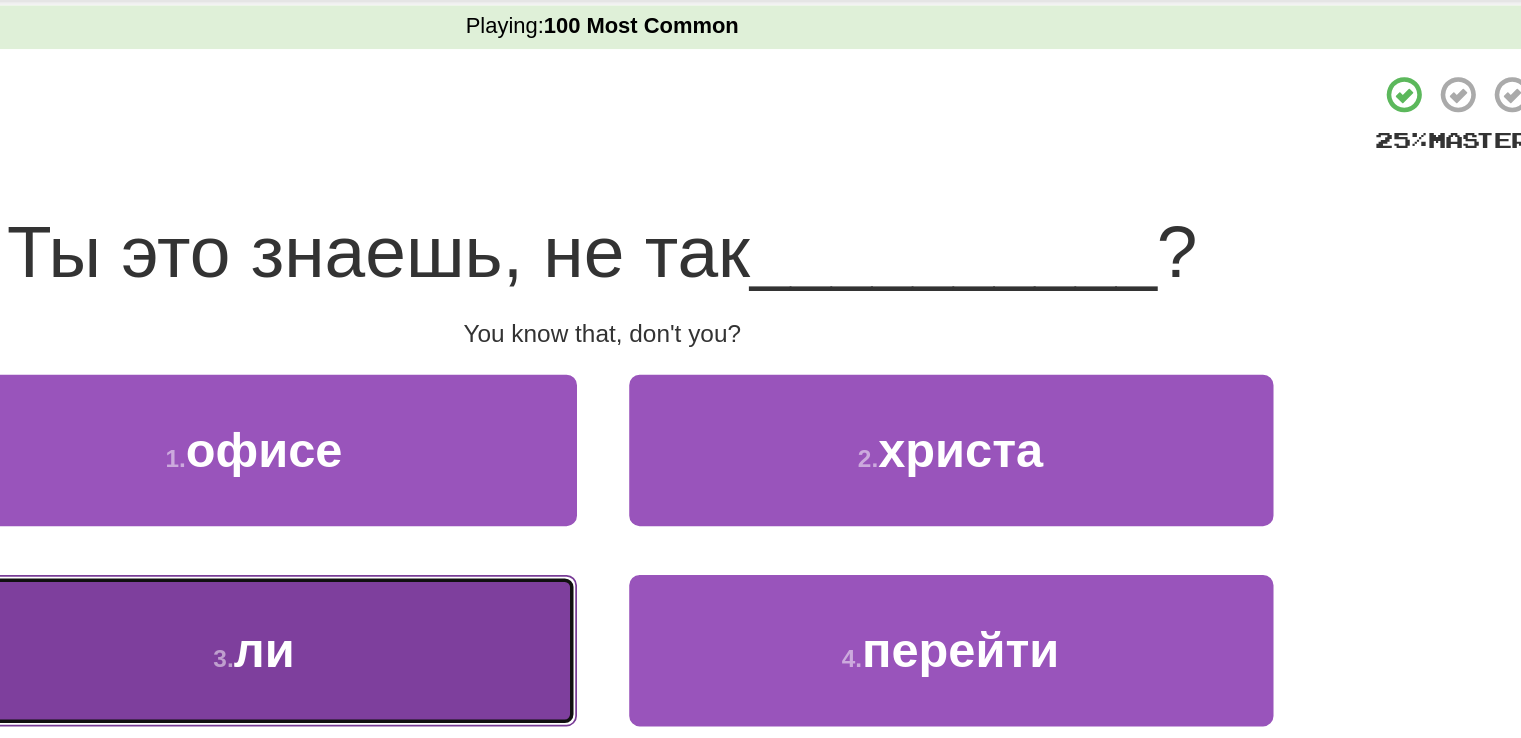 click on "3 .  ли" at bounding box center [561, 453] 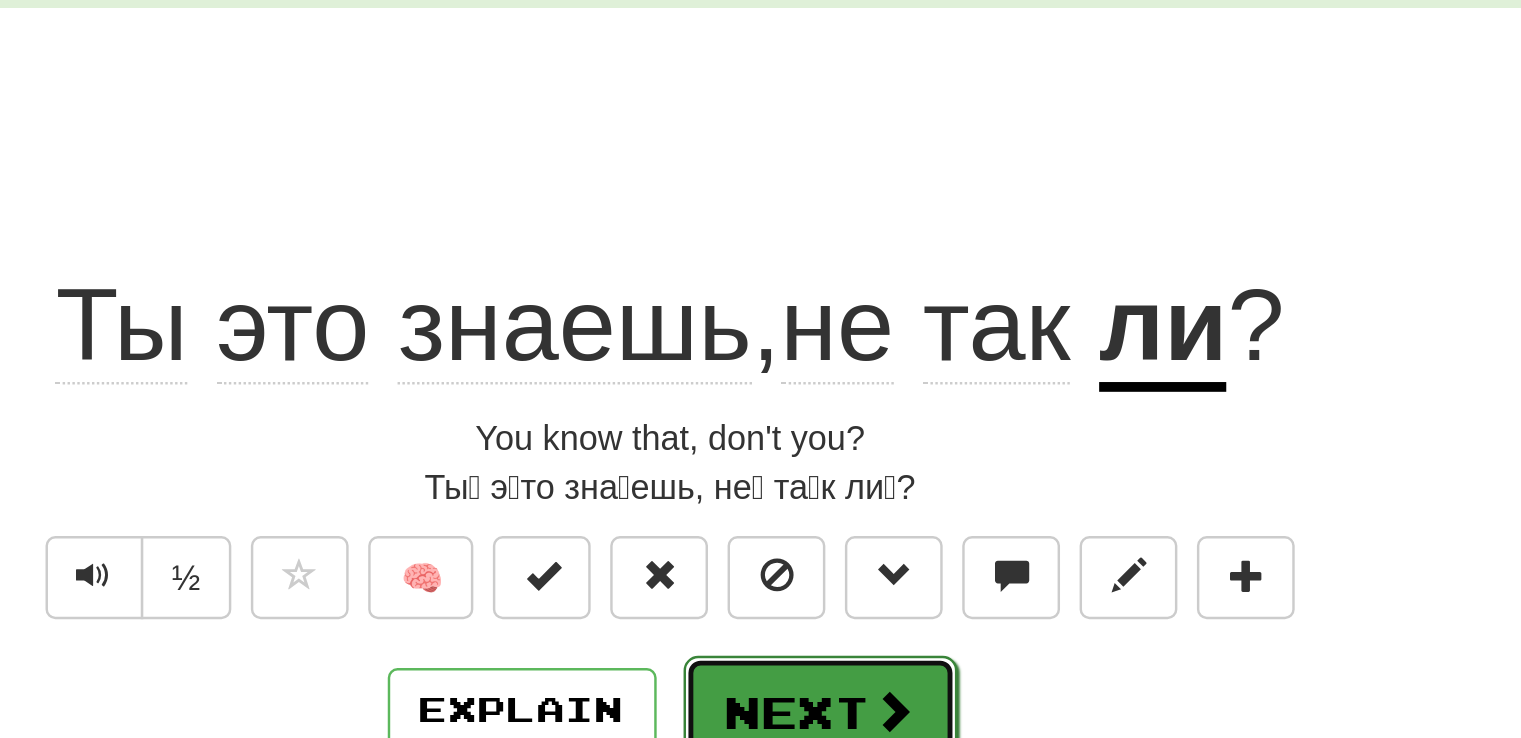 click on "Next" at bounding box center [822, 396] 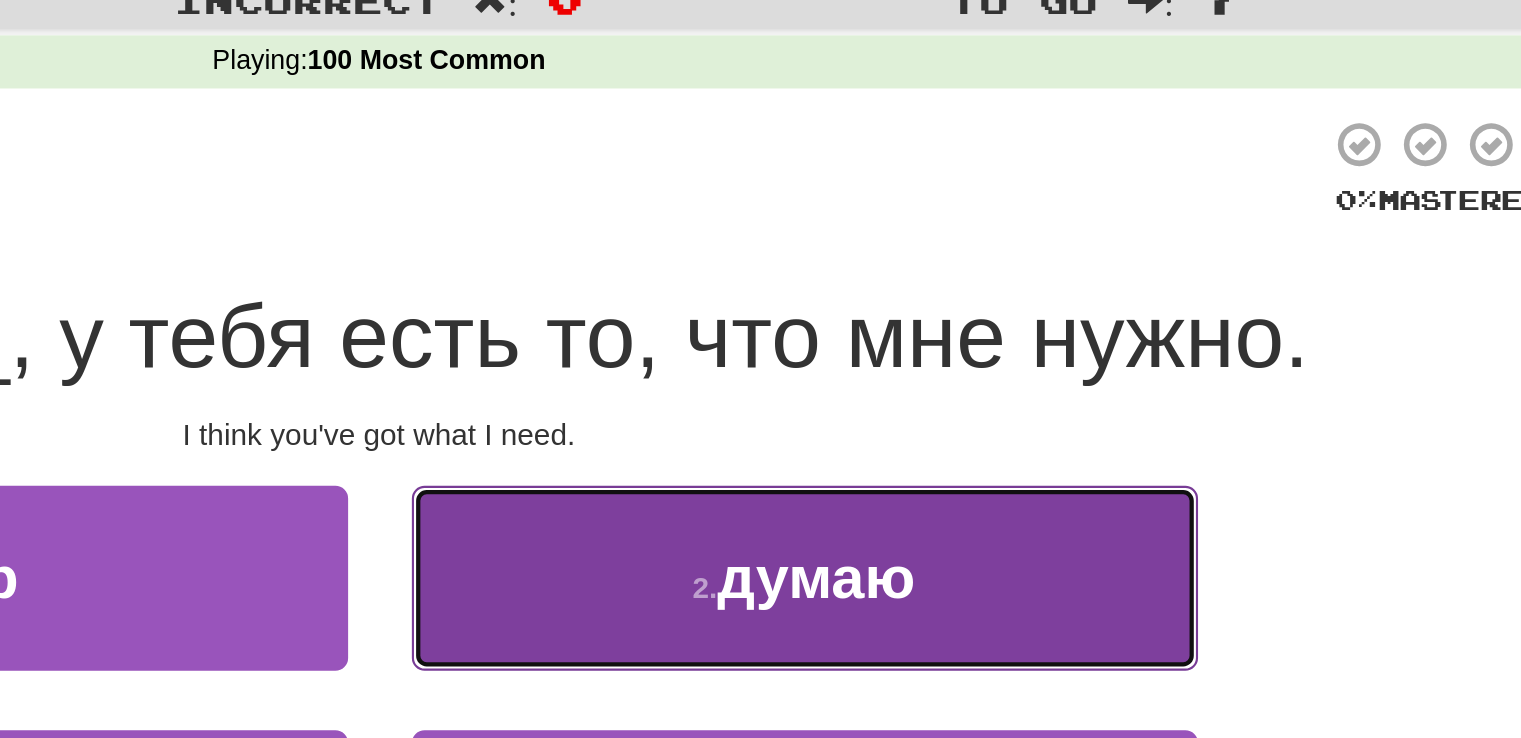 click on "2 .  думаю" at bounding box center (961, 338) 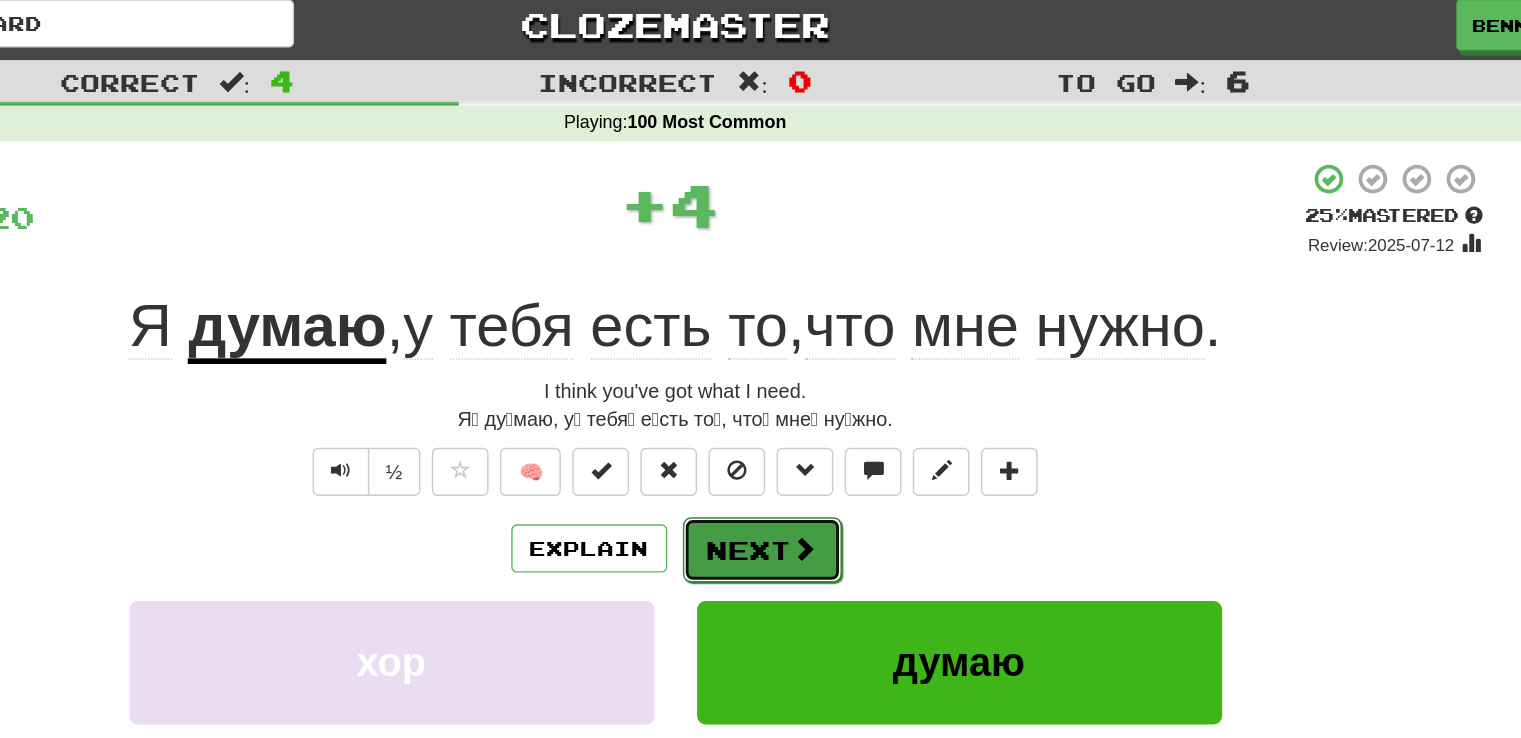 click on "Next" at bounding box center [822, 396] 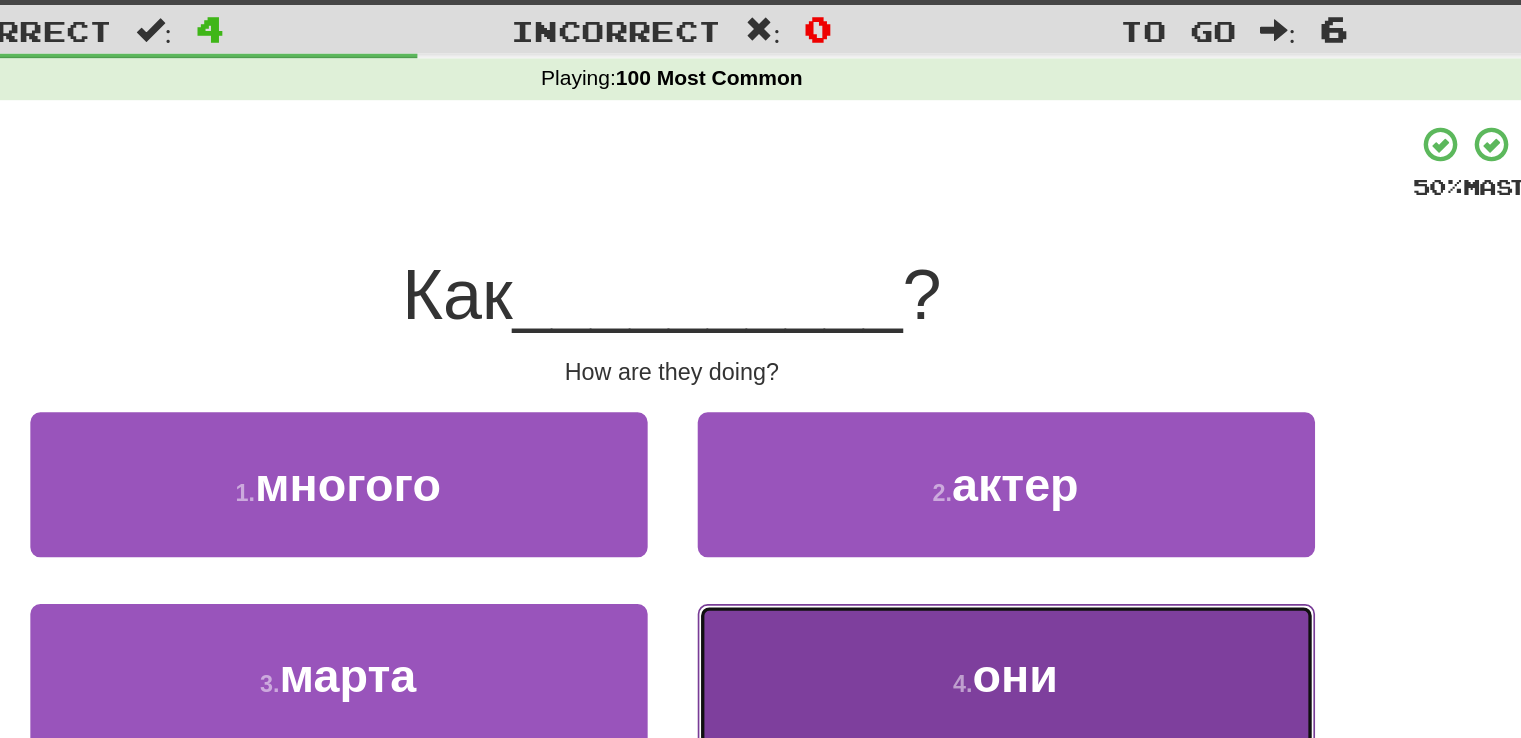 click on "4 .  они" at bounding box center (961, 453) 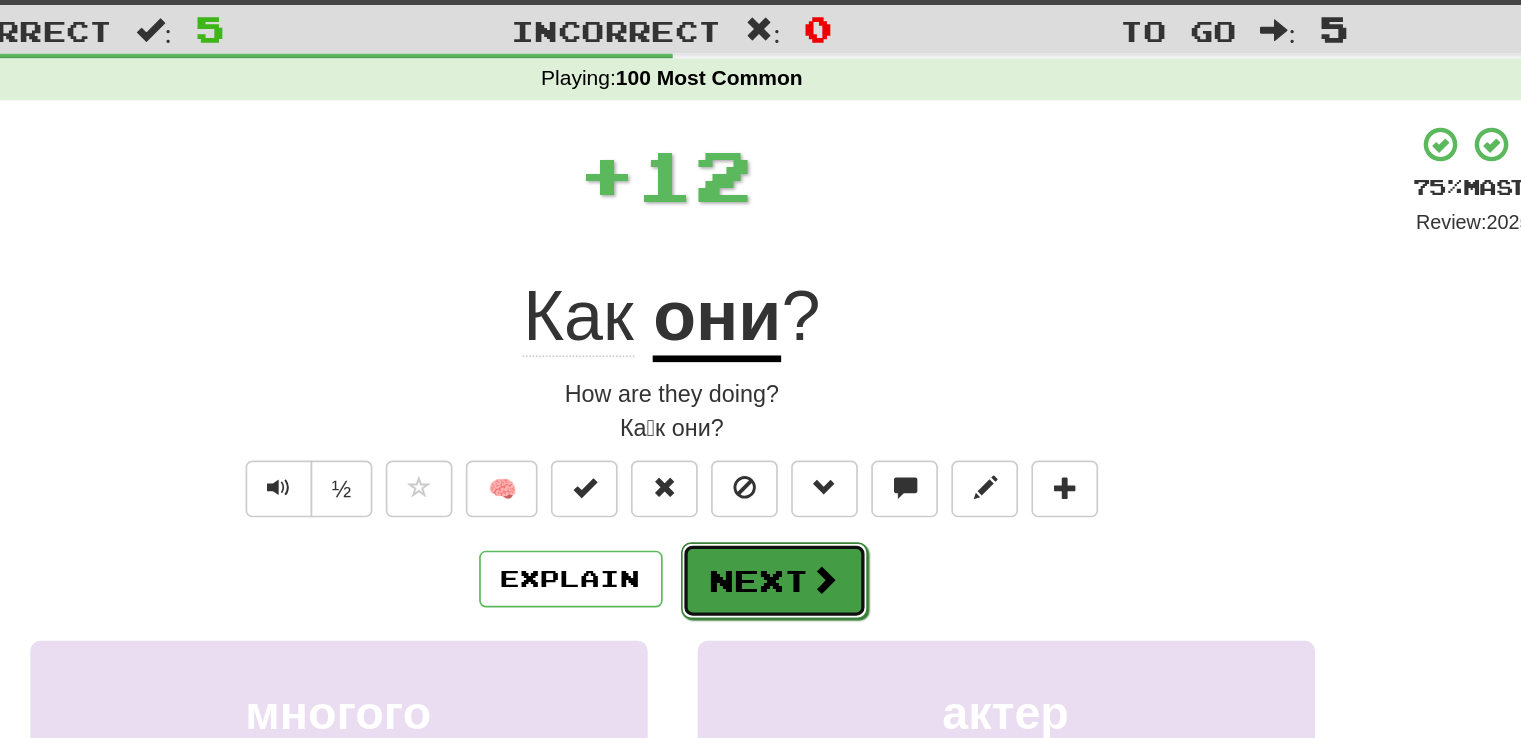 click on "Next" at bounding box center (822, 396) 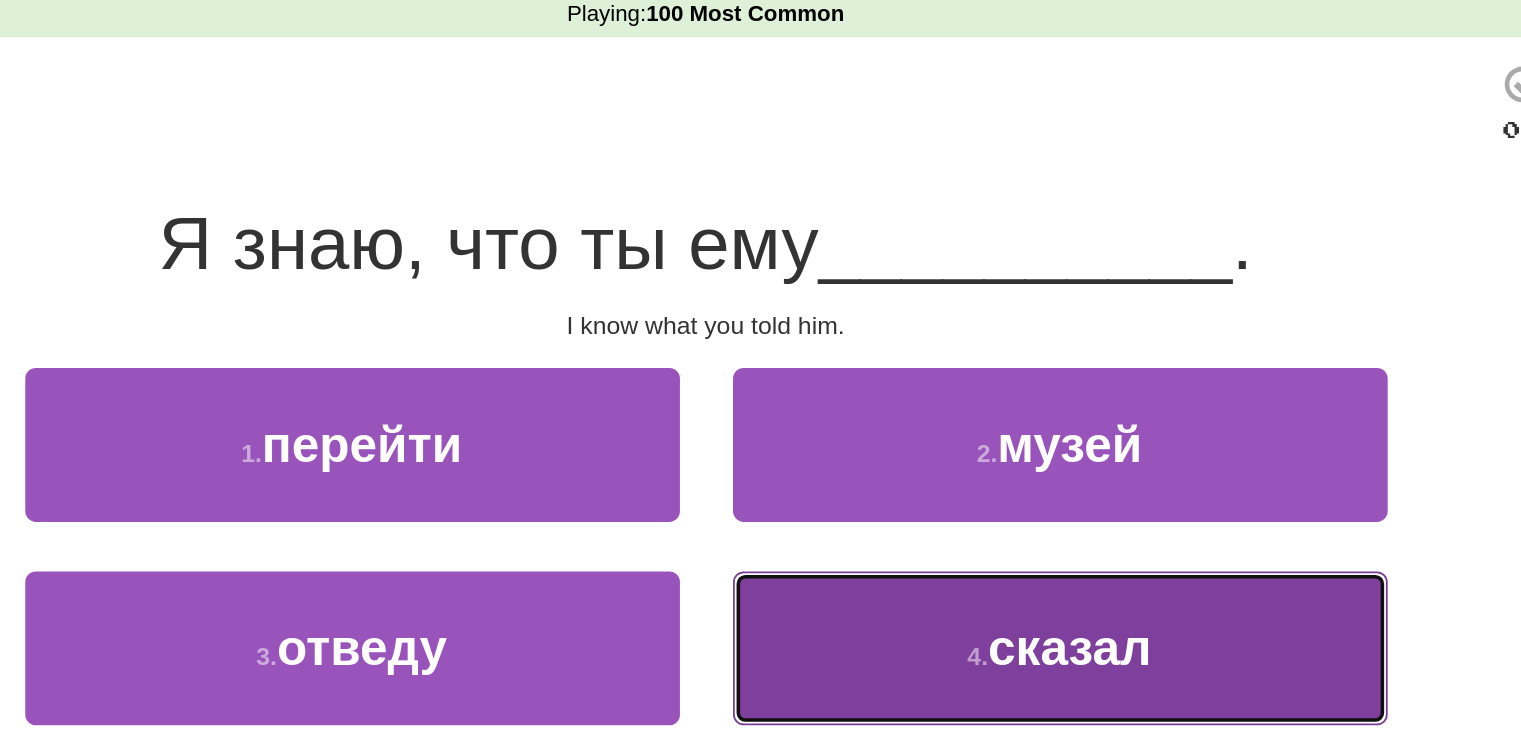 click on "4 .  сказал" at bounding box center (961, 453) 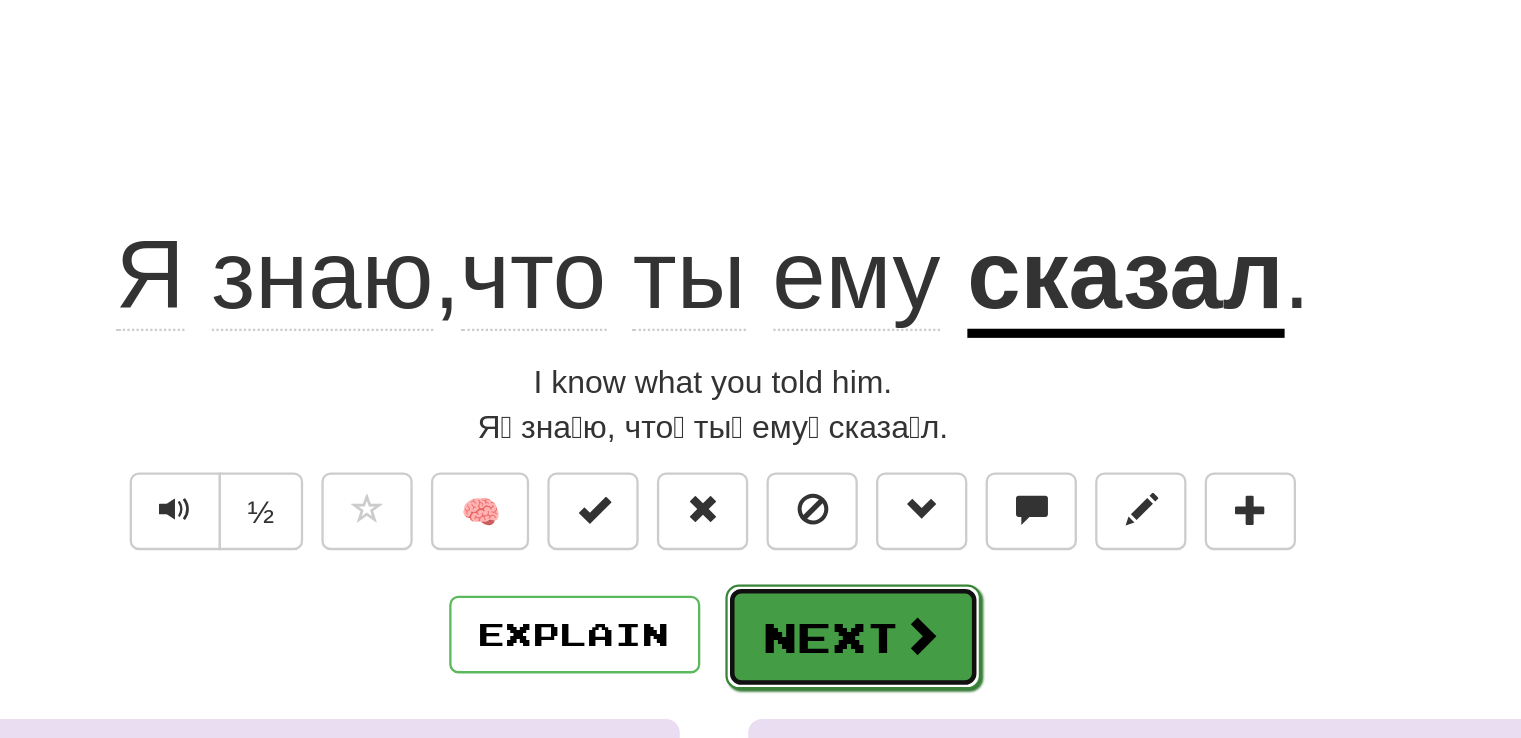 click at bounding box center [852, 395] 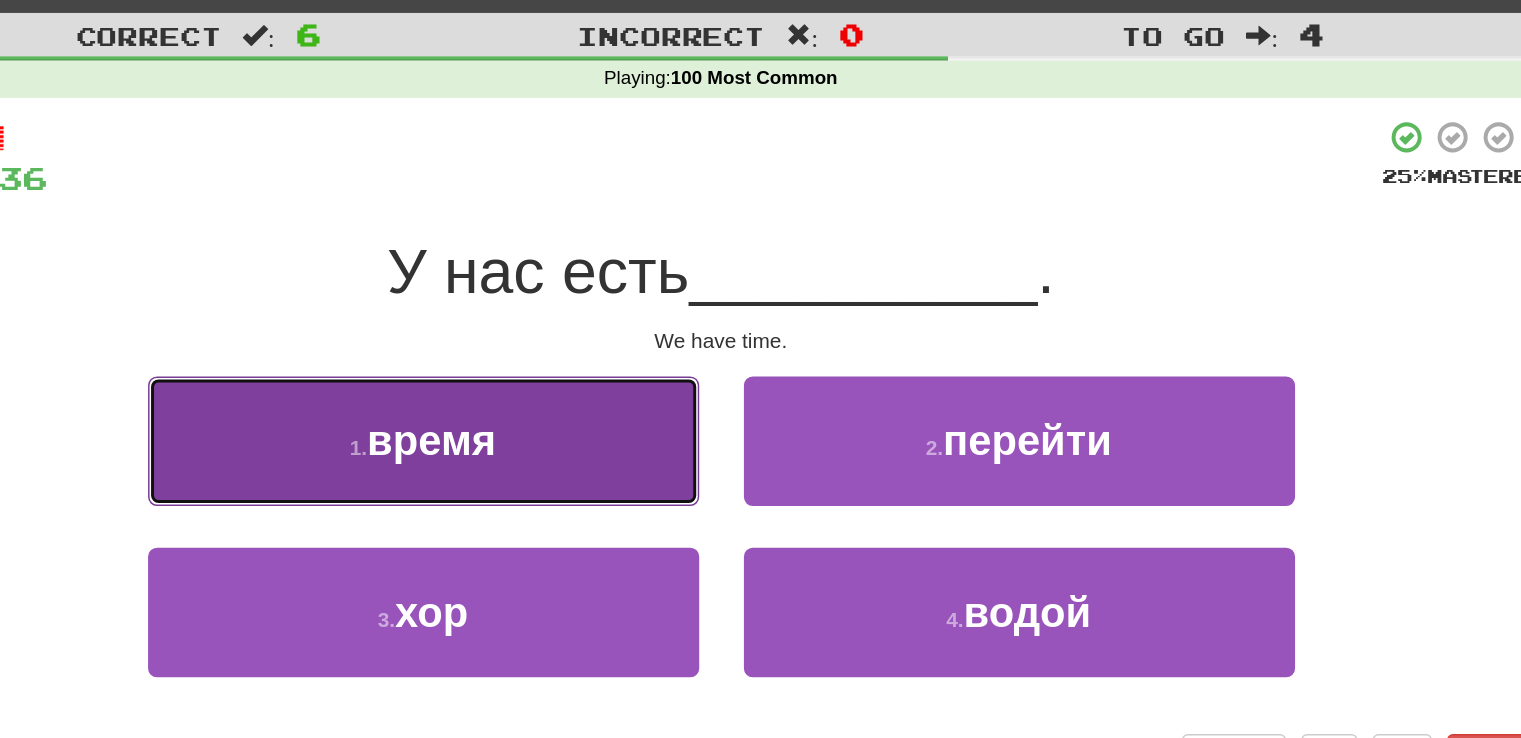 click on "1 .  время" at bounding box center [561, 338] 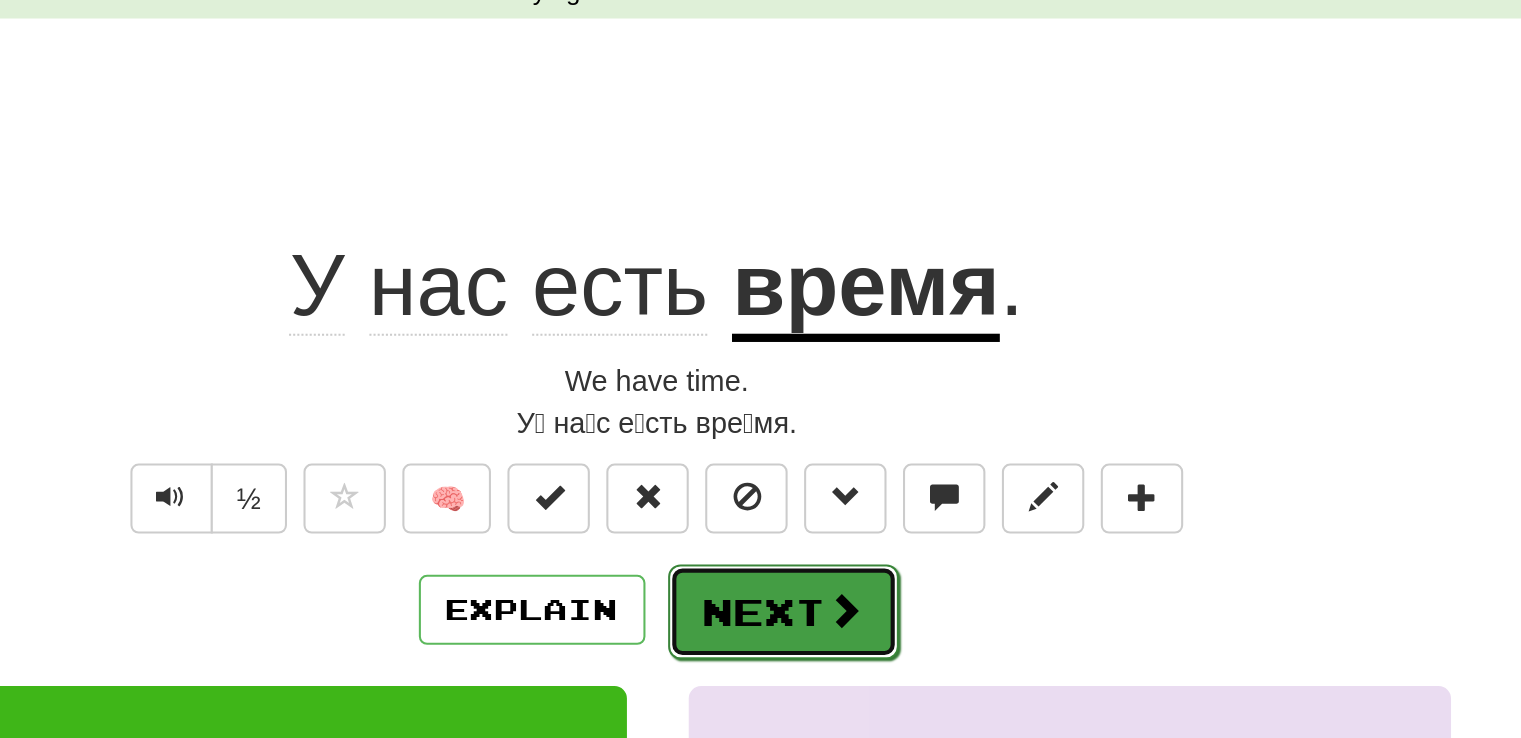 click on "Next" at bounding box center (822, 396) 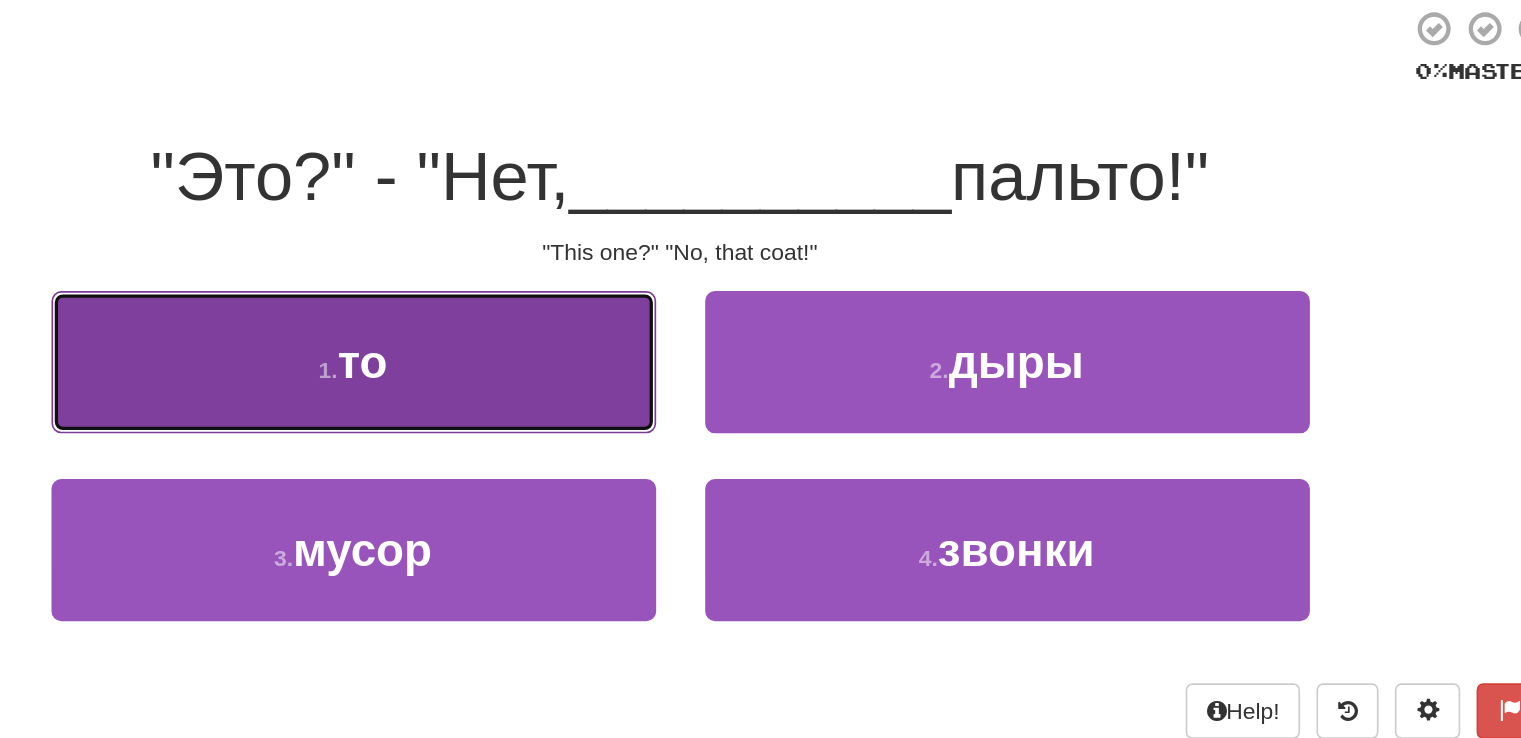 click on "1 .  то" at bounding box center [561, 338] 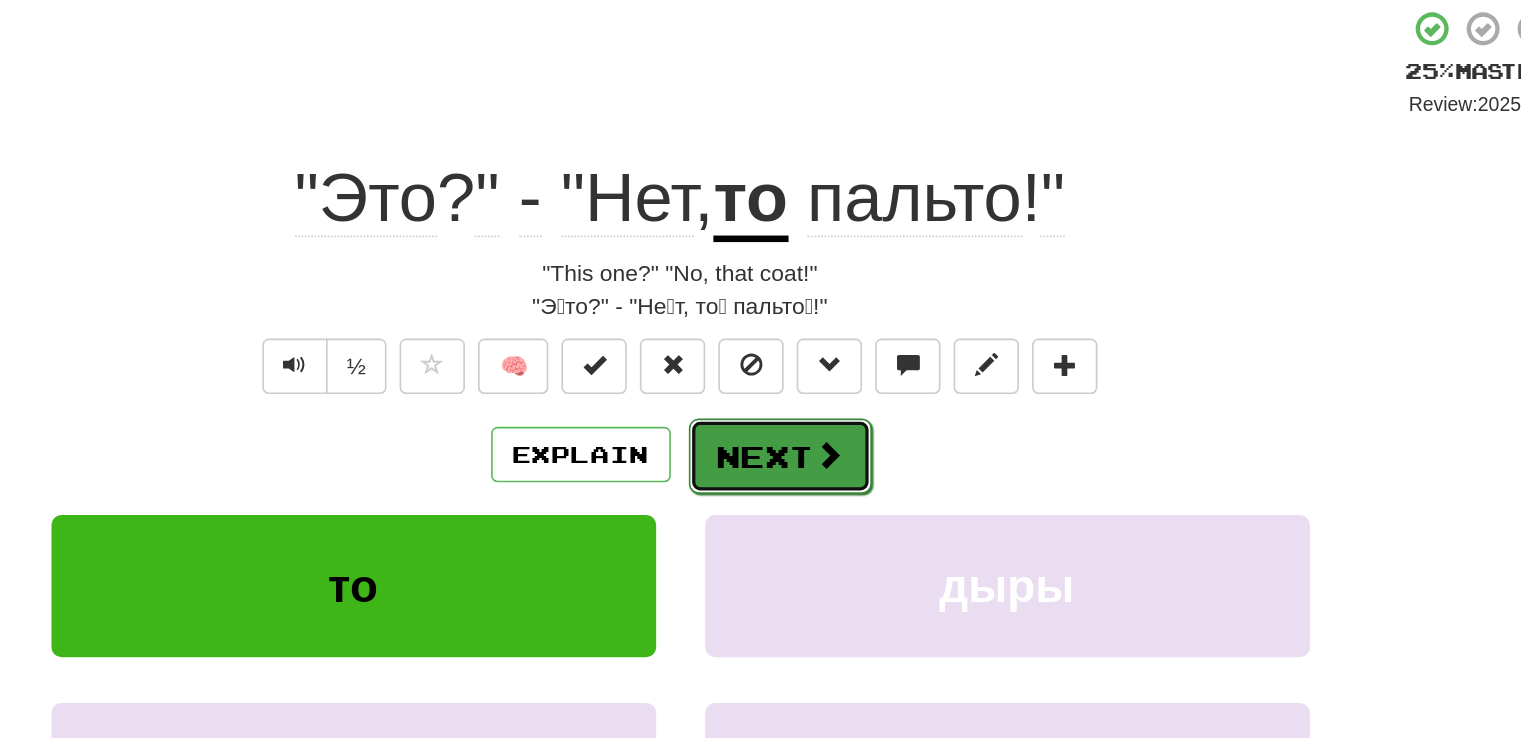 click on "Next" at bounding box center (822, 396) 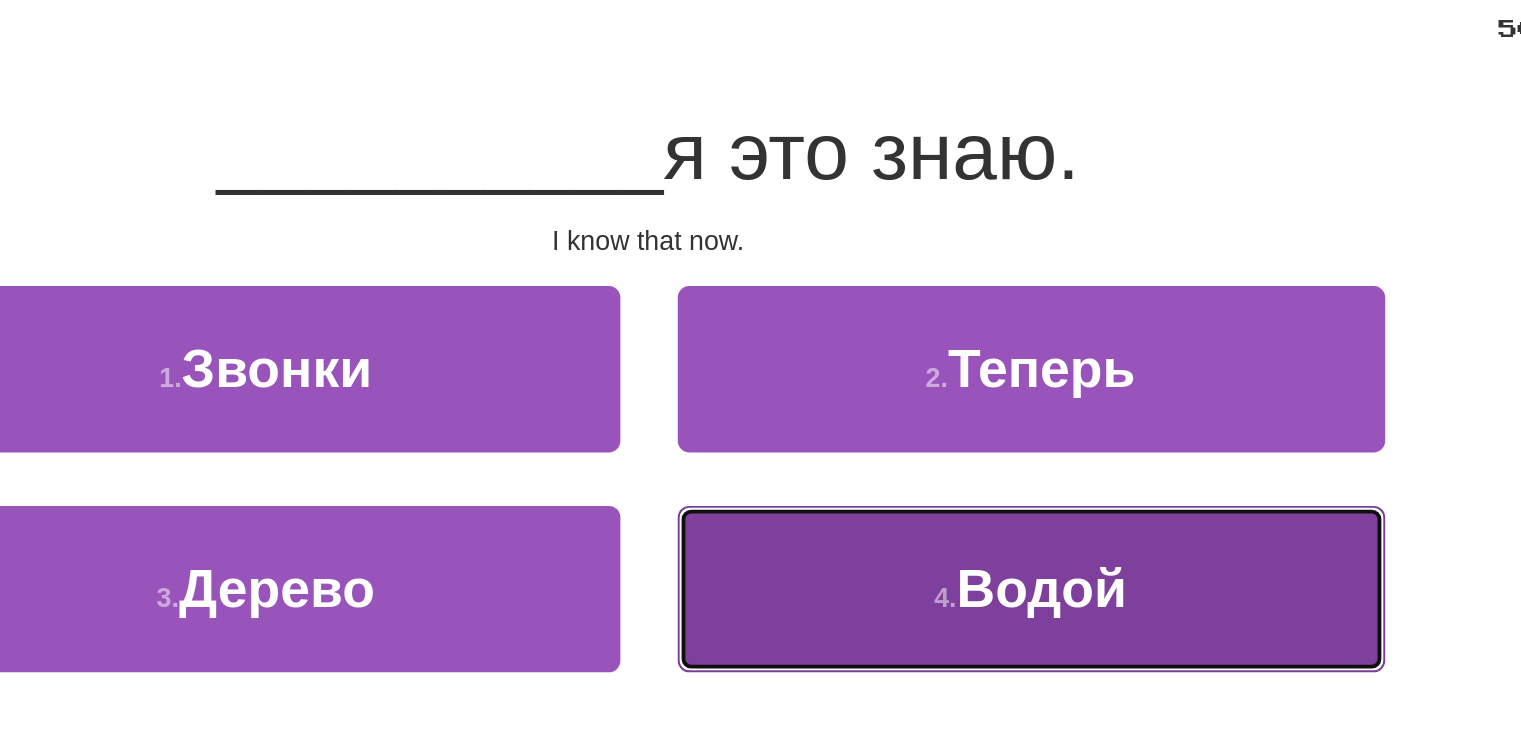 click on "4 .  Водой" at bounding box center (961, 453) 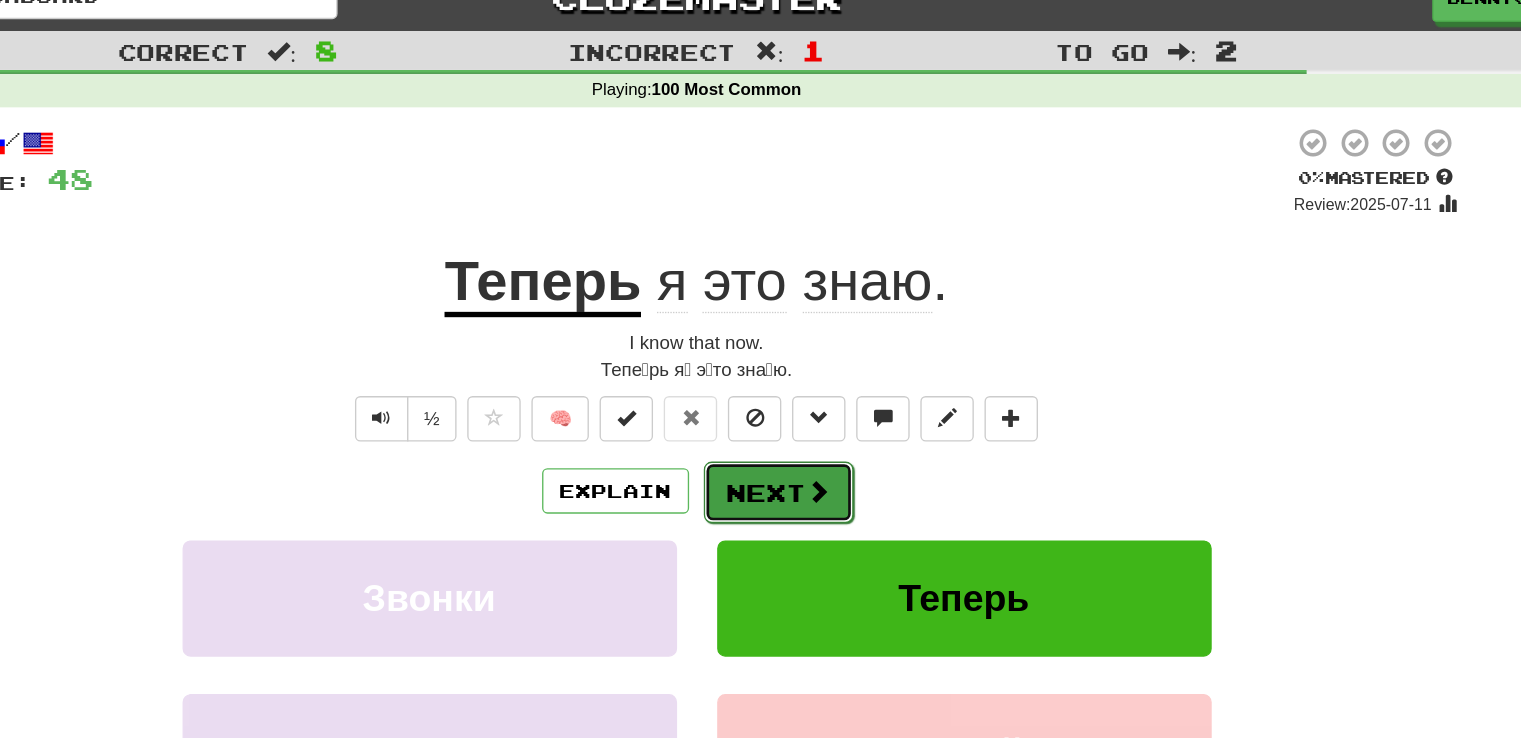click on "Next" at bounding box center [822, 396] 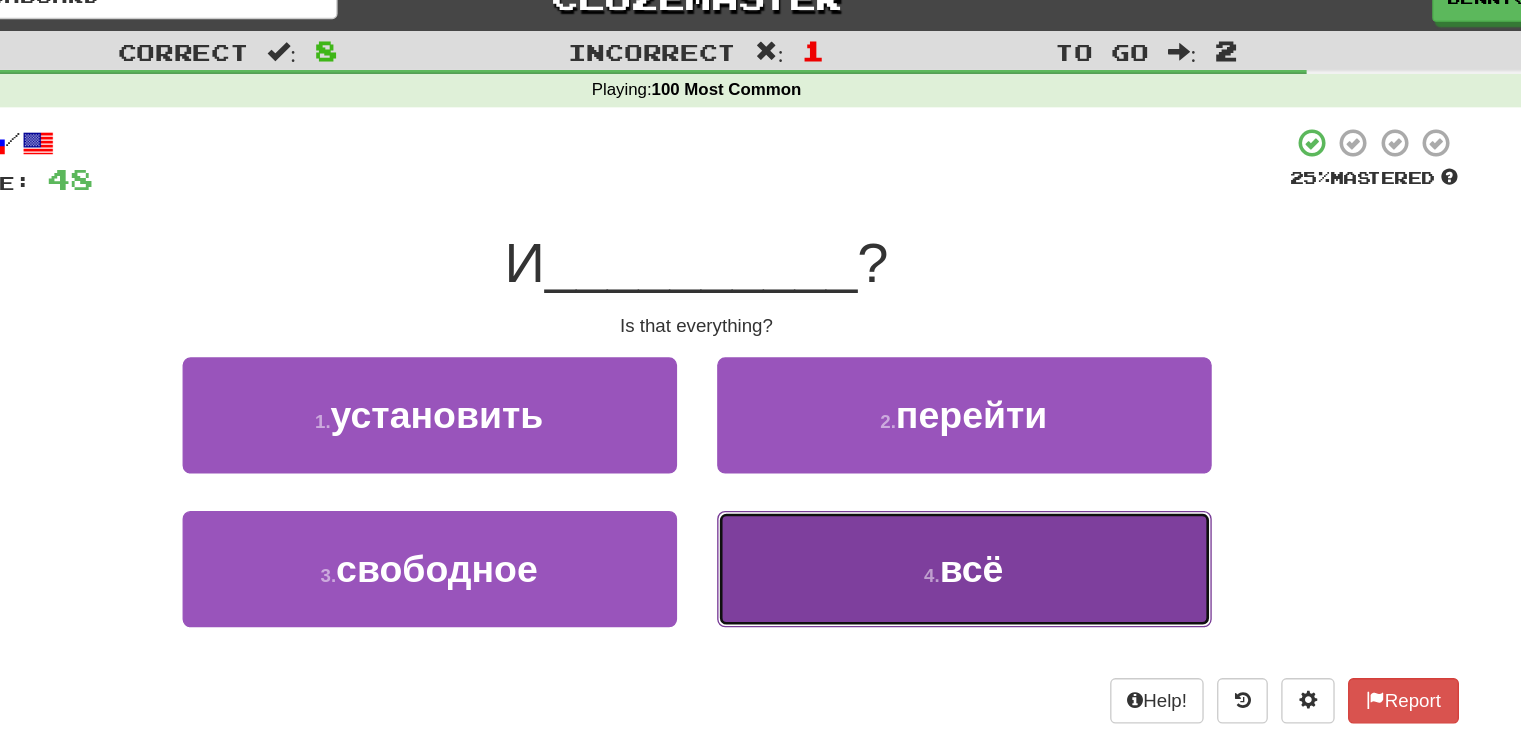 click on "4 .  всё" at bounding box center [961, 453] 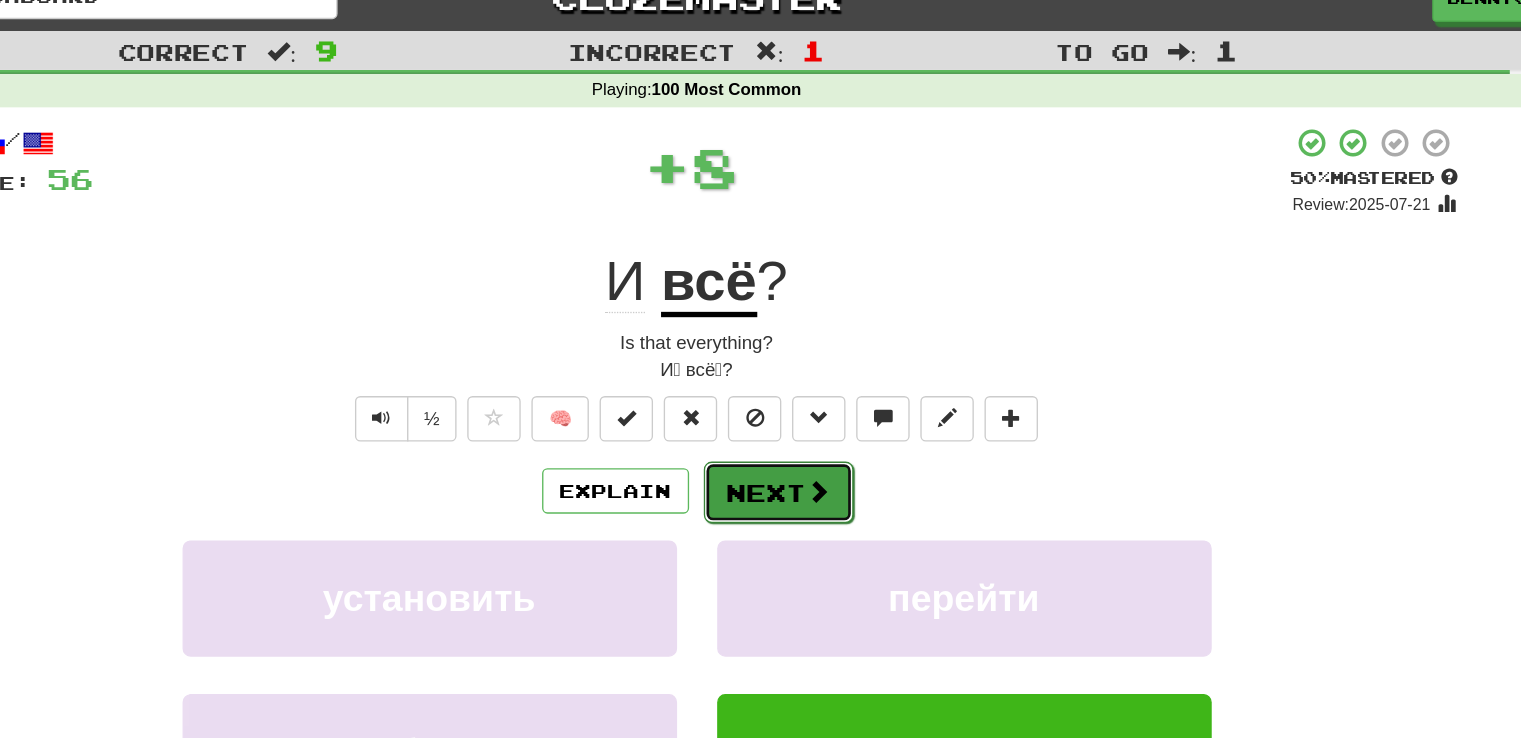 click on "Next" at bounding box center [822, 396] 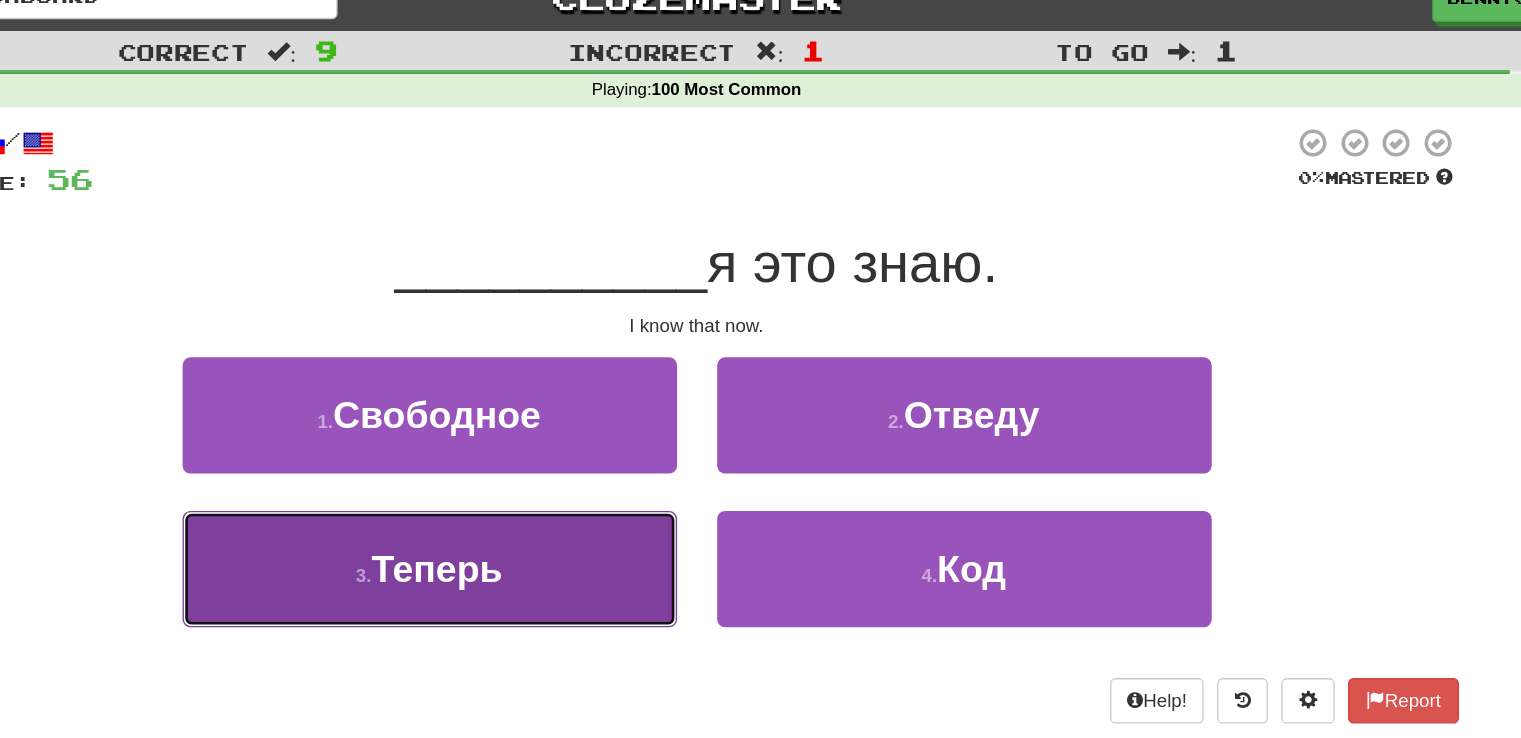 click on "3 .  Теперь" at bounding box center (561, 453) 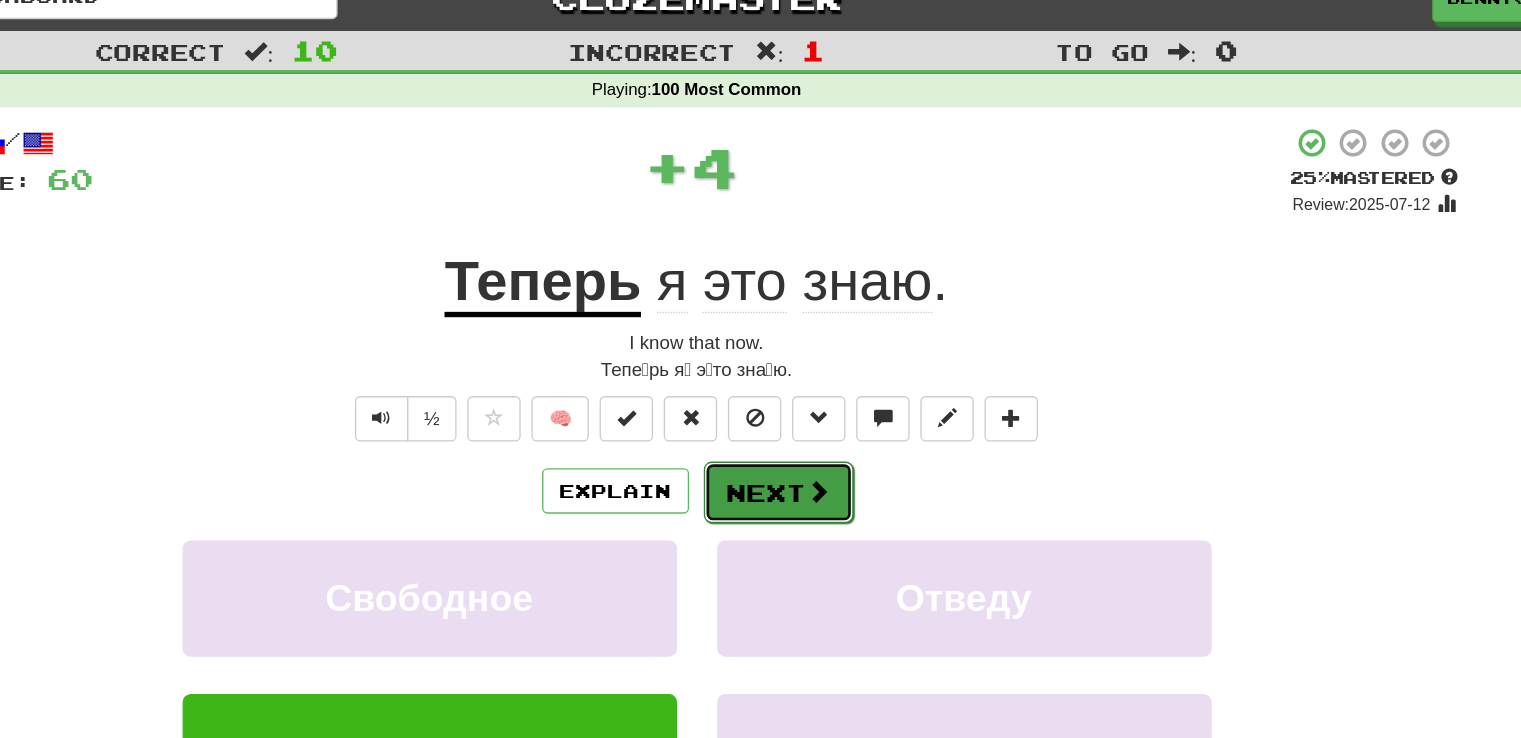 click on "Next" at bounding box center (822, 396) 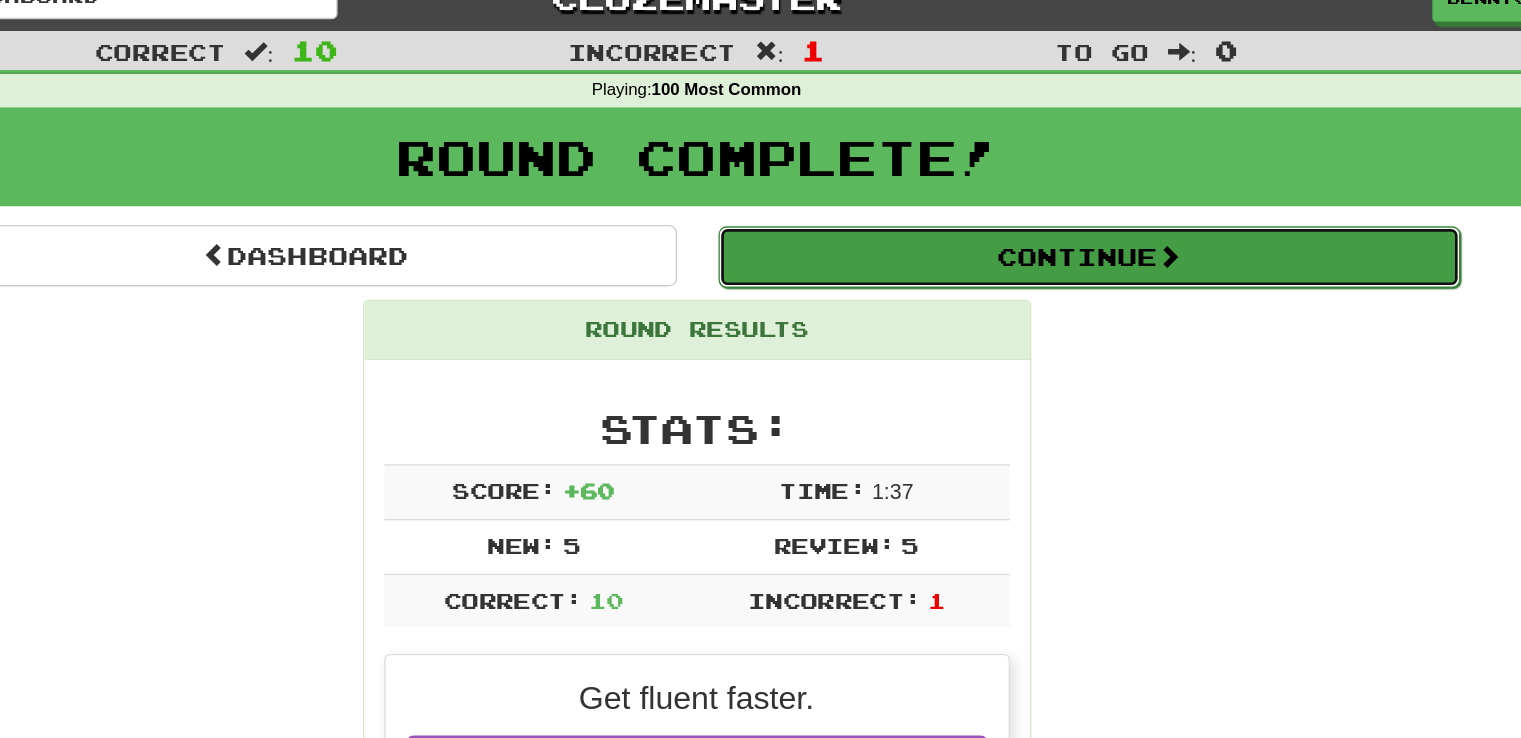 click on "Continue" at bounding box center (1054, 220) 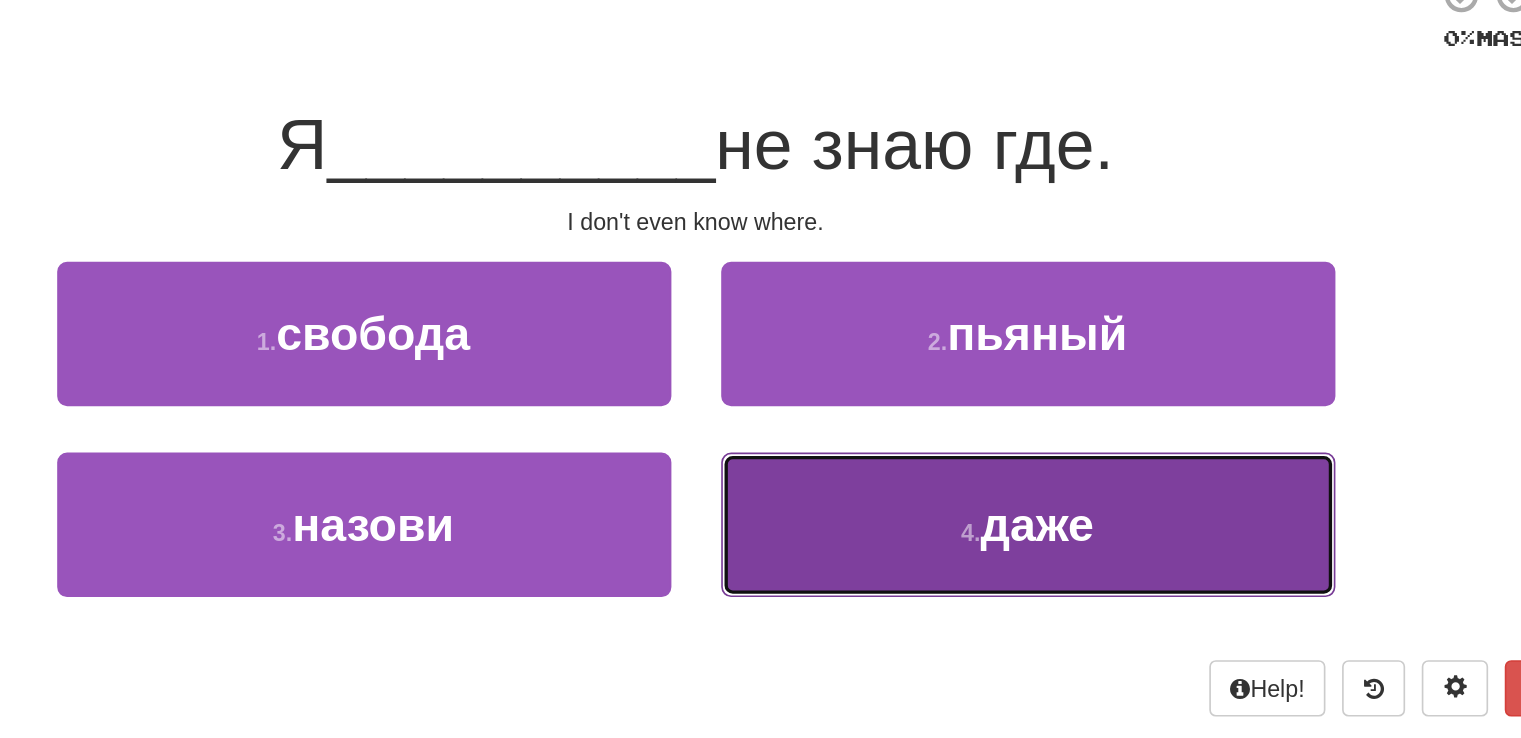 click on "4 .  даже" at bounding box center [961, 453] 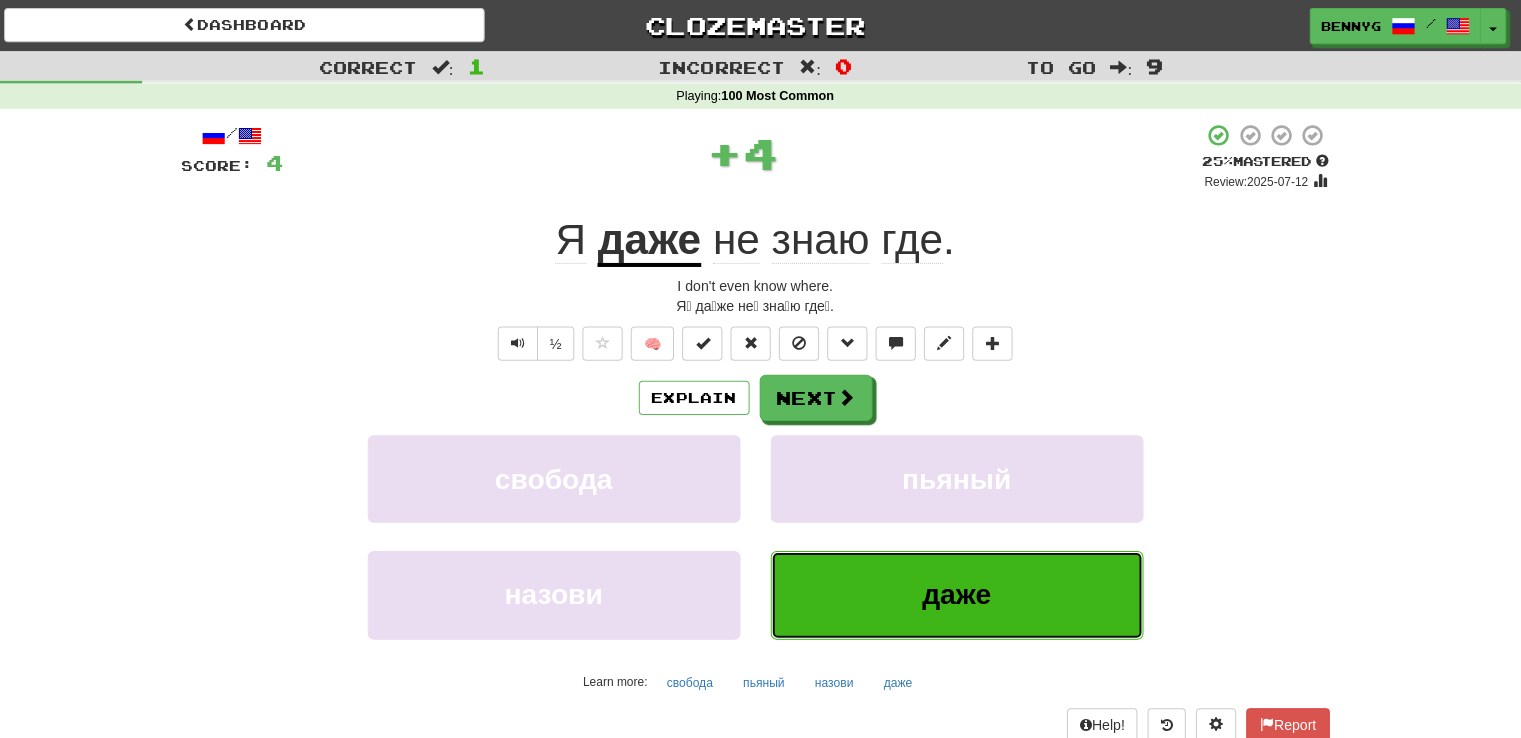 scroll, scrollTop: 0, scrollLeft: 0, axis: both 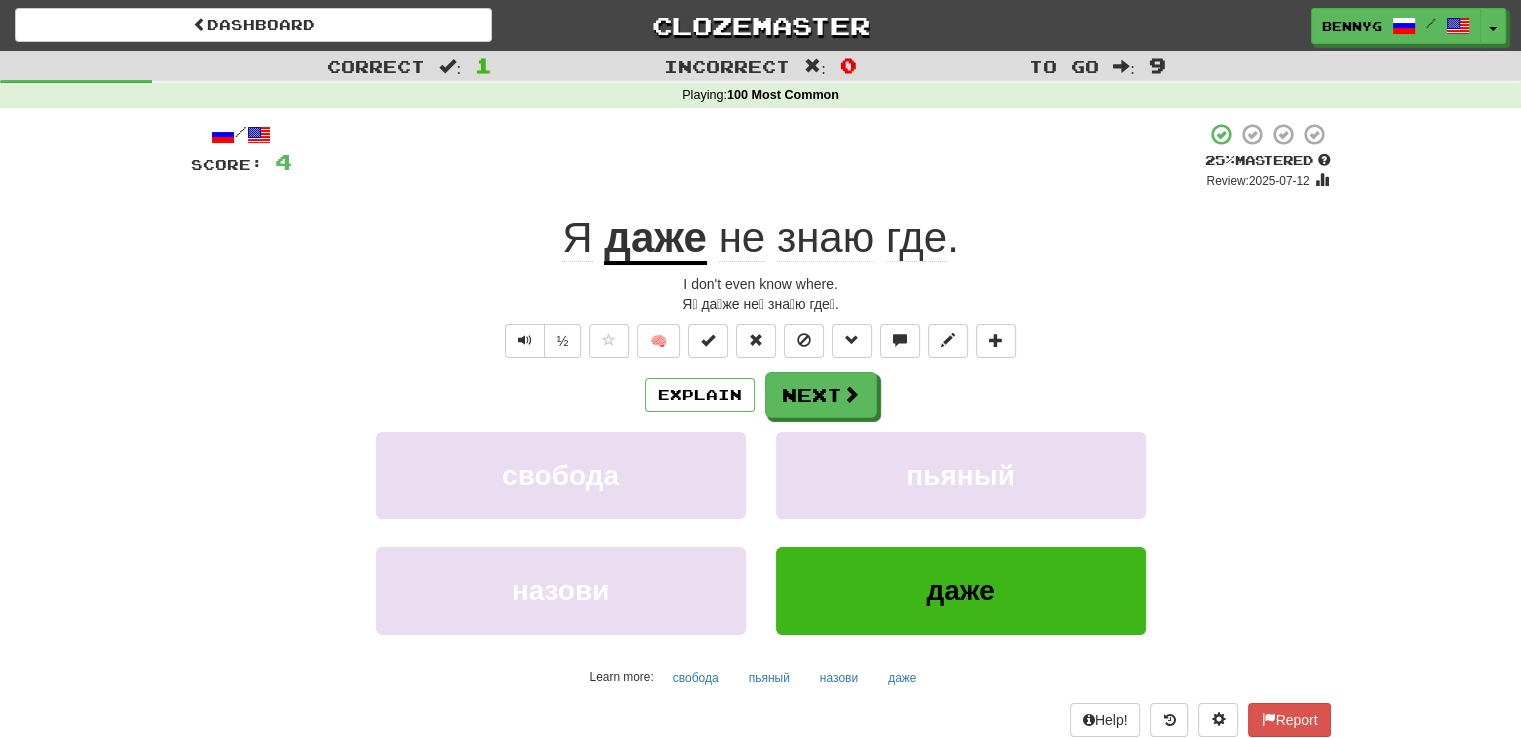 click on "даже" at bounding box center [655, 239] 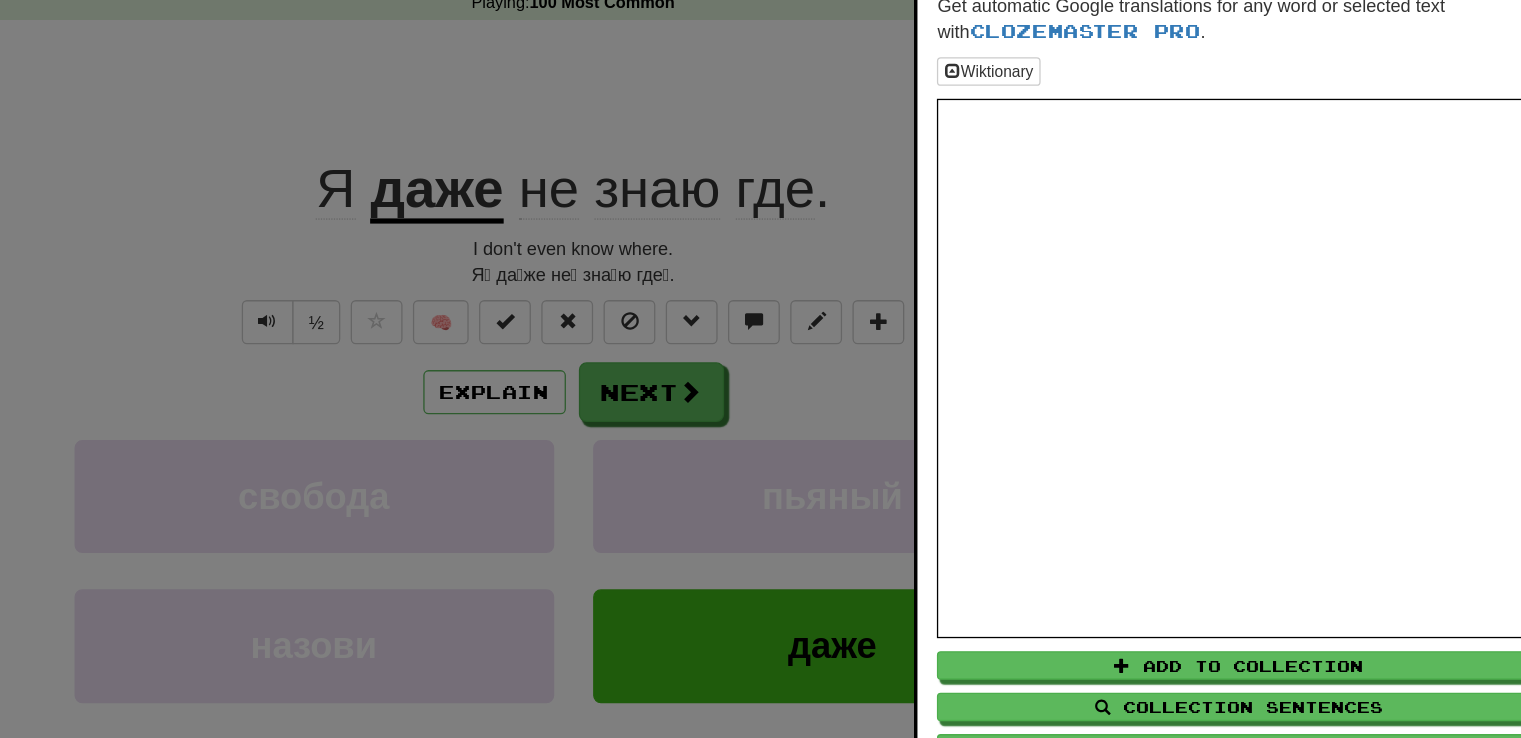 click at bounding box center [760, 369] 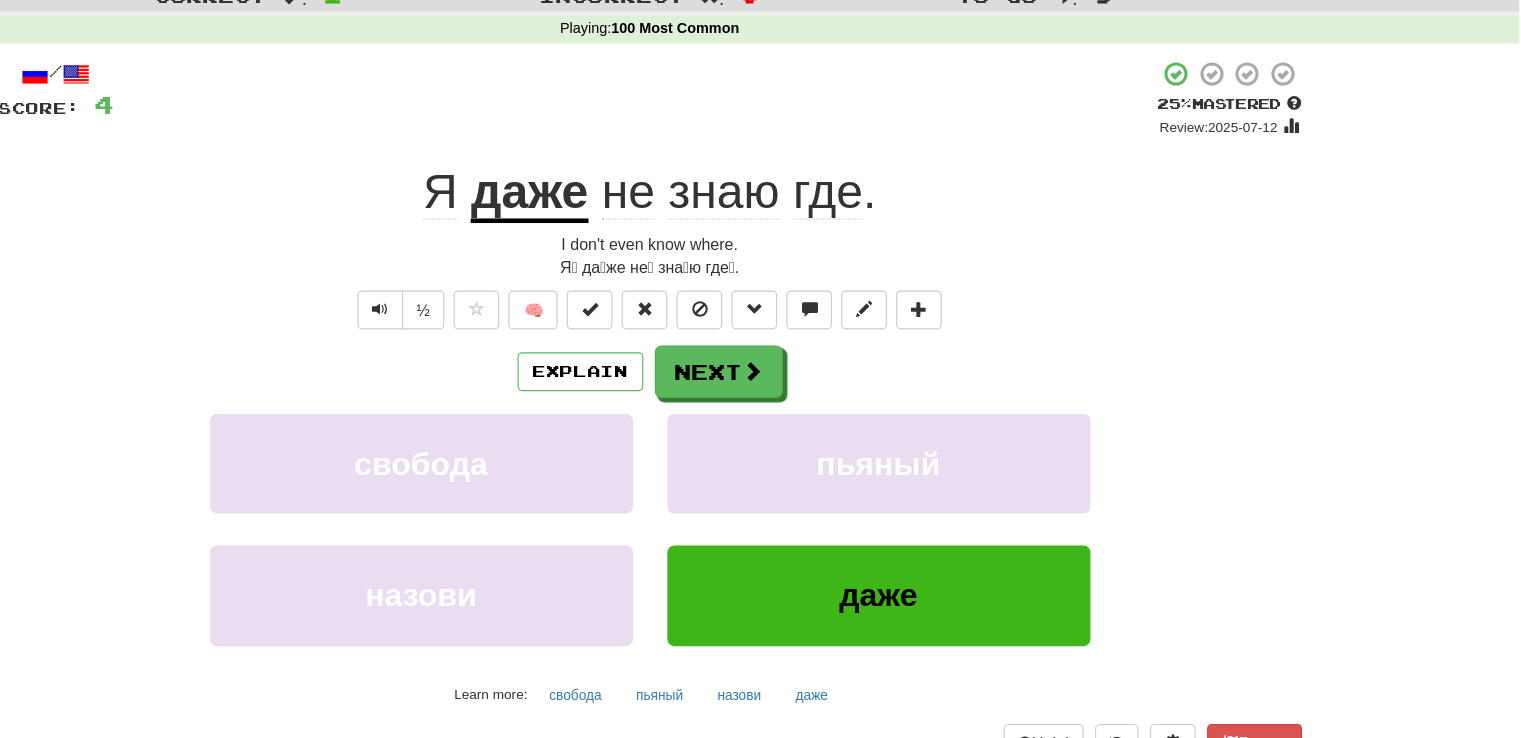 scroll, scrollTop: 0, scrollLeft: 0, axis: both 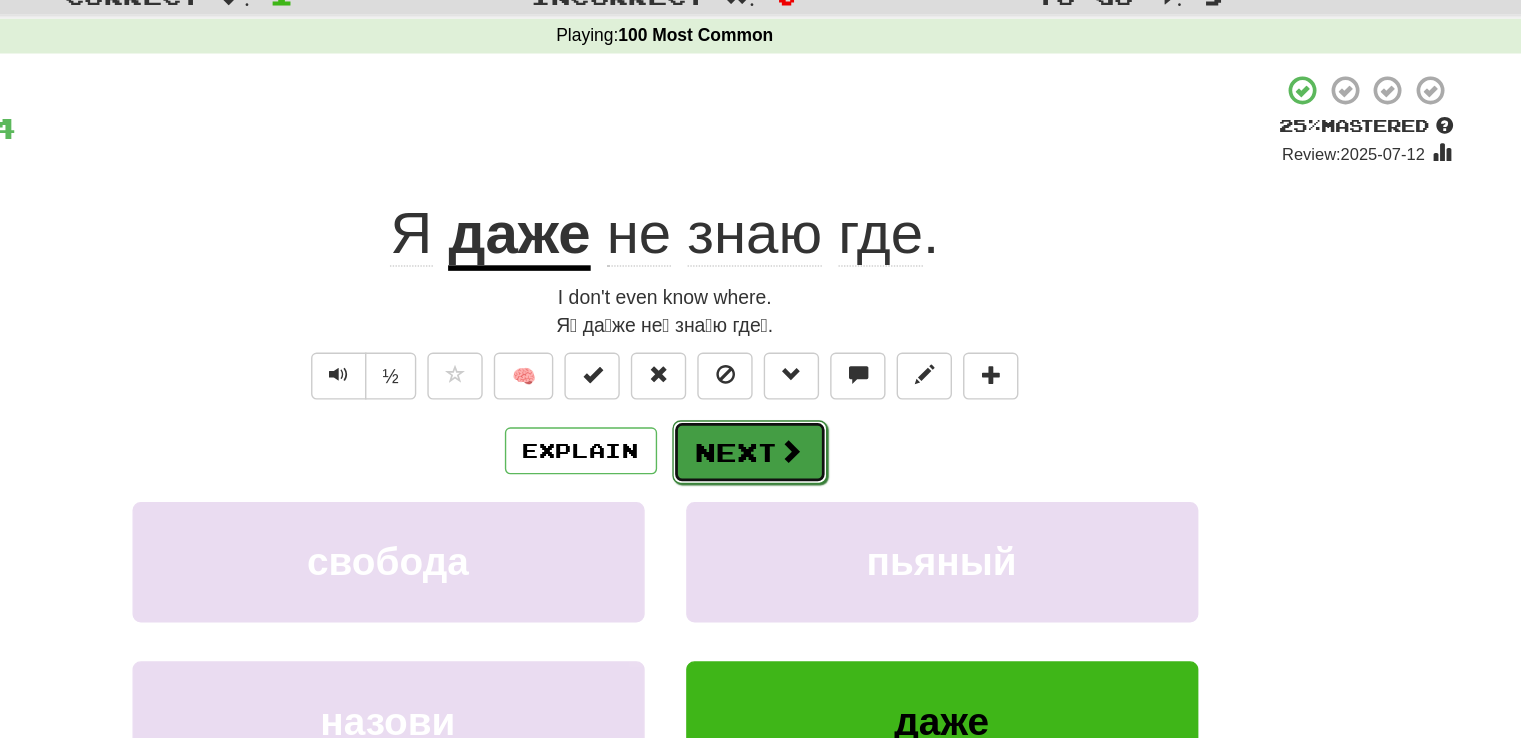 click on "Next" at bounding box center (822, 396) 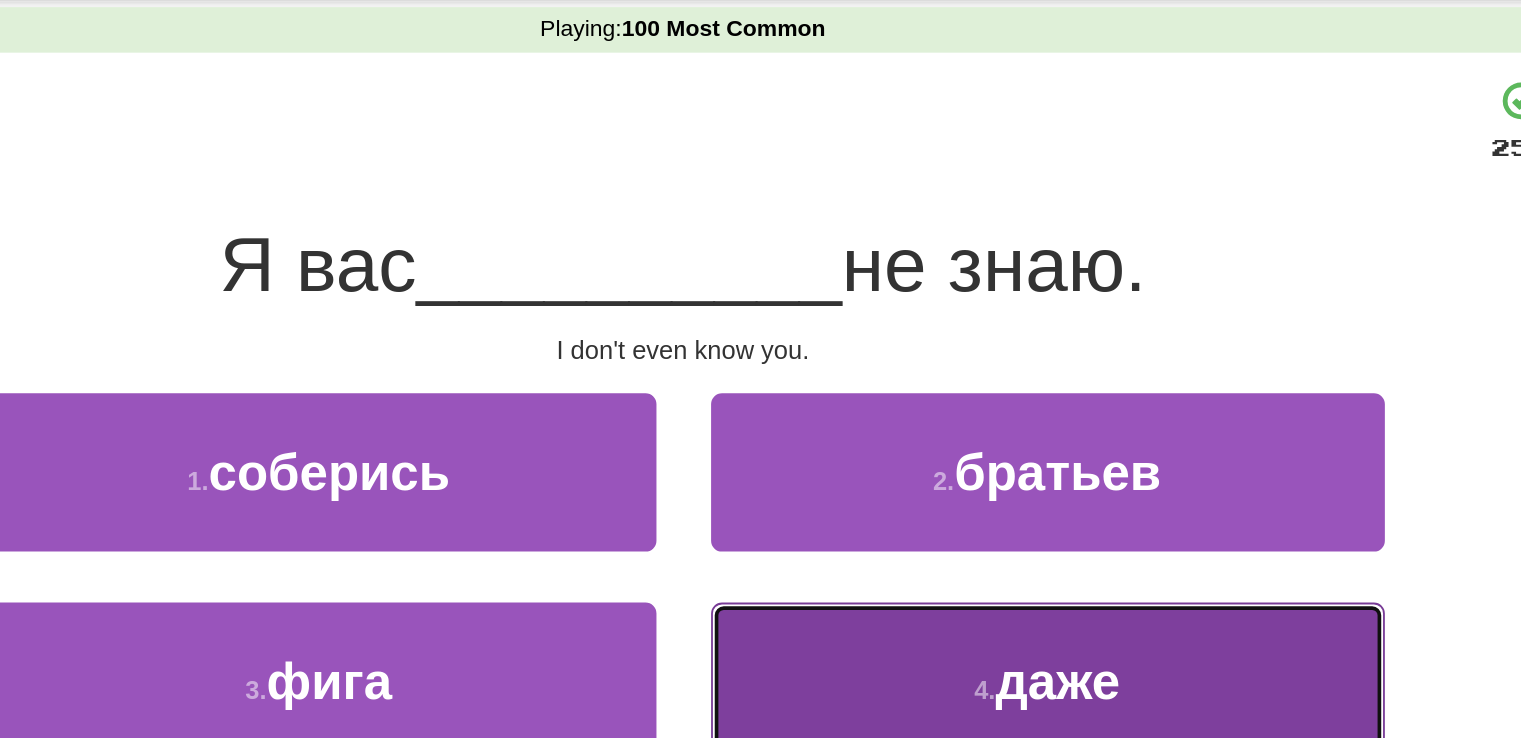 click on "4 .  даже" at bounding box center (961, 453) 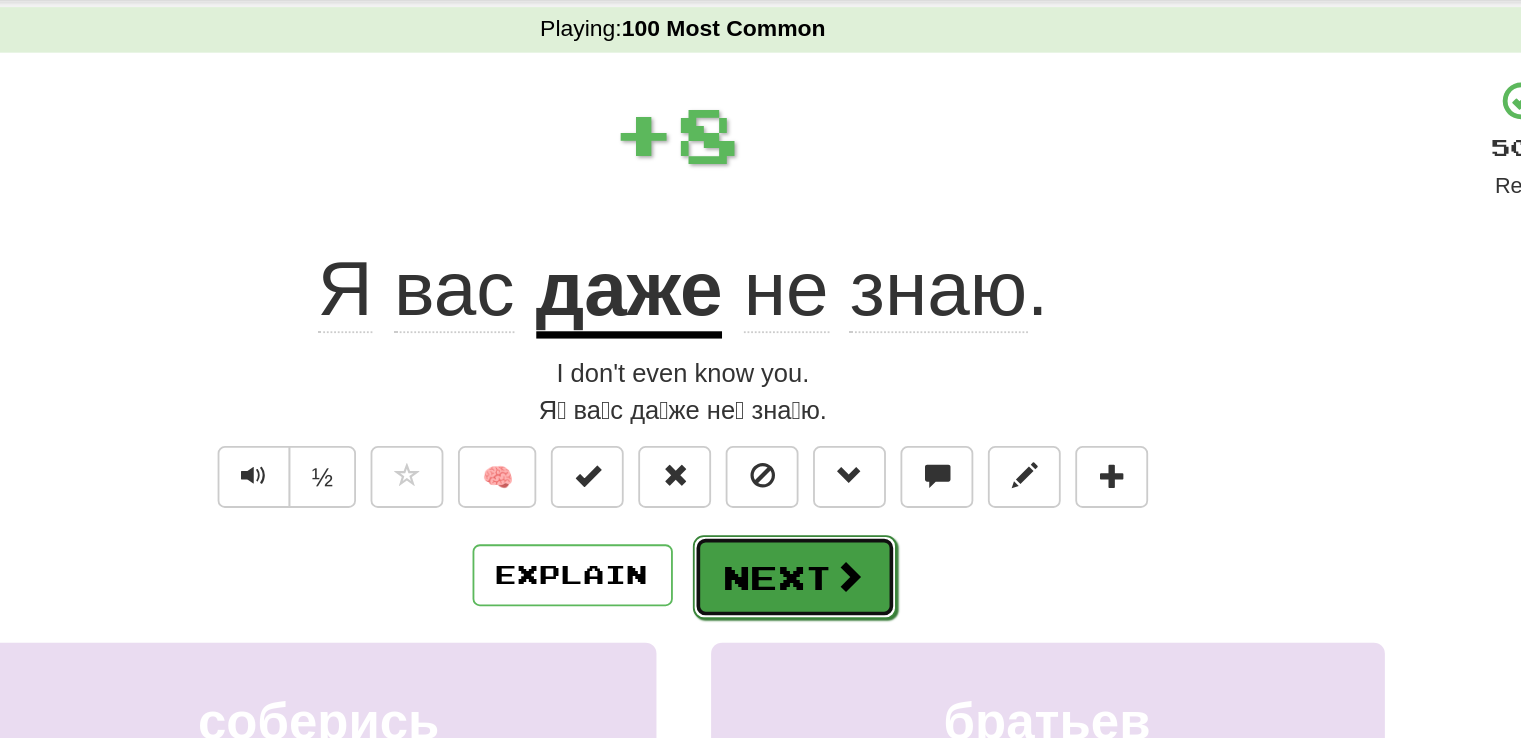click on "Next" at bounding box center (822, 396) 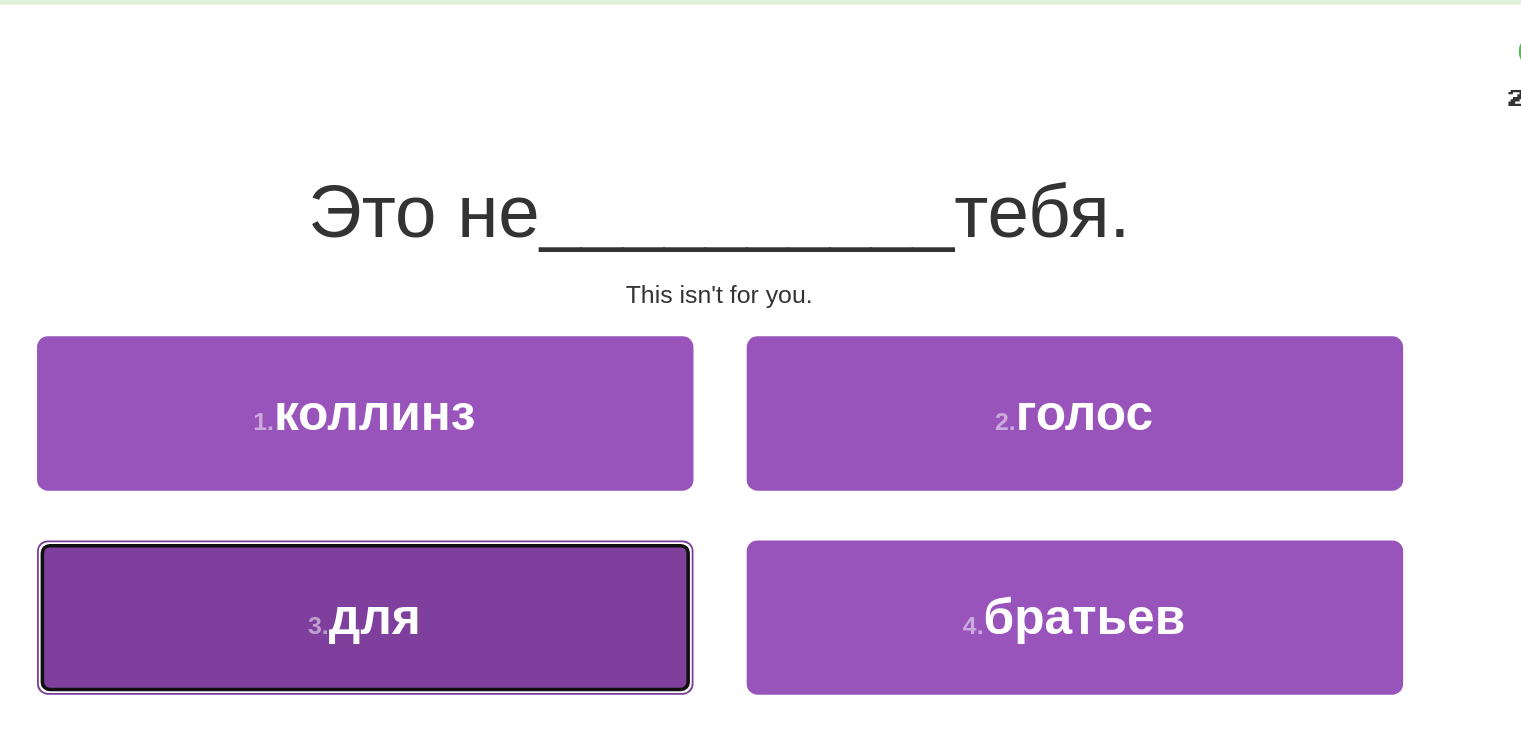 click on "3 .  для" at bounding box center (561, 453) 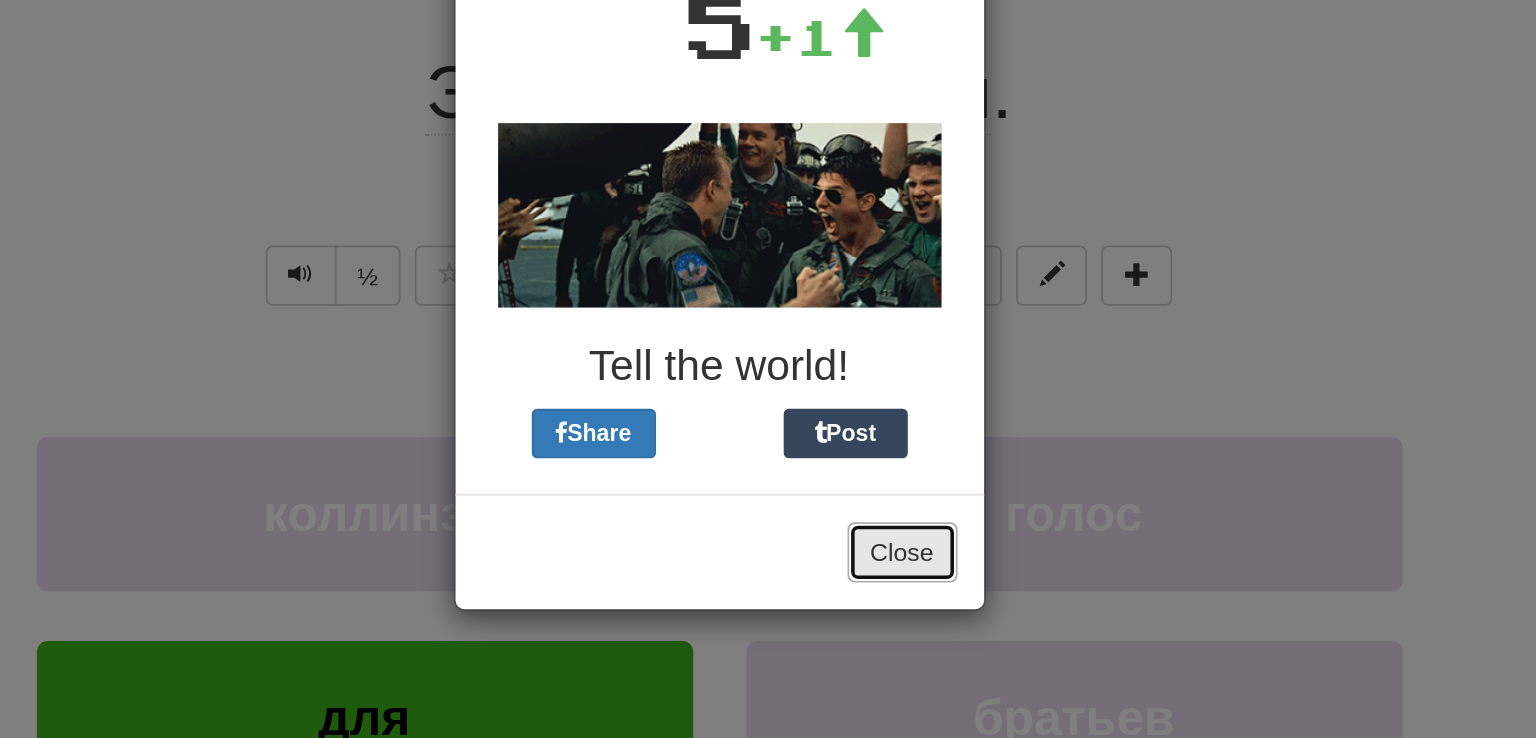 click on "Close" at bounding box center [864, 497] 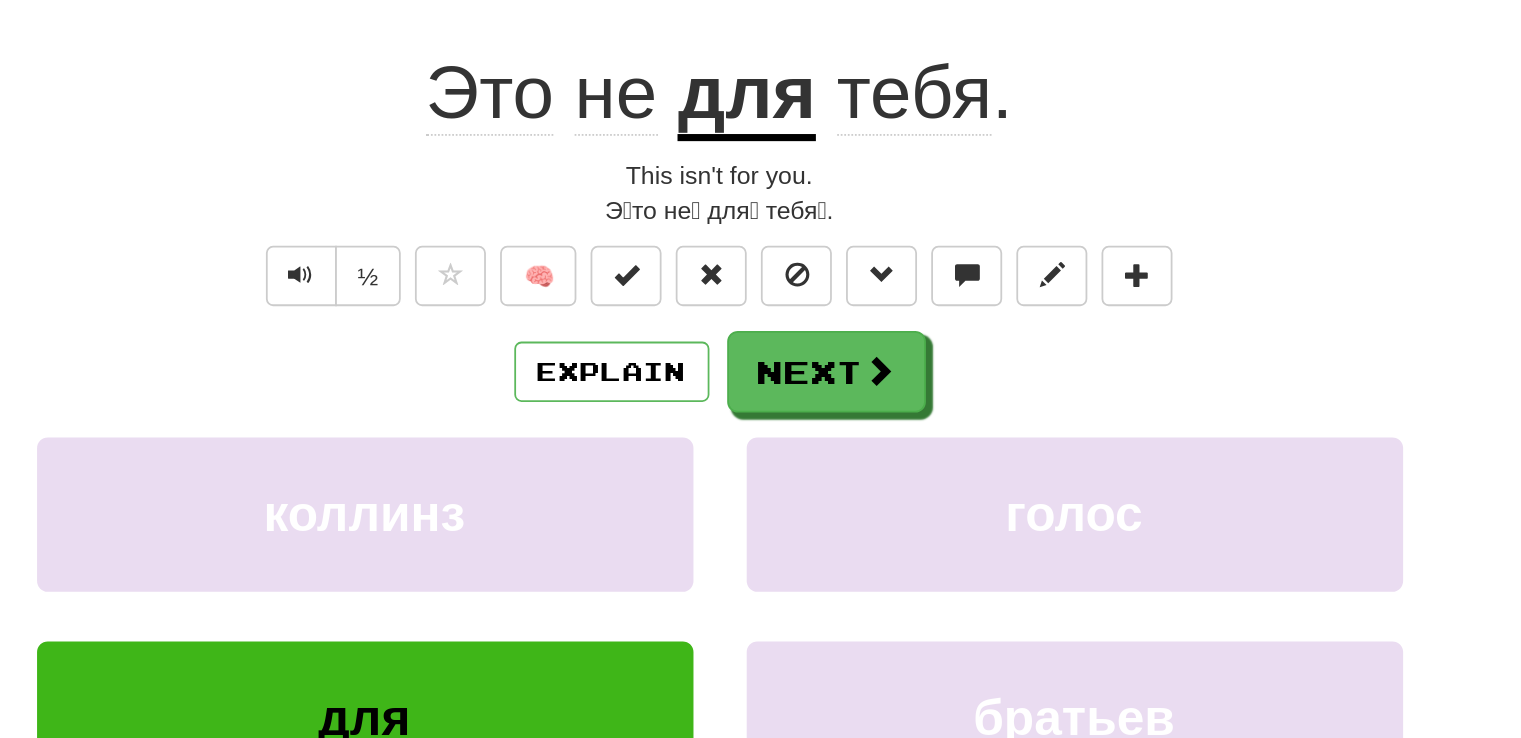 click on "для" at bounding box center (776, 239) 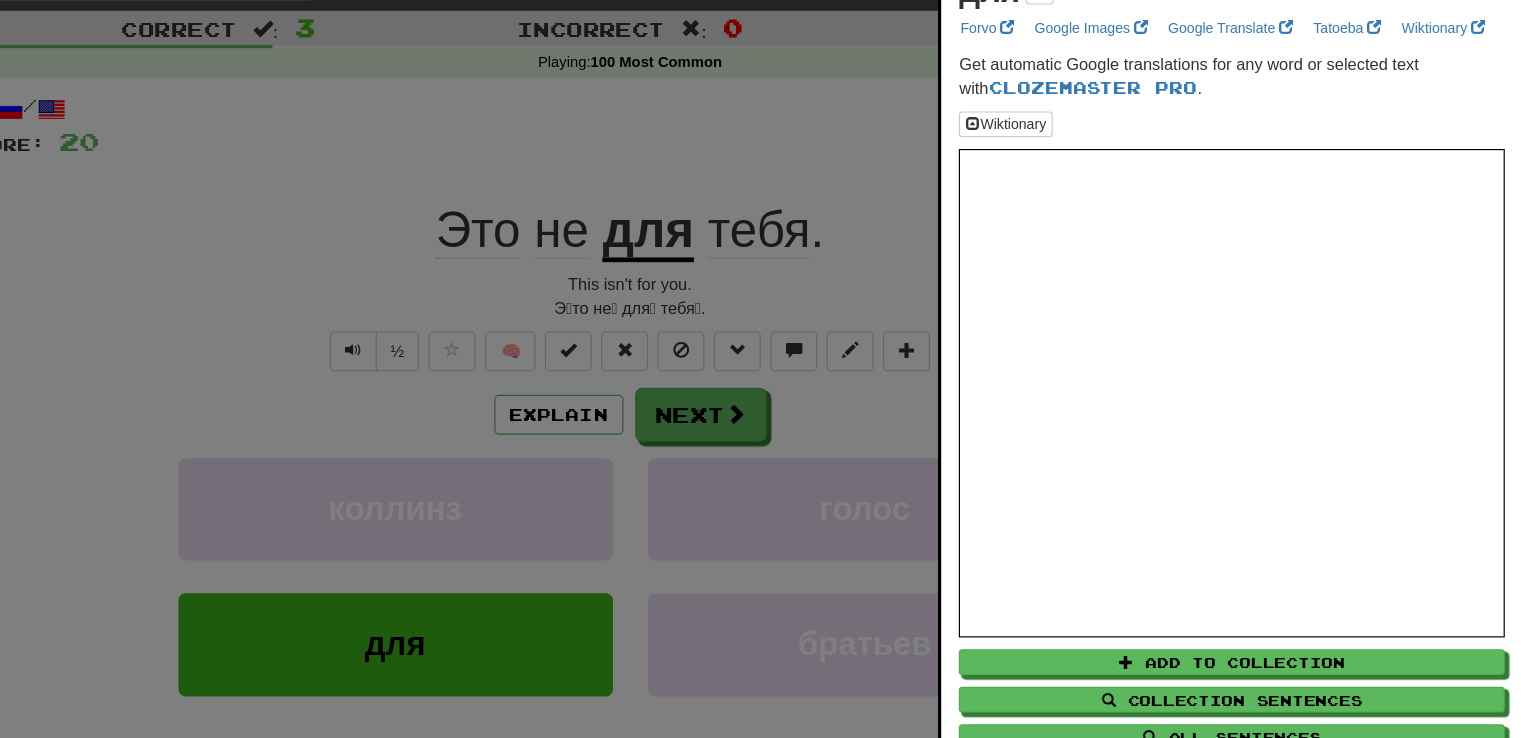 scroll, scrollTop: 0, scrollLeft: 0, axis: both 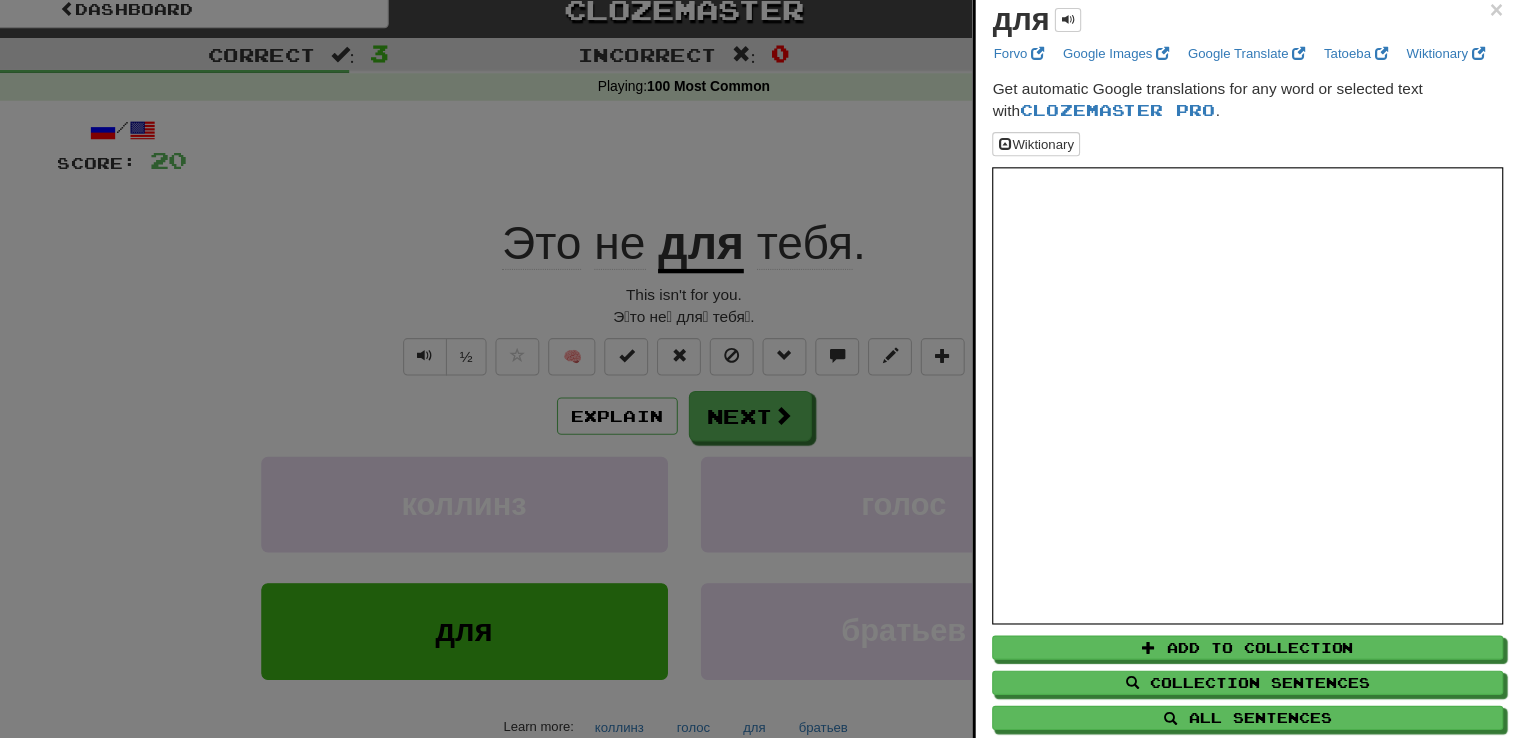 click at bounding box center (760, 369) 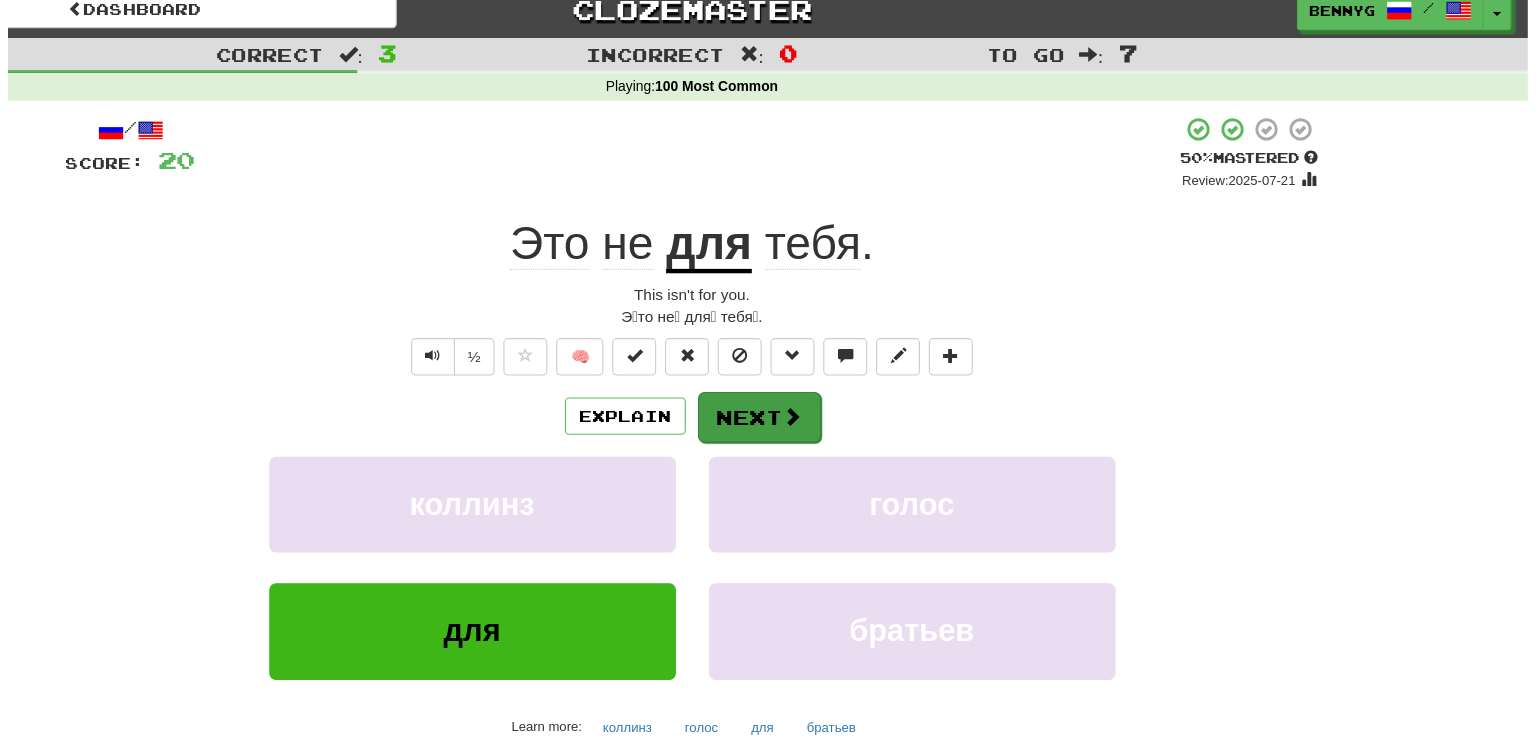 scroll, scrollTop: 0, scrollLeft: 0, axis: both 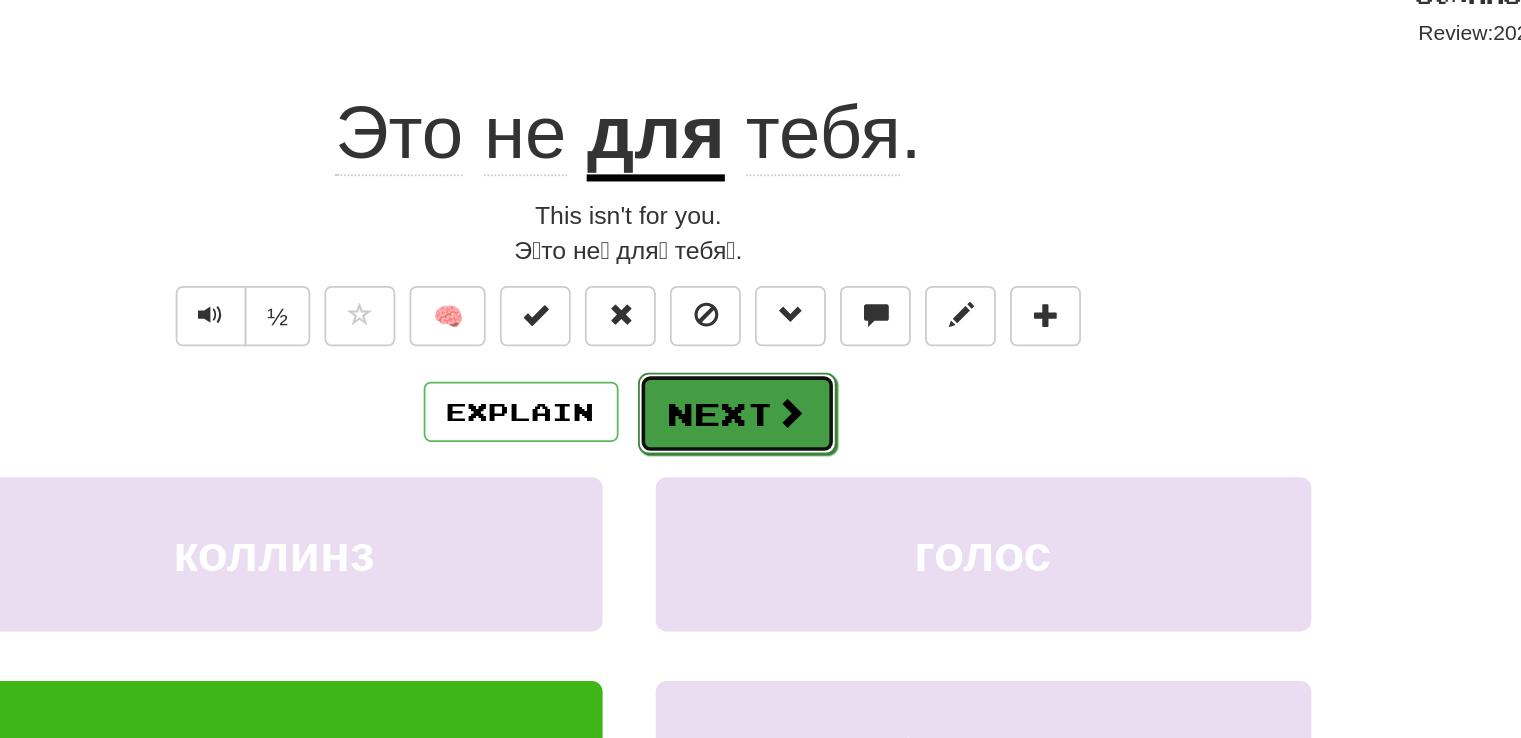 click at bounding box center (852, 395) 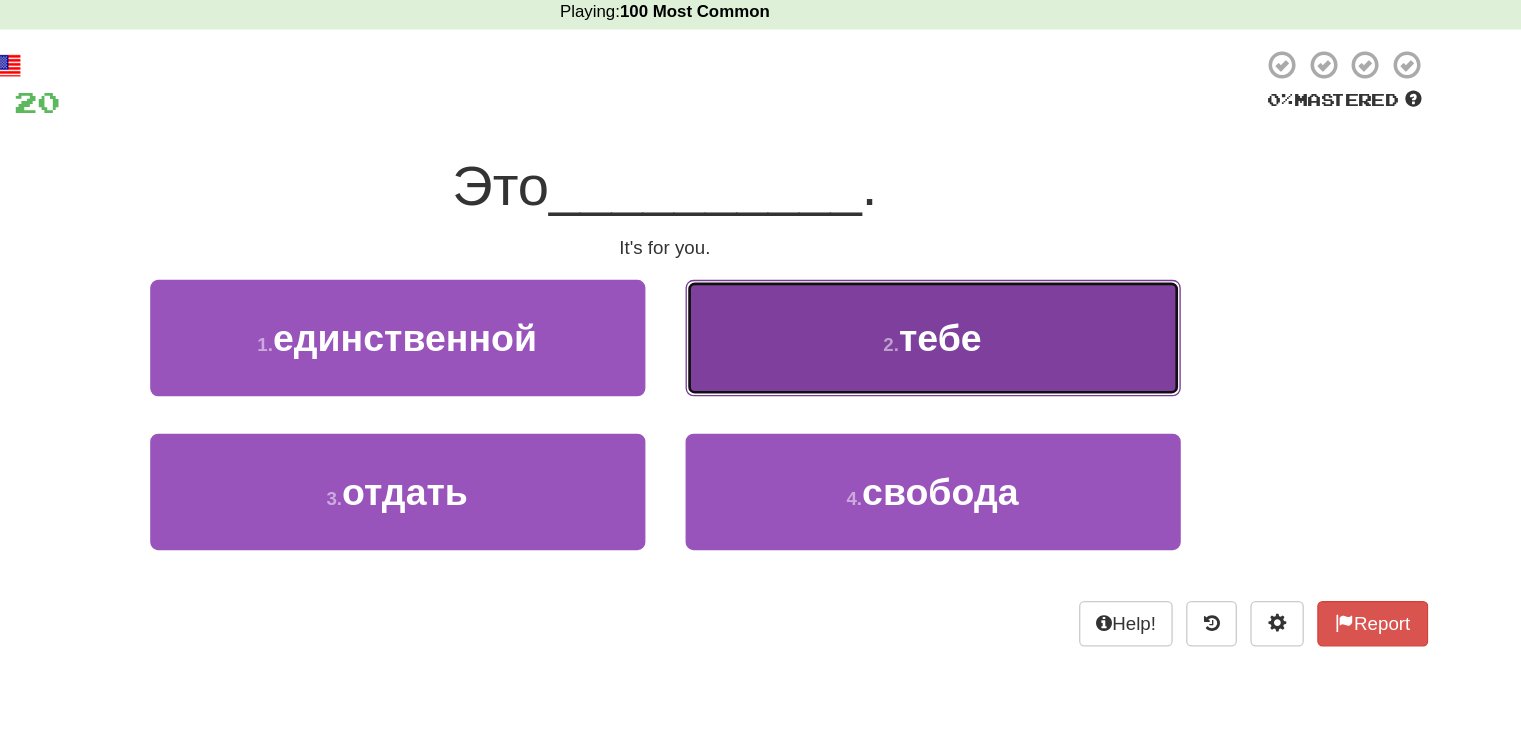 click on "2 .  тебе" at bounding box center [961, 338] 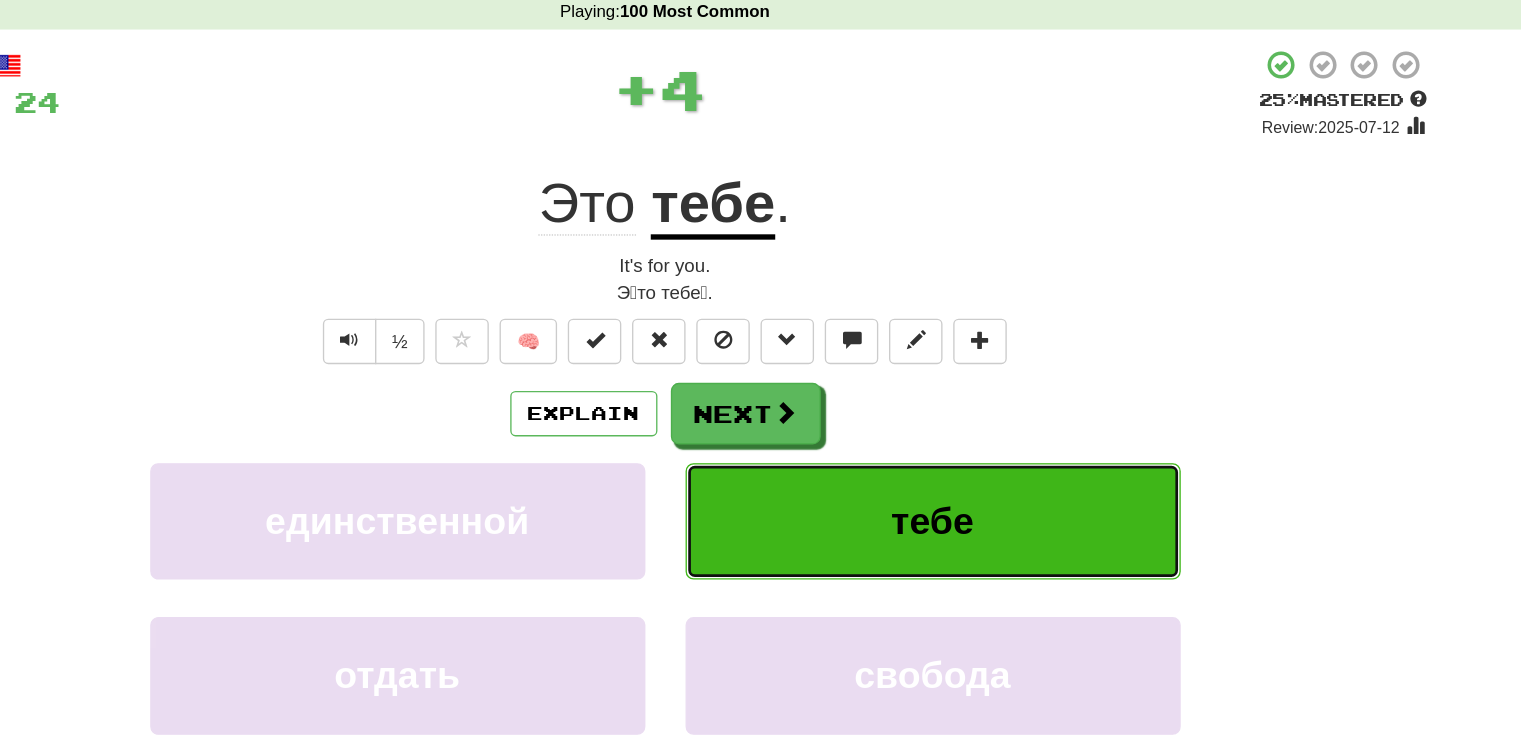 click on "тебе" at bounding box center [961, 475] 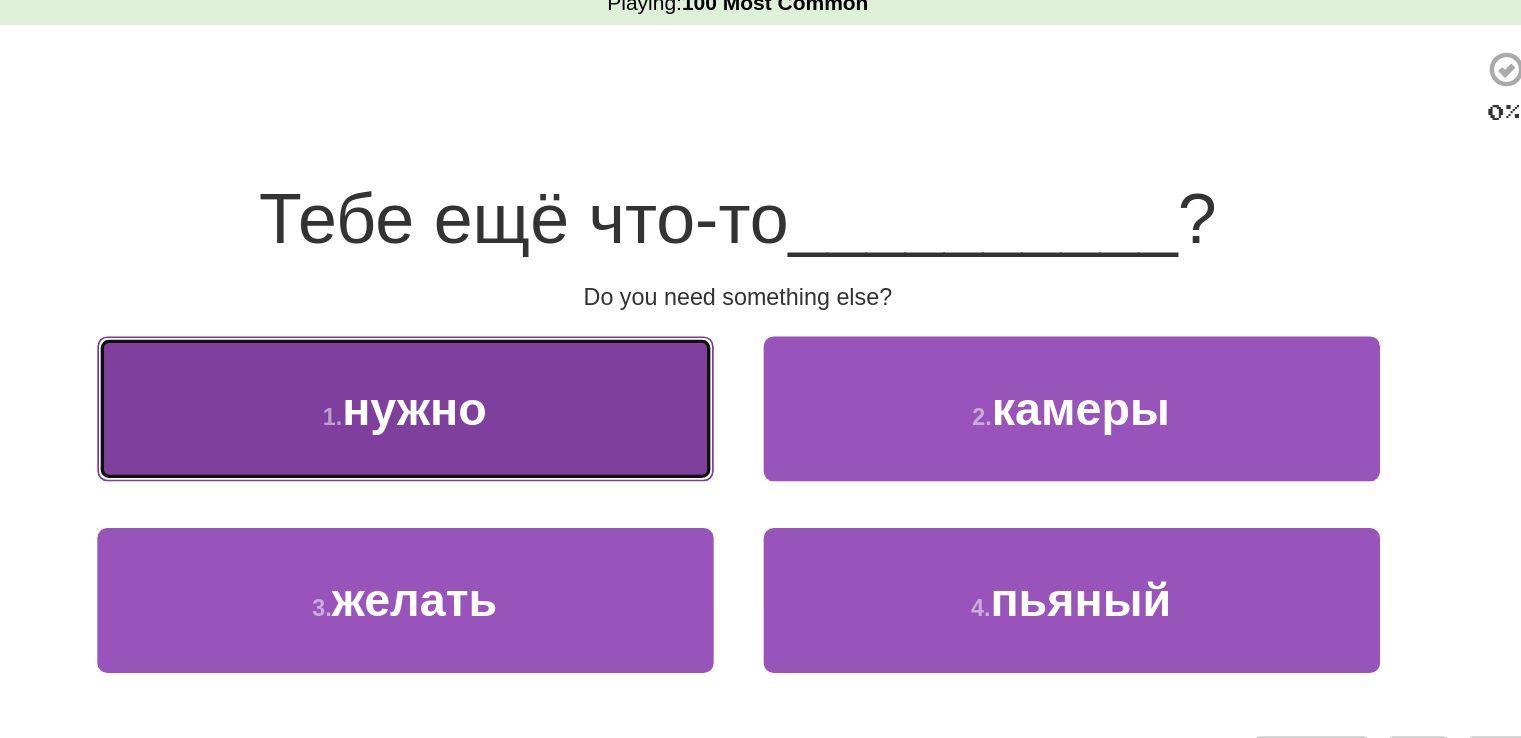 click on "1 .  нужно" at bounding box center (561, 338) 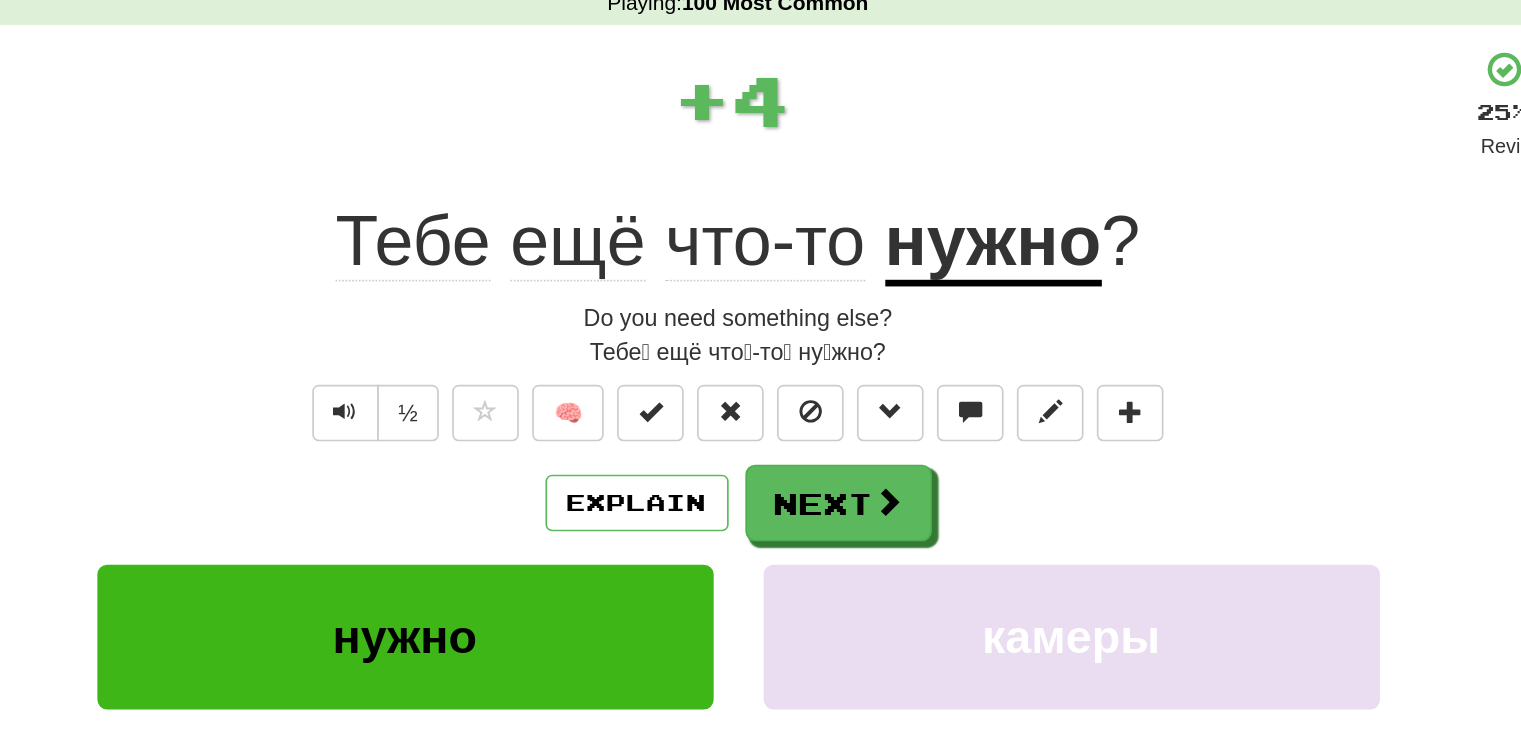 click on "ещё" 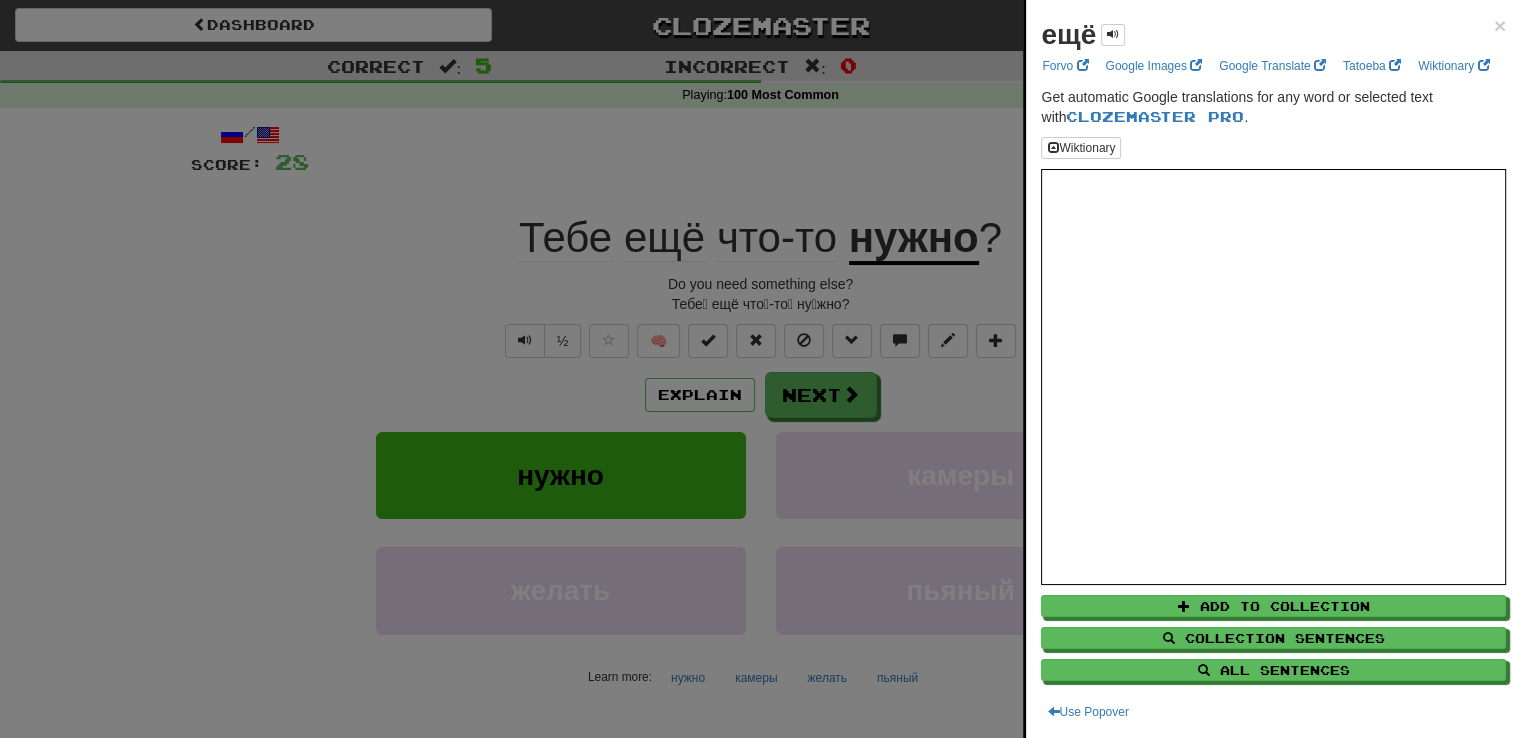 click at bounding box center (760, 369) 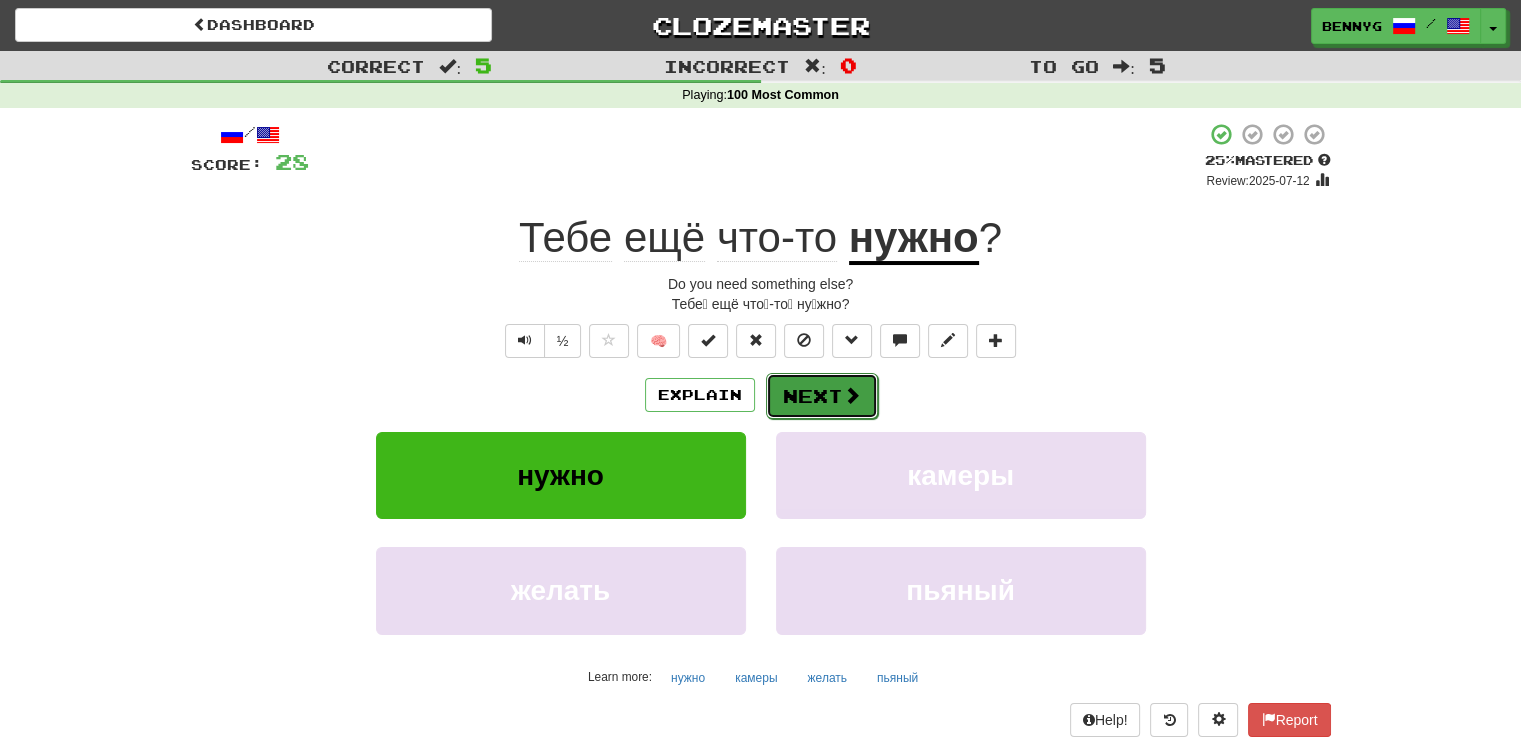 click at bounding box center (852, 395) 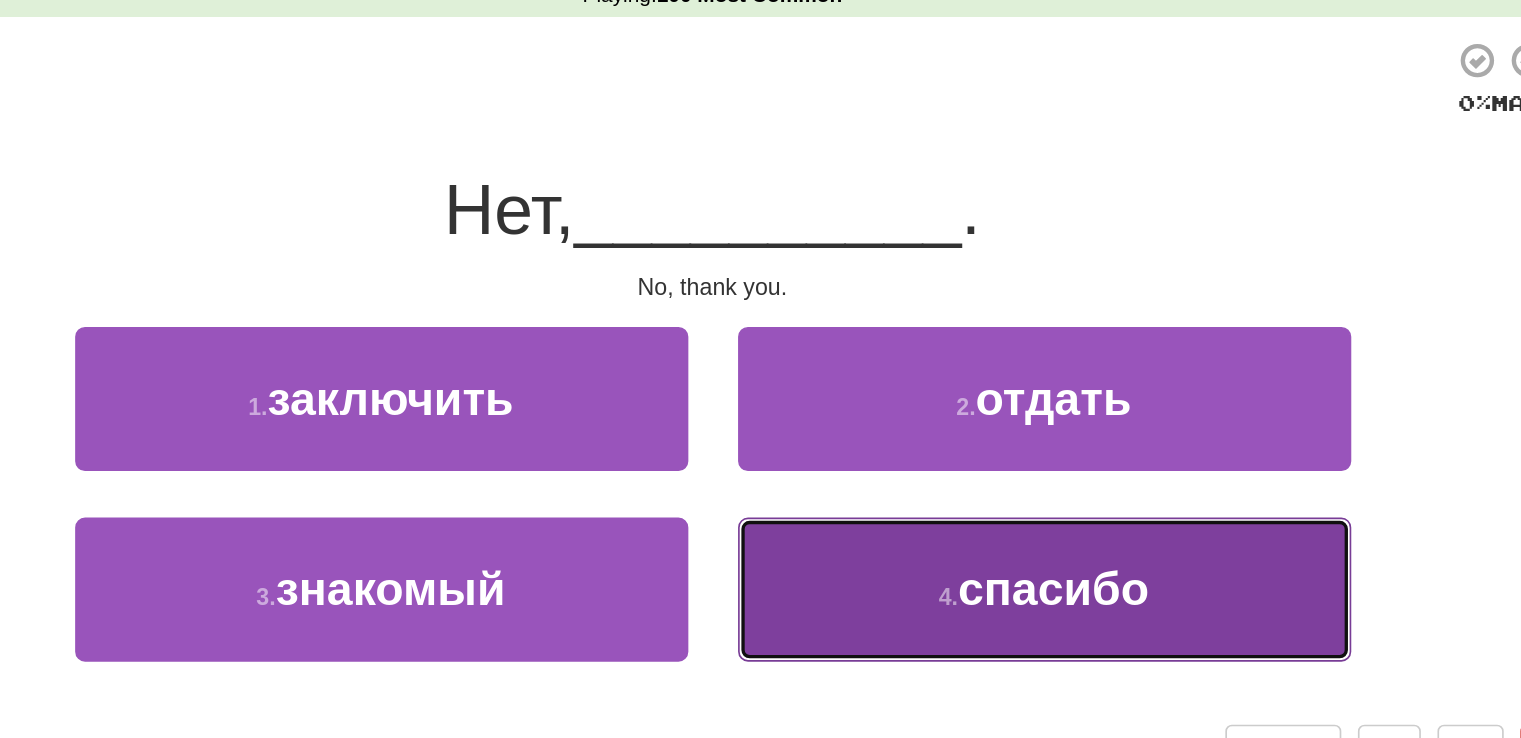 click on "4 .  спасибо" at bounding box center [961, 453] 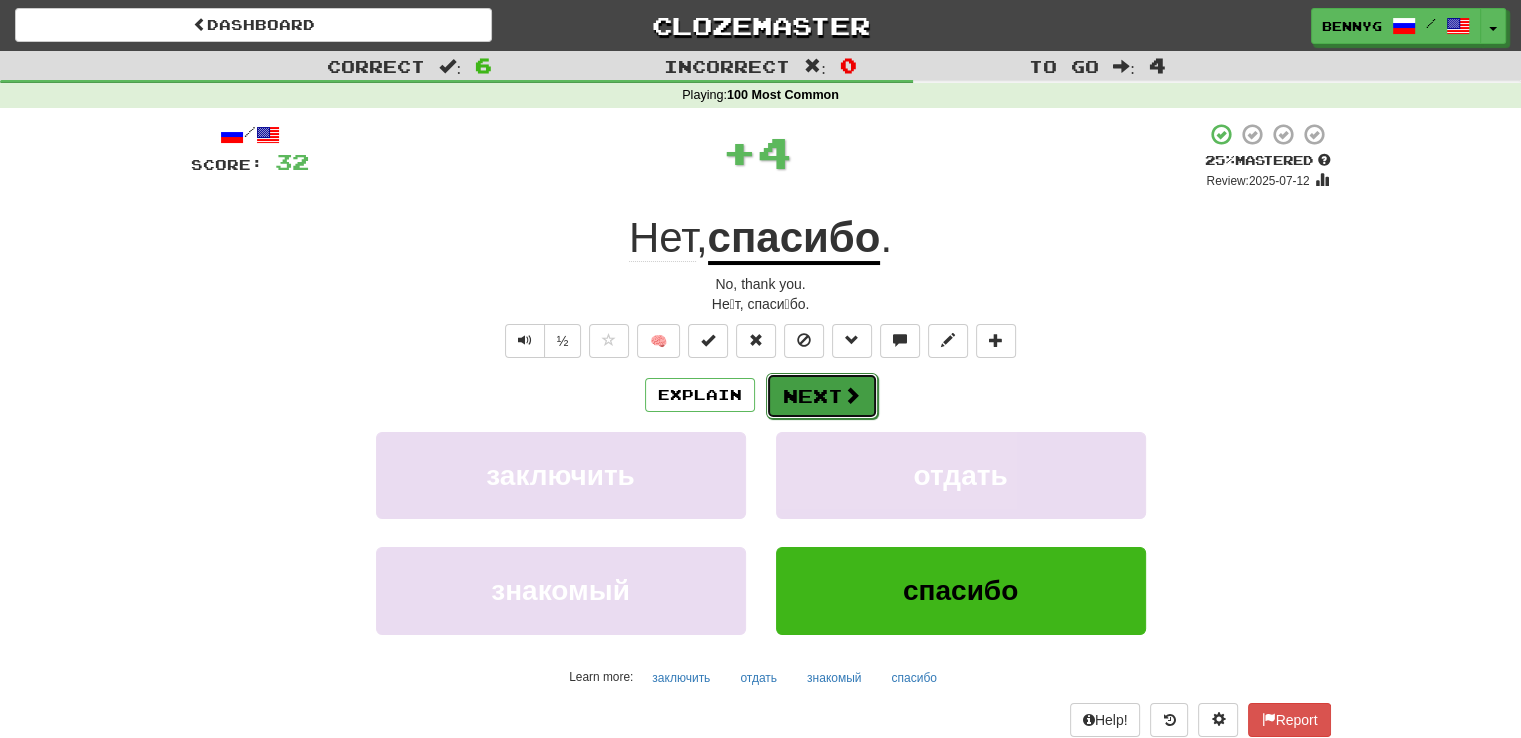 click at bounding box center [852, 395] 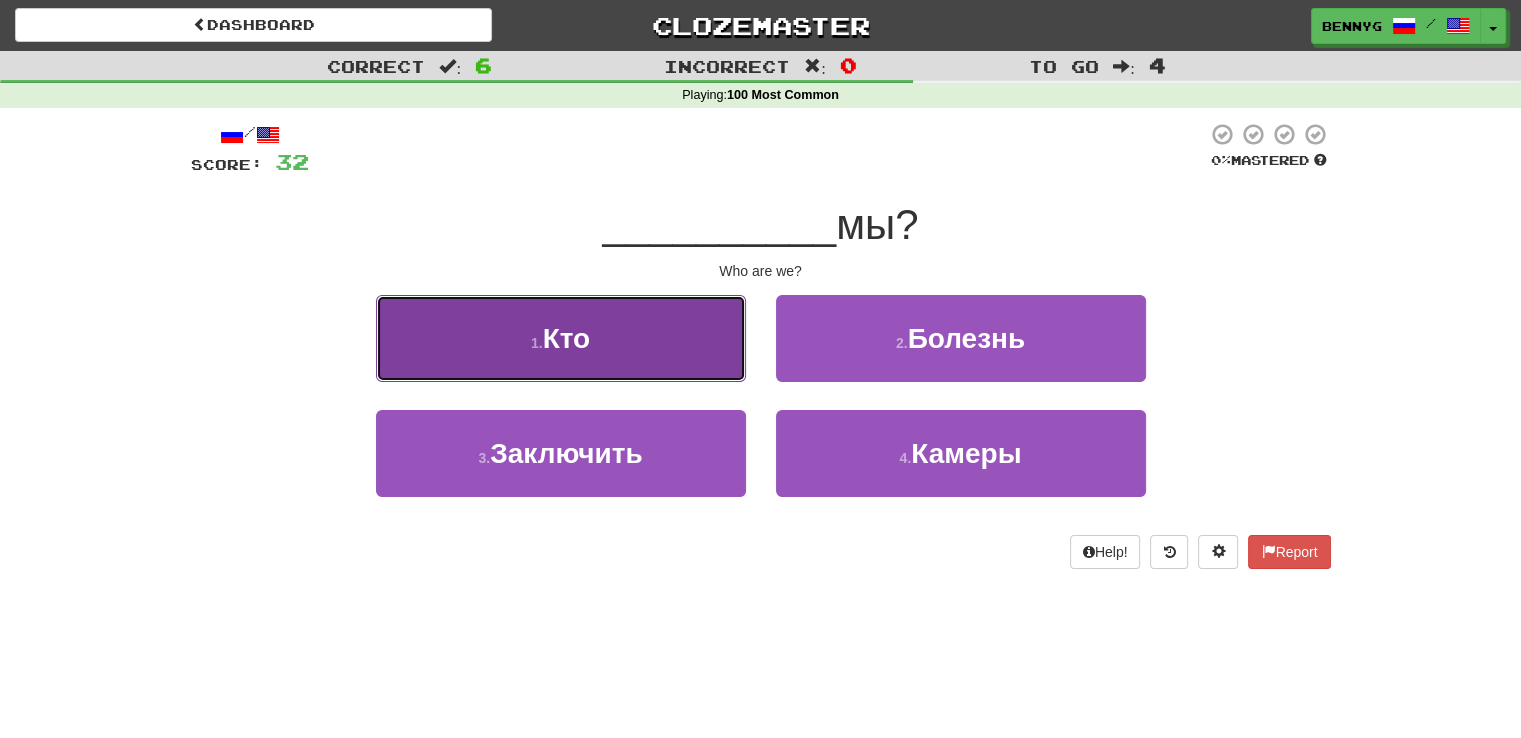 click on "1 .  Кто" at bounding box center (561, 338) 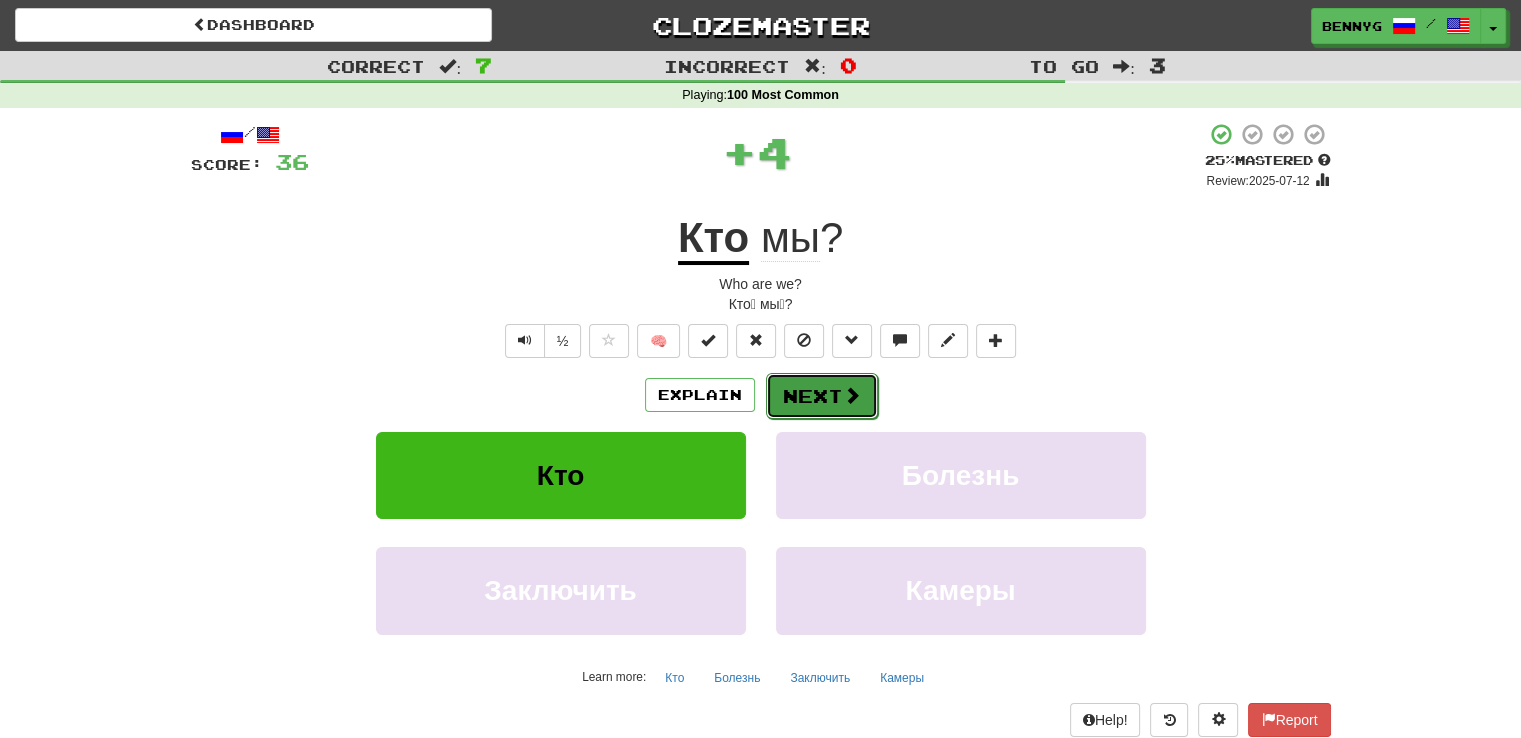 click on "Next" at bounding box center [822, 396] 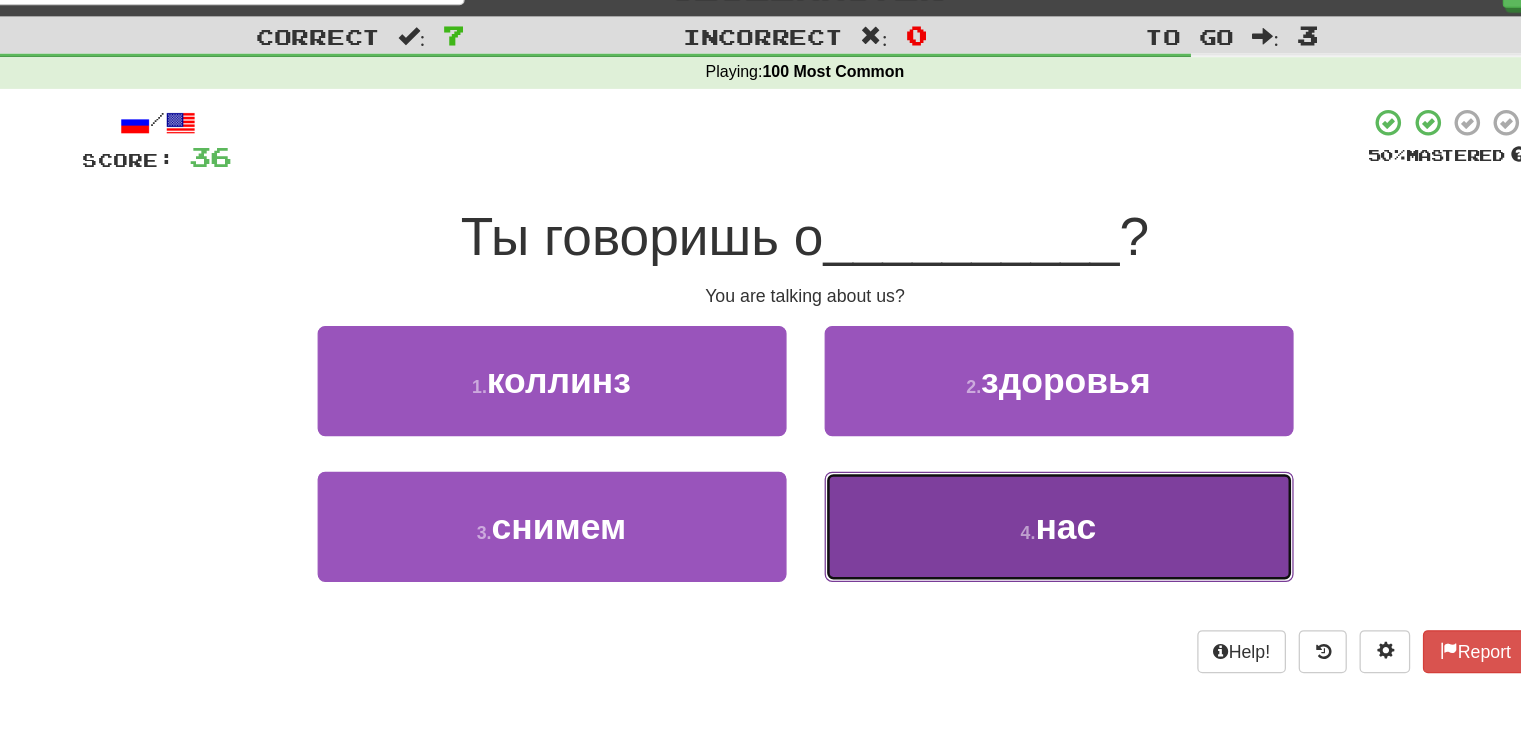 click on "4 .  нас" at bounding box center [961, 453] 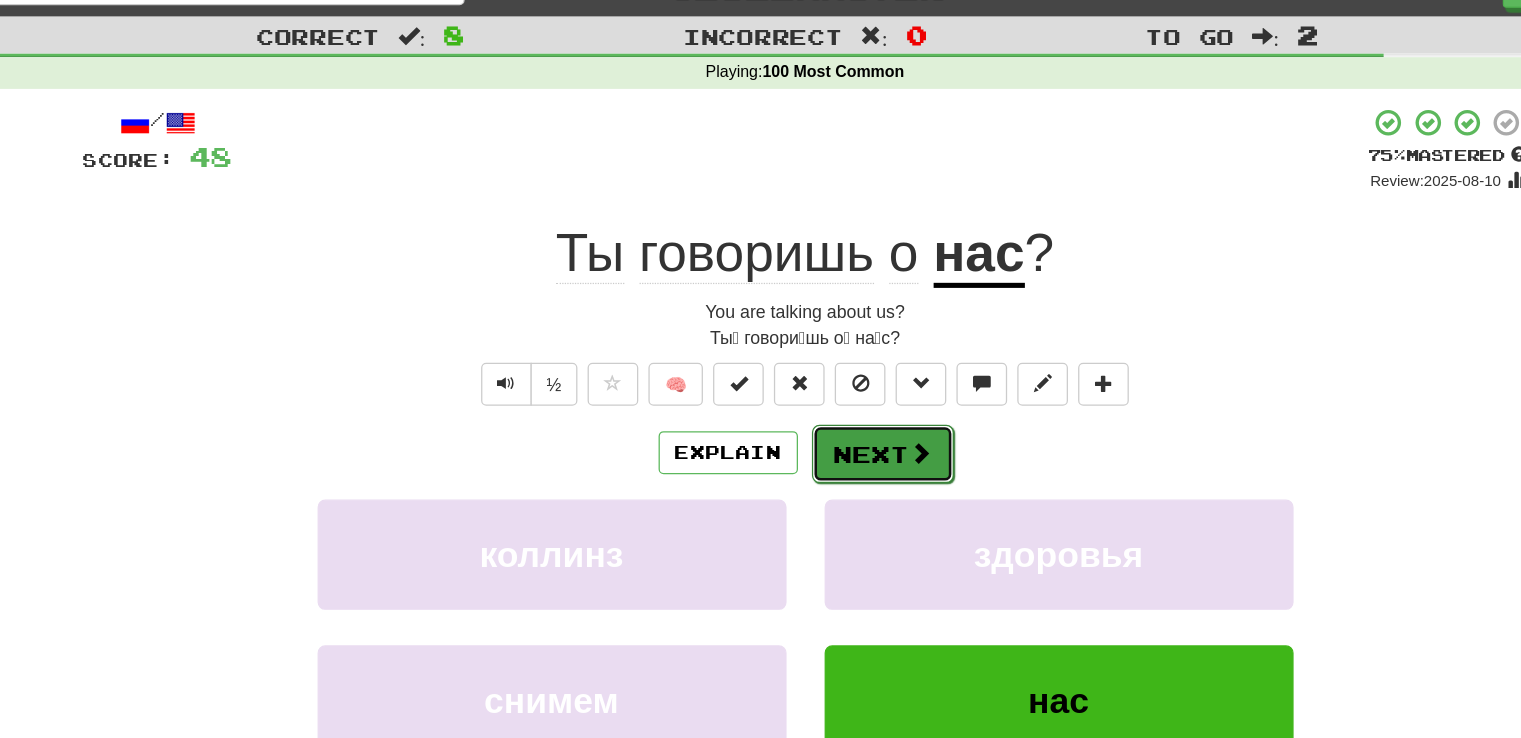 click on "Next" at bounding box center (822, 396) 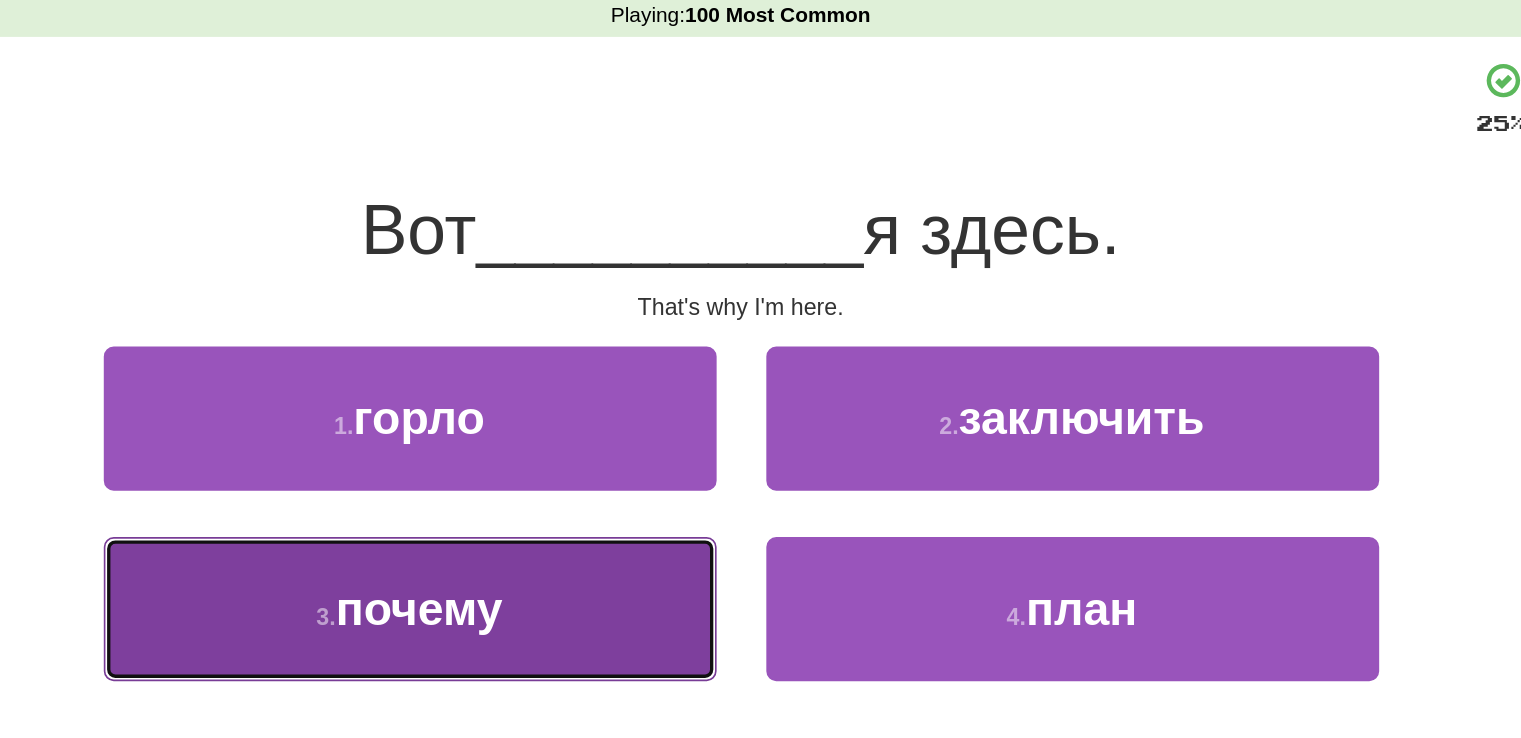 click on "3 .  почему" at bounding box center (561, 453) 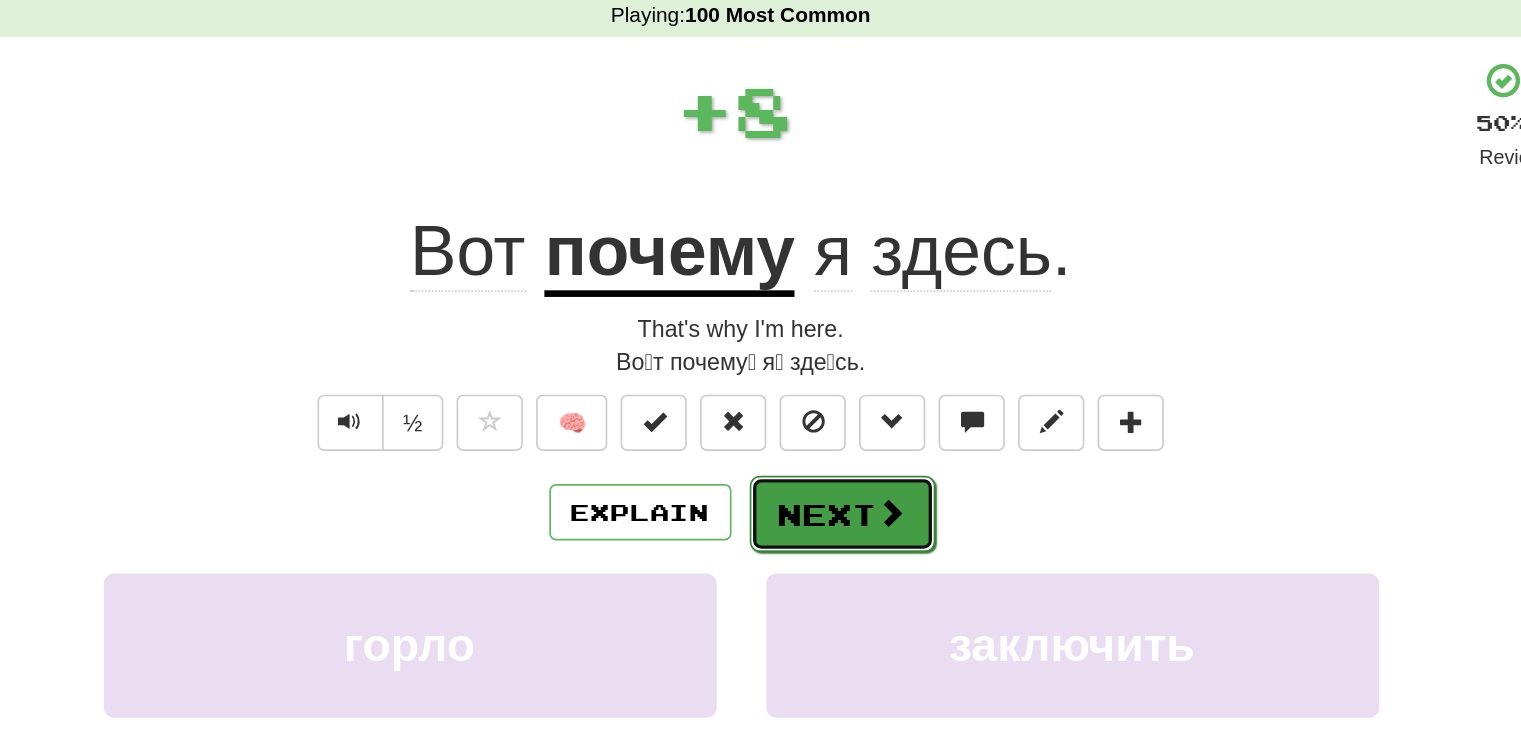 click at bounding box center [852, 395] 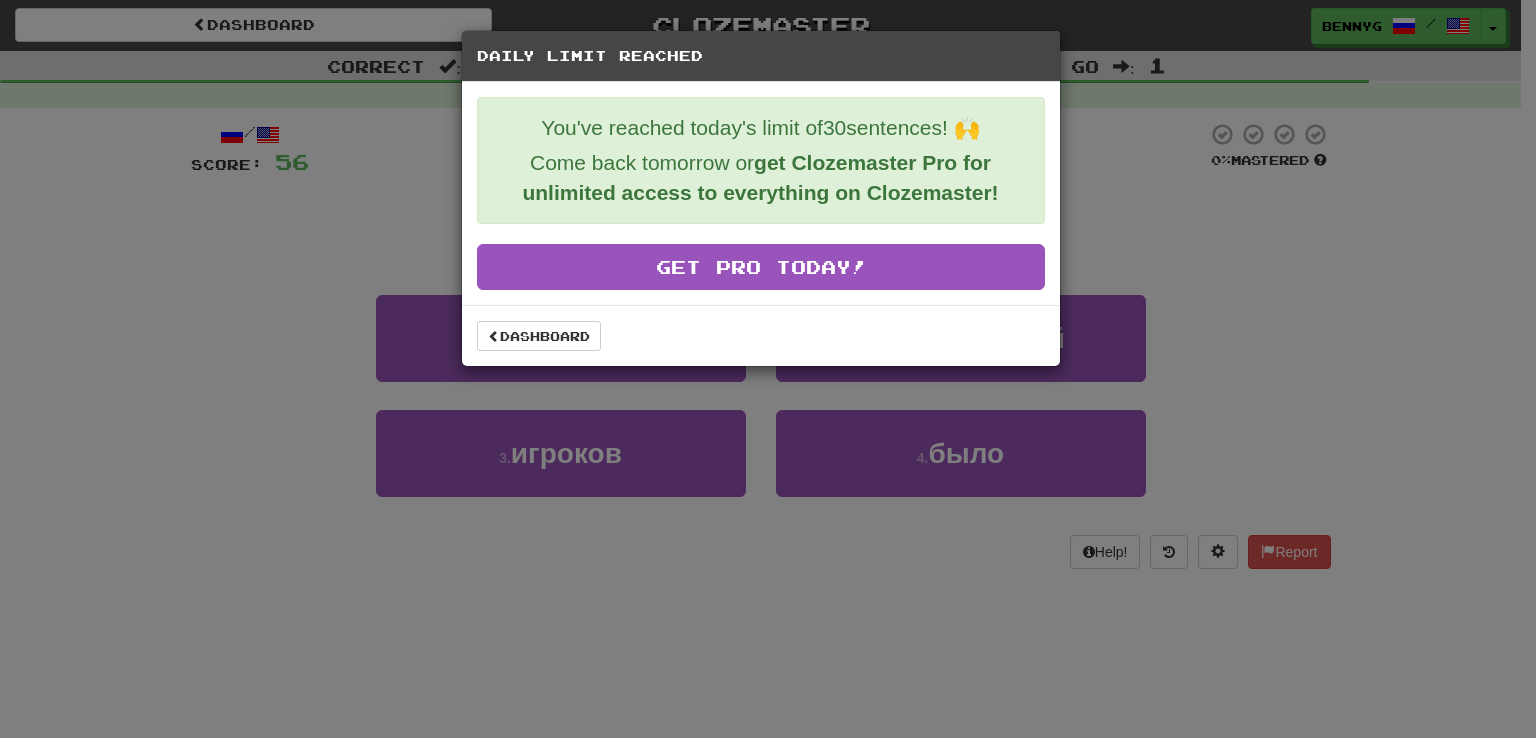 click on "Daily Limit Reached You've reached today's limit of  30  sentences! 🙌  Come back tomorrow or  get Clozemaster Pro for unlimited access to everything on Clozemaster! Get Pro Today! Dashboard" at bounding box center [768, 369] 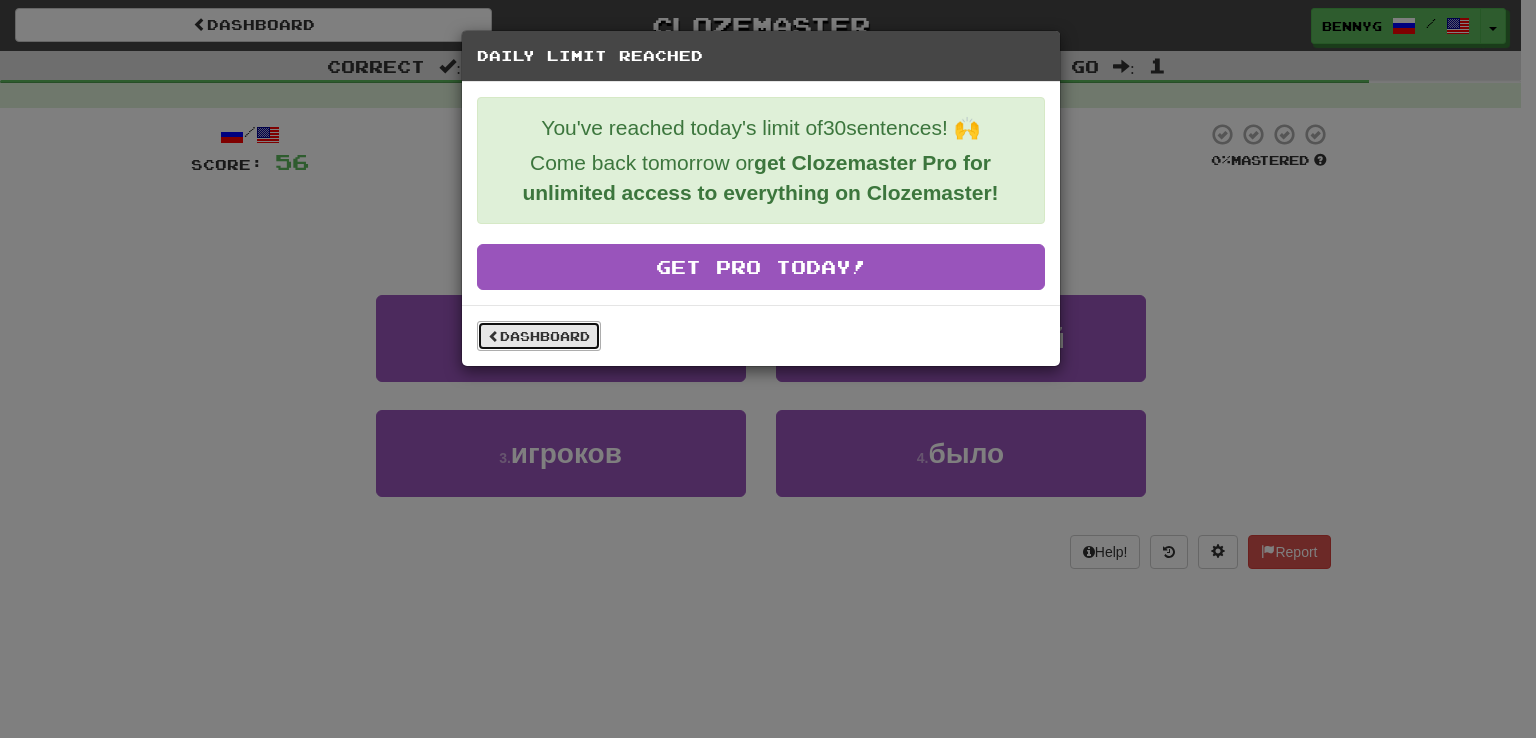 click on "Dashboard" at bounding box center [539, 336] 